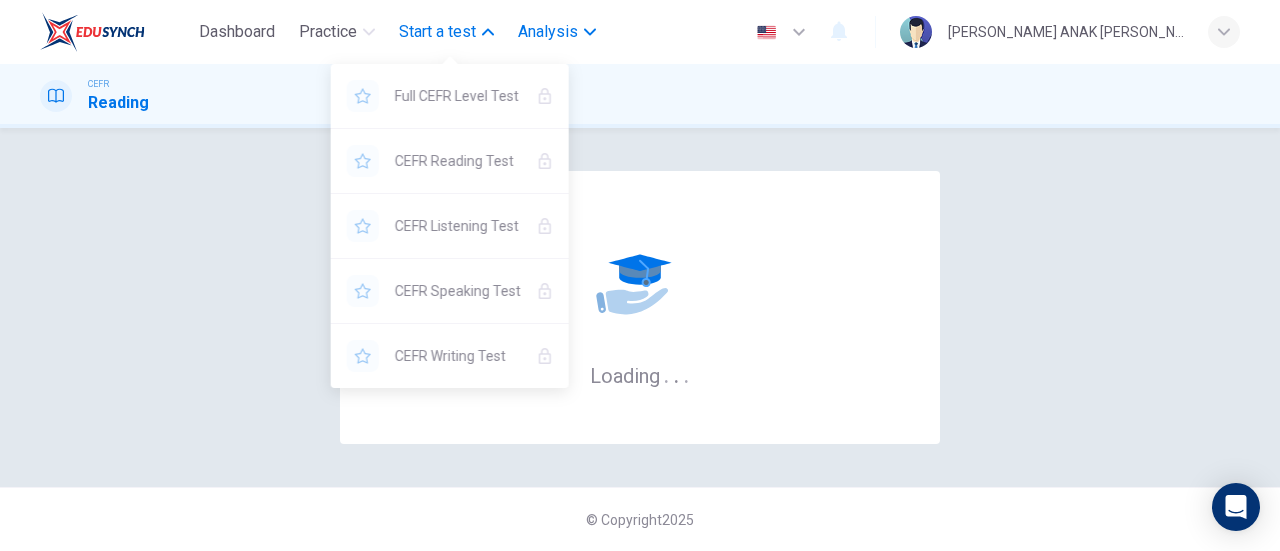 scroll, scrollTop: 0, scrollLeft: 0, axis: both 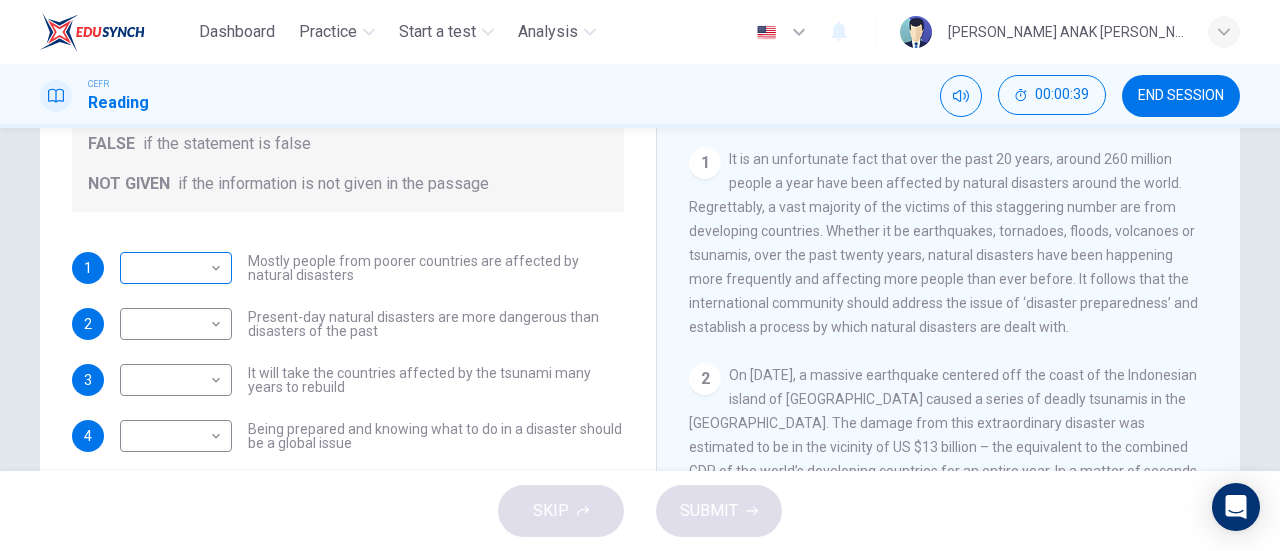 click on "Dashboard Practice Start a test Analysis English en ​ [PERSON_NAME] ANAK [PERSON_NAME] Reading 00:00:39 END SESSION Questions 1 - 4 Do the following statements agree with the information given in the Reading Passage?
In the boxes below, write TRUE if the statement is true FALSE if the statement is false NOT GIVEN if the information is not given in the passage 1 ​ ​ Mostly people from poorer countries are affected by natural disasters 2 ​ ​ Present-day natural disasters are more dangerous than disasters of the past 3 ​ ​ It will take the countries affected by the tsunami many years to rebuild 4 ​ ​ Being prepared and knowing what to do in a disaster should be a global issue Preparing for the Threat CLICK TO ZOOM Click to Zoom 1 2 3 4 5 6 SKIP SUBMIT EduSynch - Online Language Proficiency Testing
Dashboard Practice Start a test Analysis Notifications © Copyright  2025" at bounding box center (640, 275) 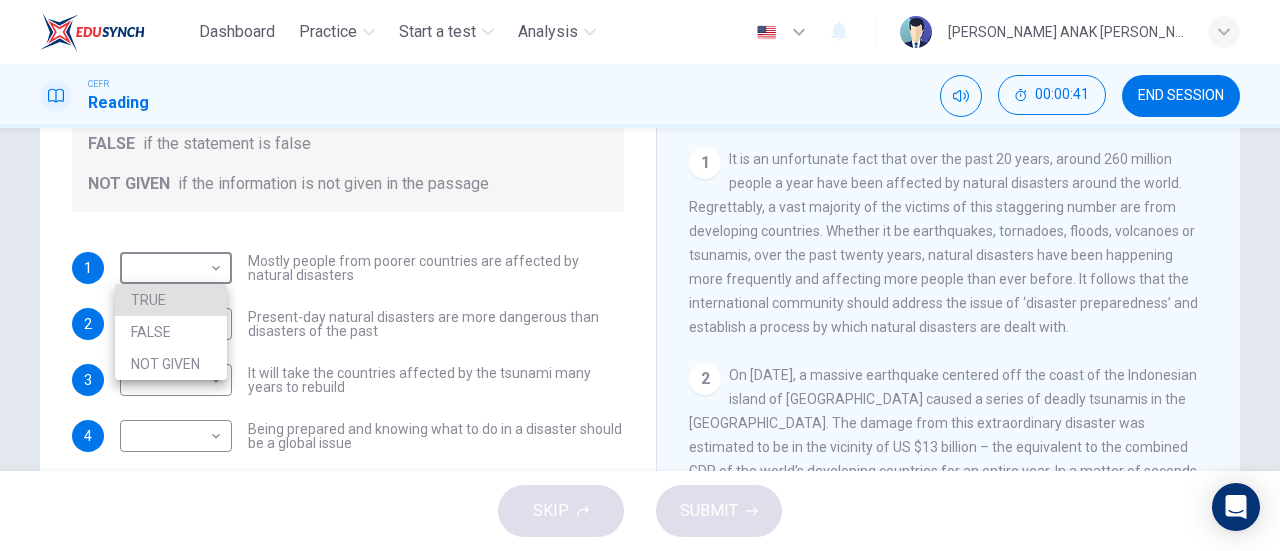 click on "TRUE" at bounding box center [171, 300] 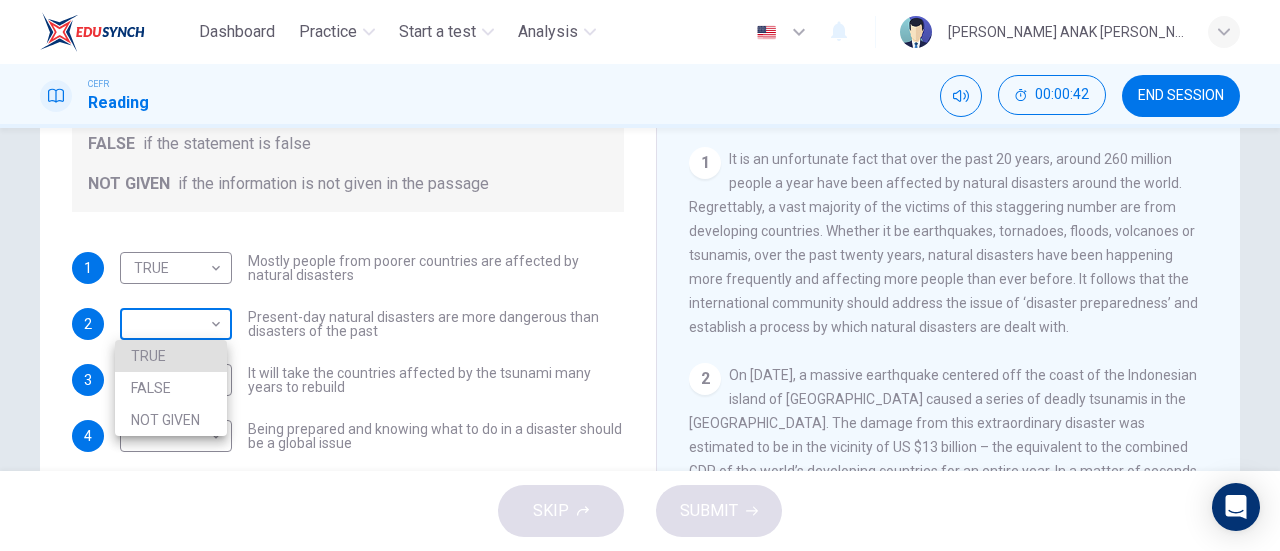 click on "Dashboard Practice Start a test Analysis English en ​ [PERSON_NAME] ANAK [PERSON_NAME] Reading 00:00:42 END SESSION Questions 1 - 4 Do the following statements agree with the information given in the Reading Passage?
In the boxes below, write TRUE if the statement is true FALSE if the statement is false NOT GIVEN if the information is not given in the passage 1 TRUE TRUE ​ Mostly people from poorer countries are affected by natural disasters 2 ​ ​ Present-day natural disasters are more dangerous than disasters of the past 3 ​ ​ It will take the countries affected by the tsunami many years to rebuild 4 ​ ​ Being prepared and knowing what to do in a disaster should be a global issue Preparing for the Threat CLICK TO ZOOM Click to Zoom 1 2 3 4 5 6 SKIP SUBMIT EduSynch - Online Language Proficiency Testing
Dashboard Practice Start a test Analysis Notifications © Copyright  2025 TRUE FALSE NOT GIVEN" at bounding box center (640, 275) 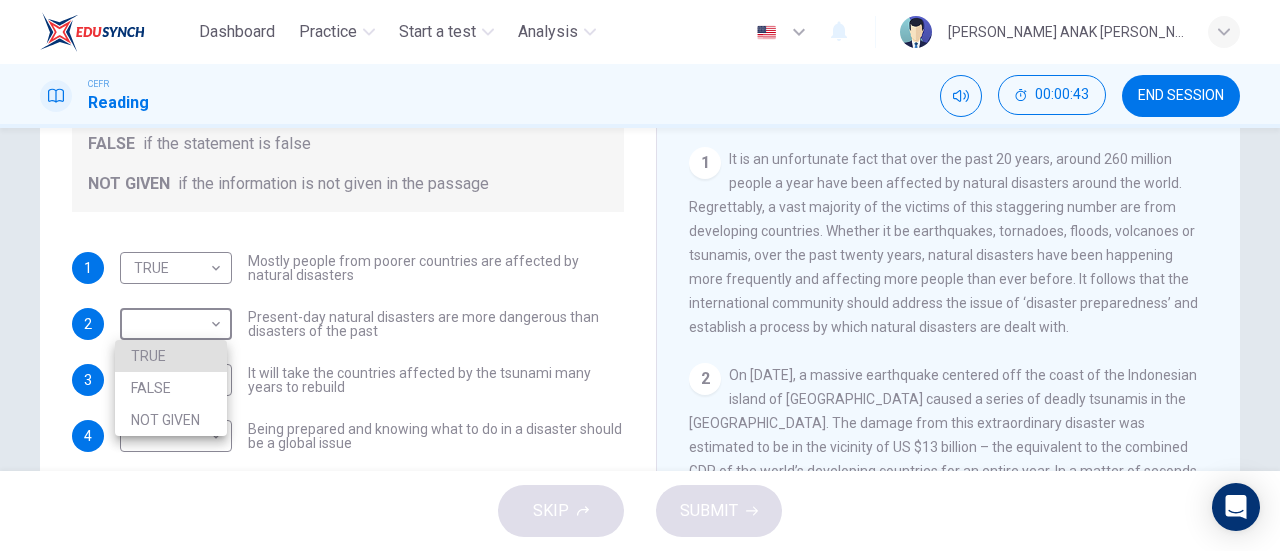 click on "NOT GIVEN" at bounding box center [171, 420] 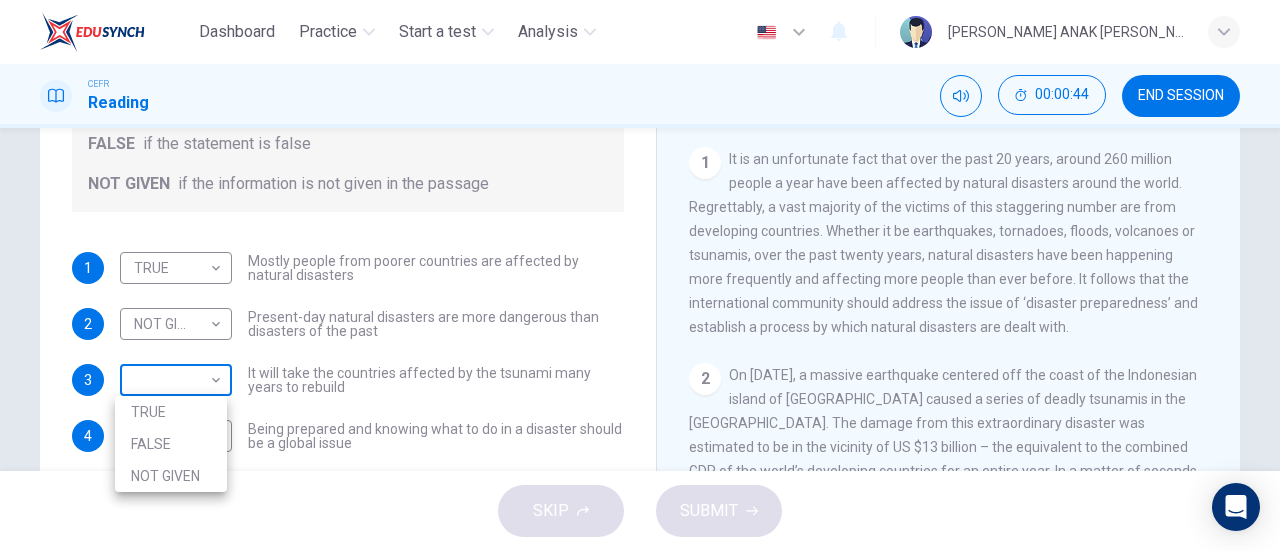 click on "Dashboard Practice Start a test Analysis English en ​ [PERSON_NAME] ANAK [PERSON_NAME] Reading 00:00:44 END SESSION Questions 1 - 4 Do the following statements agree with the information given in the Reading Passage?
In the boxes below, write TRUE if the statement is true FALSE if the statement is false NOT GIVEN if the information is not given in the passage 1 TRUE TRUE ​ Mostly people from poorer countries are affected by natural disasters 2 NOT GIVEN NOT GIVEN ​ Present-day natural disasters are more dangerous than disasters of the past 3 ​ ​ It will take the countries affected by the tsunami many years to rebuild 4 ​ ​ Being prepared and knowing what to do in a disaster should be a global issue Preparing for the Threat CLICK TO ZOOM Click to Zoom 1 2 3 4 5 6 SKIP SUBMIT EduSynch - Online Language Proficiency Testing
Dashboard Practice Start a test Analysis Notifications © Copyright  2025 TRUE FALSE NOT GIVEN" at bounding box center (640, 275) 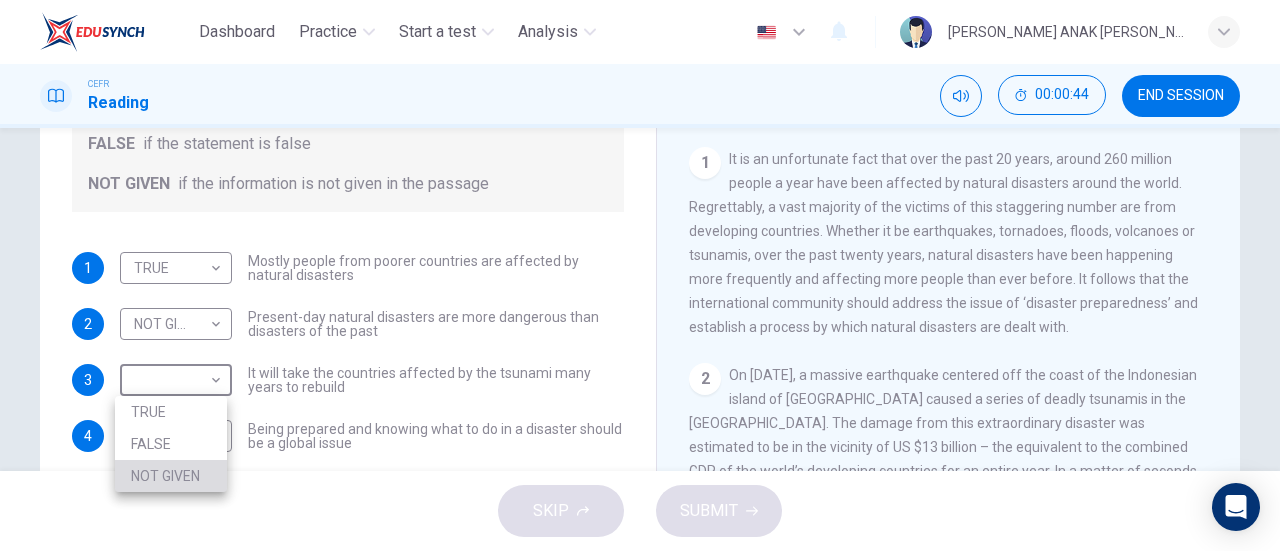 click on "NOT GIVEN" at bounding box center (171, 476) 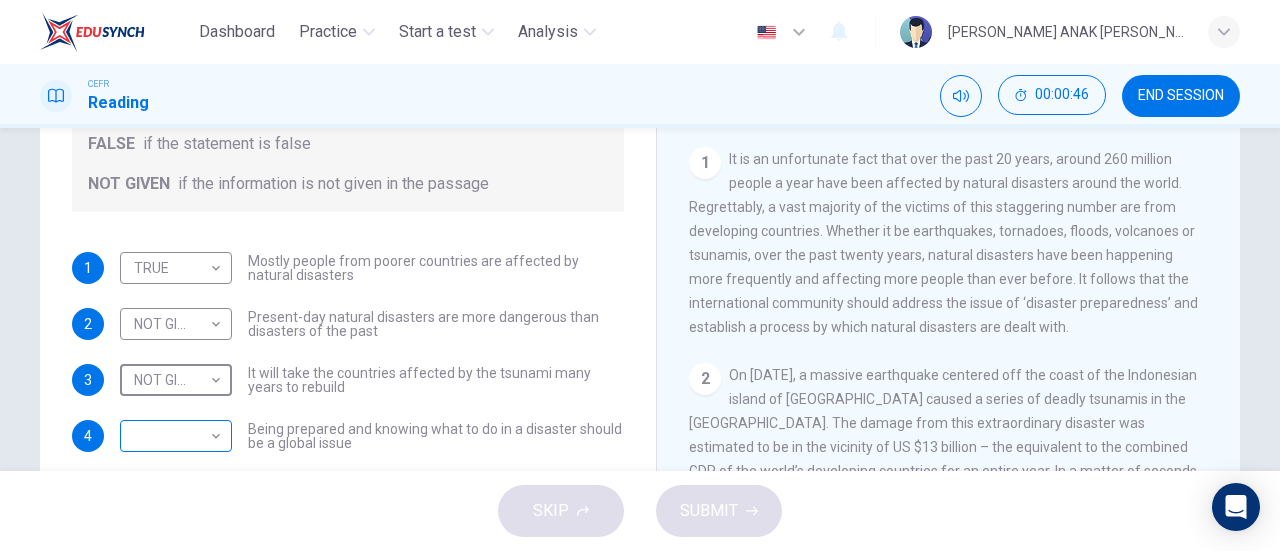 click on "Dashboard Practice Start a test Analysis English en ​ [PERSON_NAME] ANAK [PERSON_NAME] Reading 00:00:46 END SESSION Questions 1 - 4 Do the following statements agree with the information given in the Reading Passage?
In the boxes below, write TRUE if the statement is true FALSE if the statement is false NOT GIVEN if the information is not given in the passage 1 TRUE TRUE ​ Mostly people from poorer countries are affected by natural disasters 2 NOT GIVEN NOT GIVEN ​ Present-day natural disasters are more dangerous than disasters of the past 3 NOT GIVEN NOT GIVEN ​ It will take the countries affected by the tsunami many years to rebuild 4 ​ ​ Being prepared and knowing what to do in a disaster should be a global issue Preparing for the Threat CLICK TO ZOOM Click to Zoom 1 2 3 4 5 6 SKIP SUBMIT EduSynch - Online Language Proficiency Testing
Dashboard Practice Start a test Analysis Notifications © Copyright  2025" at bounding box center (640, 275) 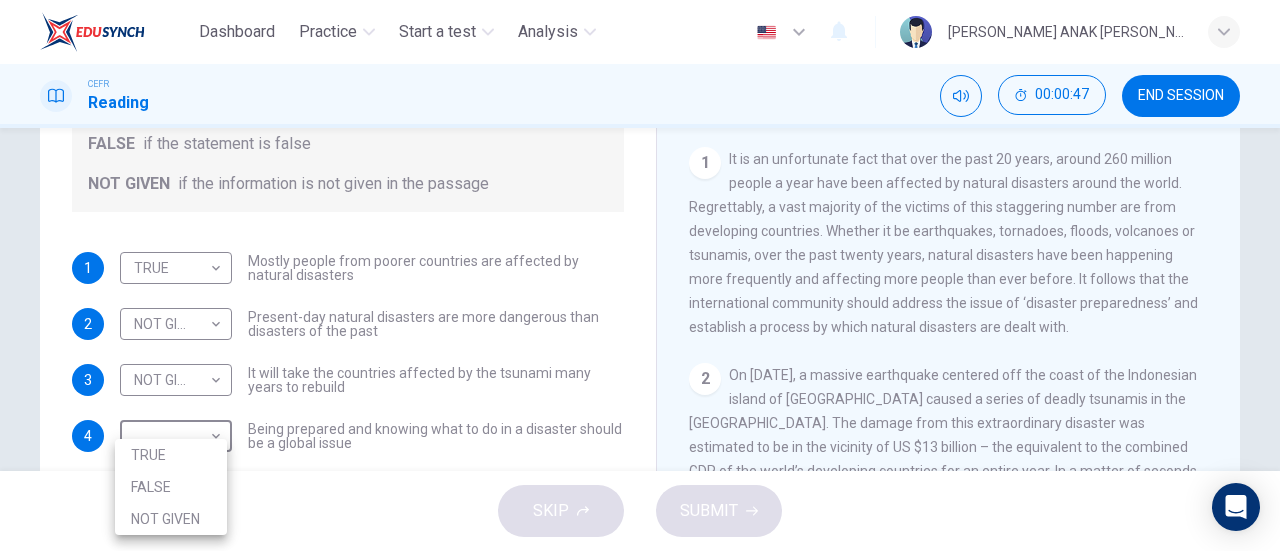 click on "TRUE" at bounding box center [171, 455] 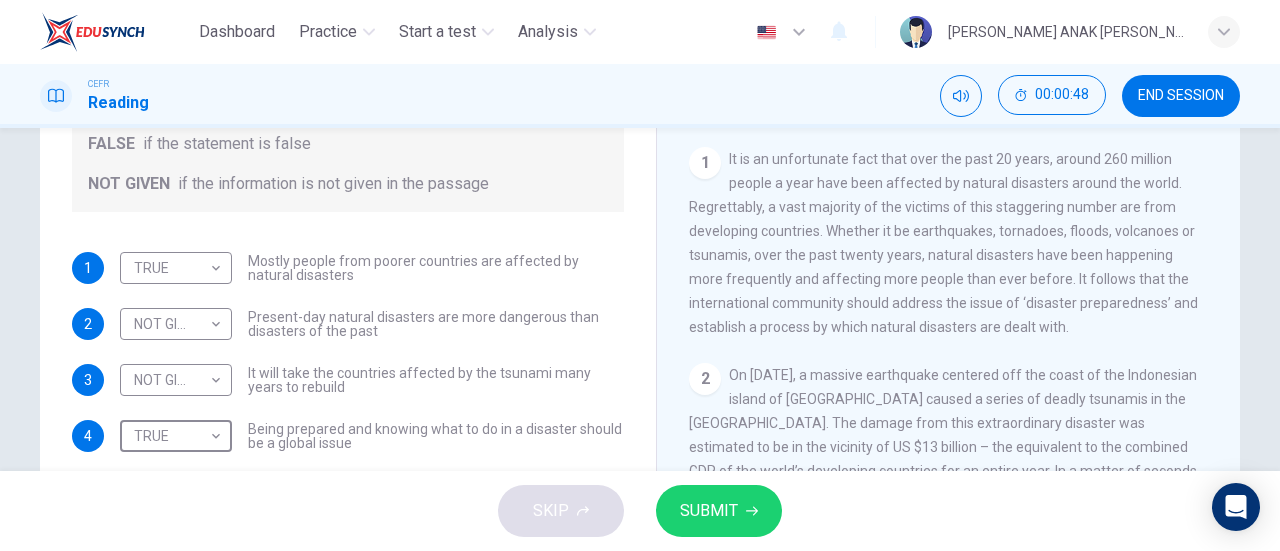 click on "SUBMIT" at bounding box center (709, 511) 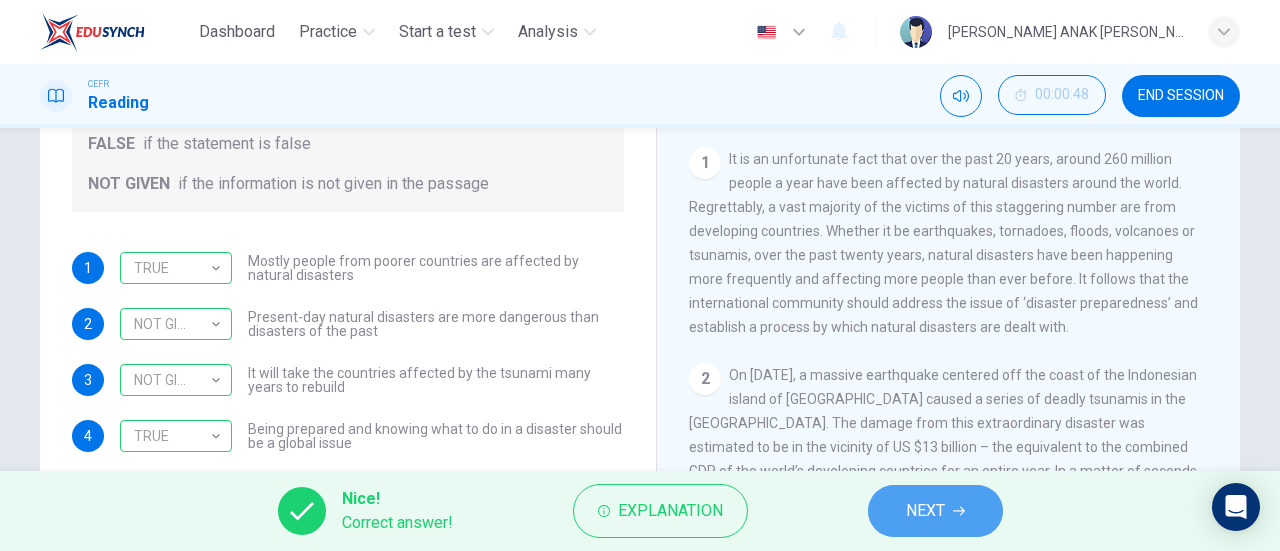 click on "NEXT" at bounding box center (925, 511) 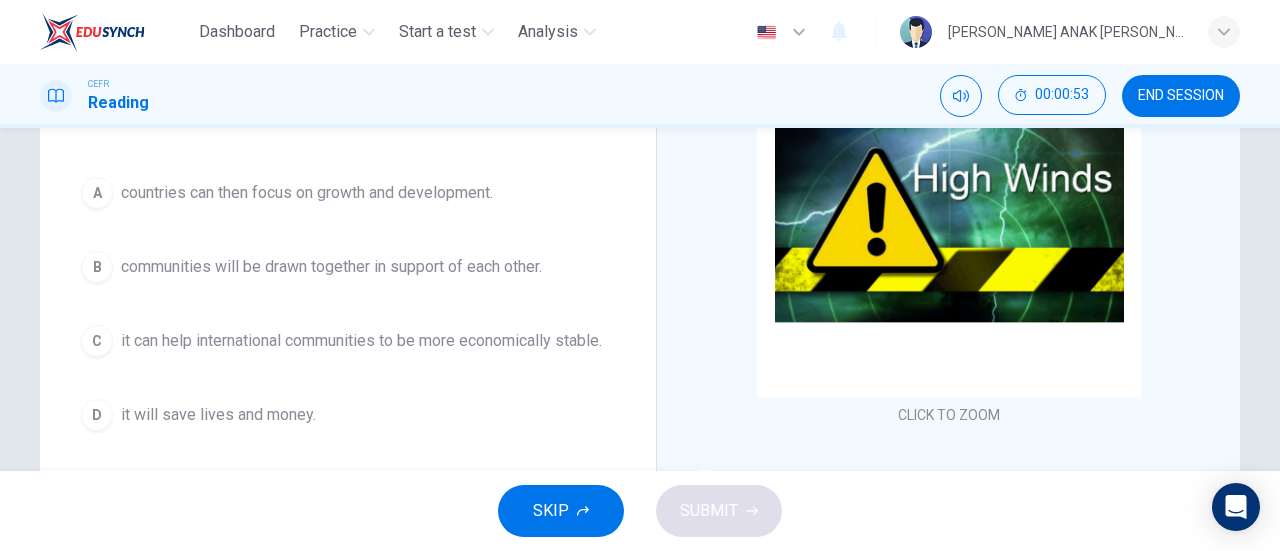 scroll, scrollTop: 214, scrollLeft: 0, axis: vertical 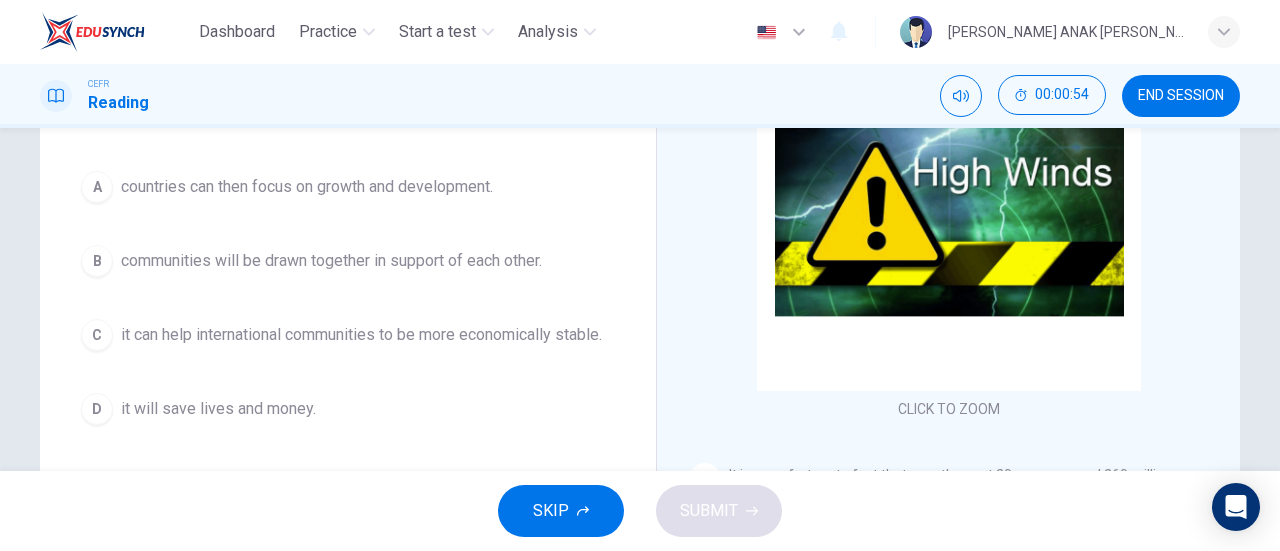 click on "it will save lives and money." at bounding box center (218, 409) 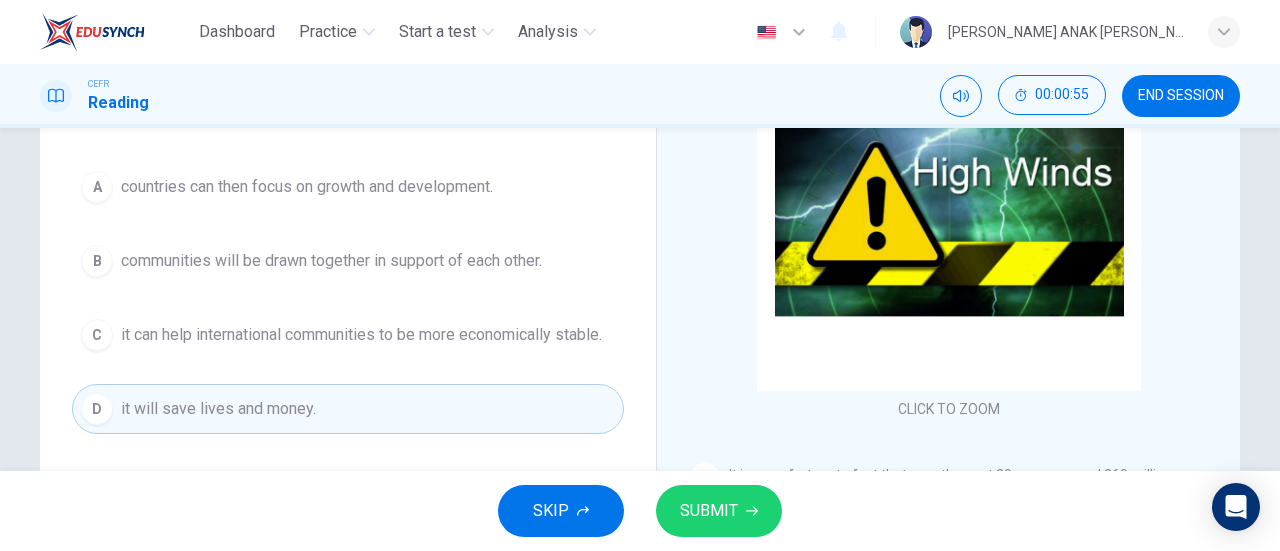 click on "SUBMIT" at bounding box center (719, 511) 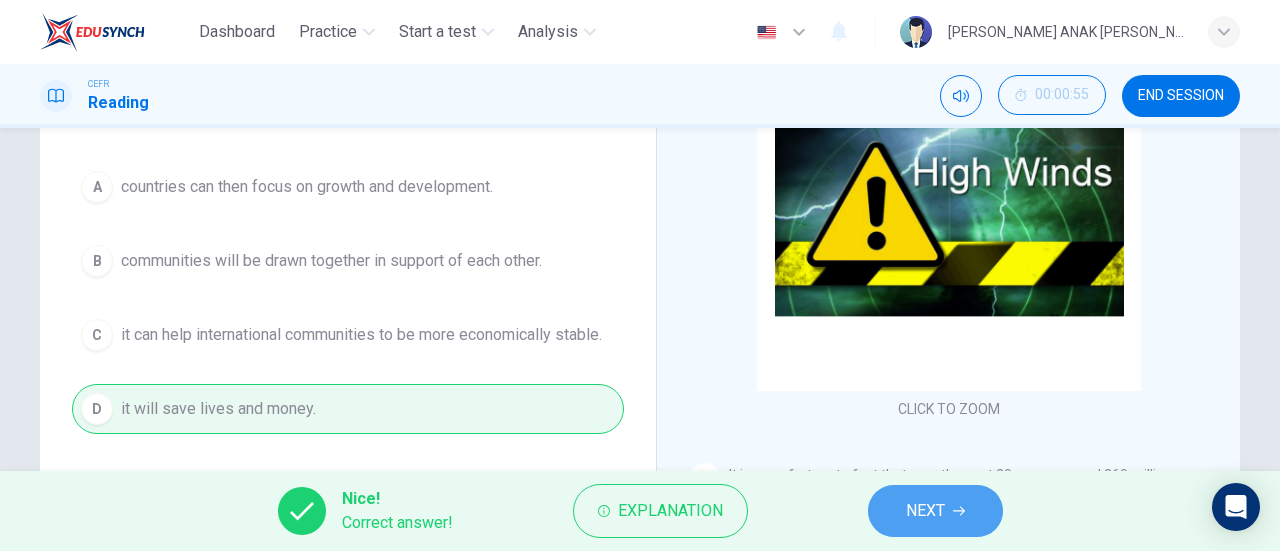 click on "NEXT" at bounding box center [935, 511] 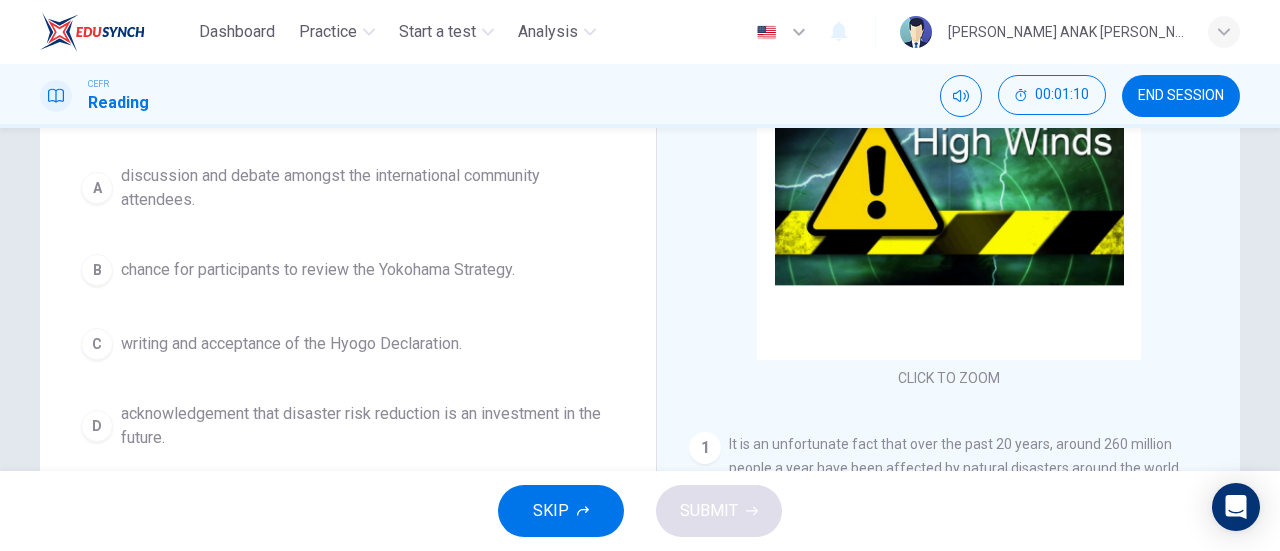 scroll, scrollTop: 248, scrollLeft: 0, axis: vertical 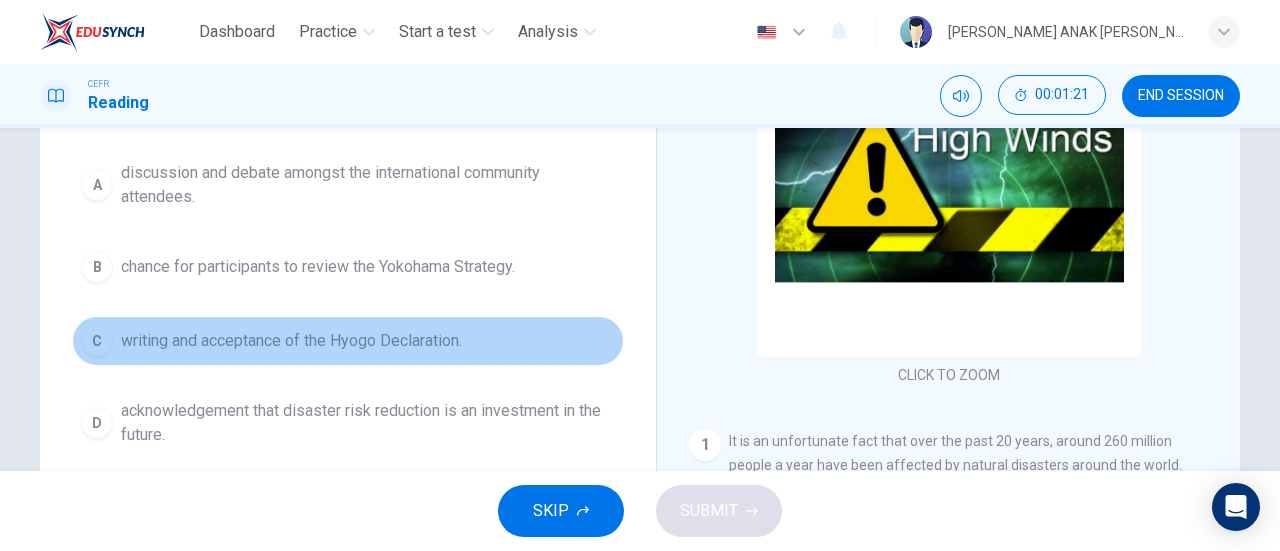 click on "writing and acceptance of the Hyogo Declaration." at bounding box center [291, 341] 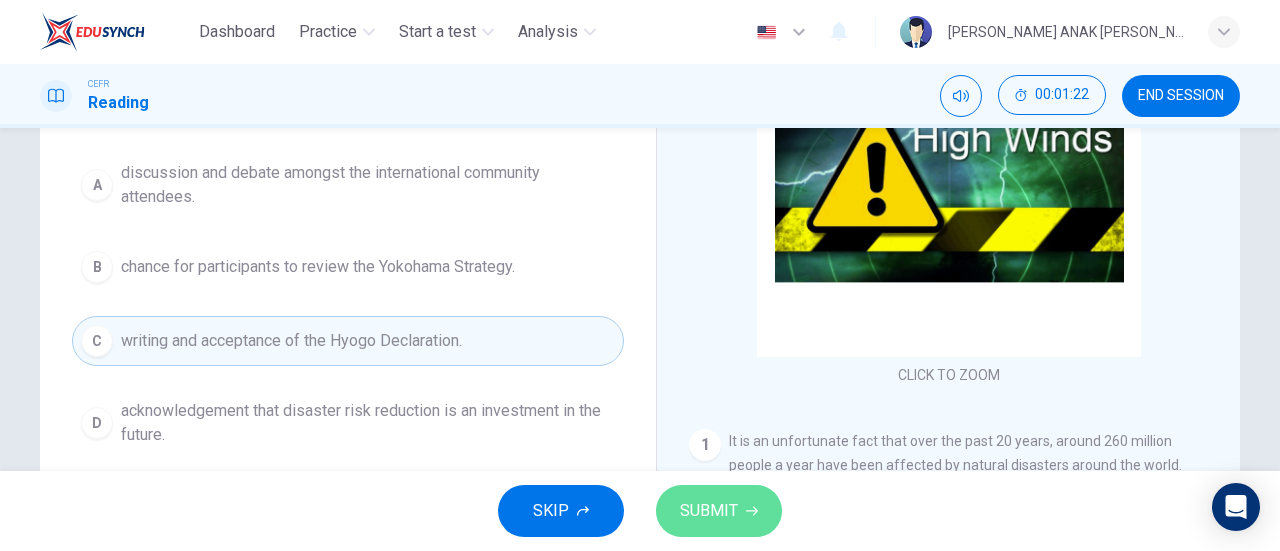 click on "SUBMIT" at bounding box center [709, 511] 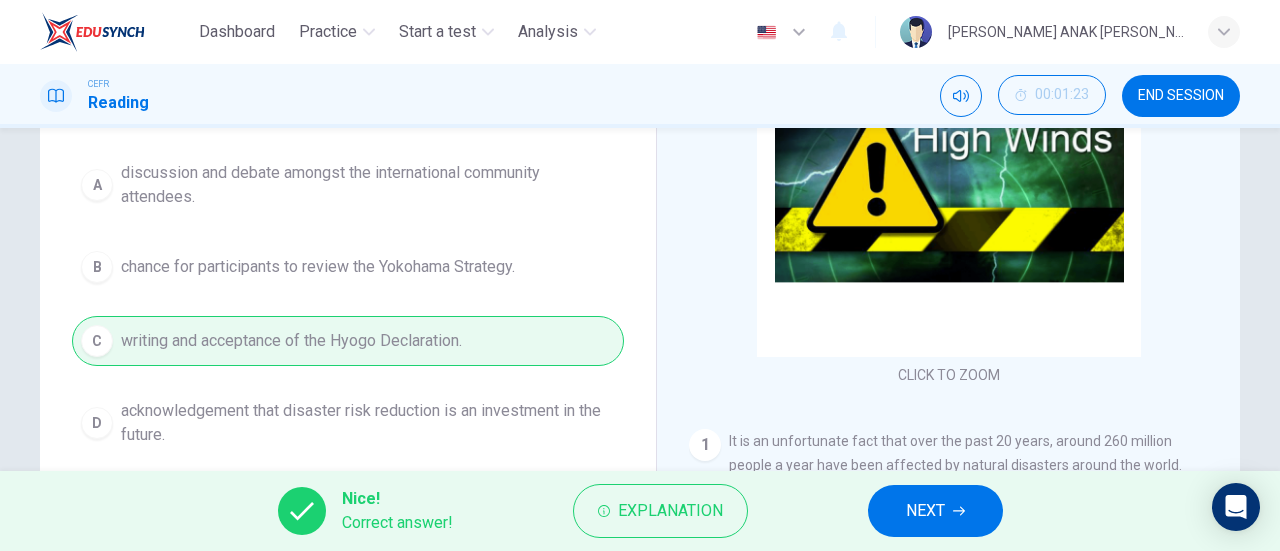 click on "NEXT" at bounding box center (925, 511) 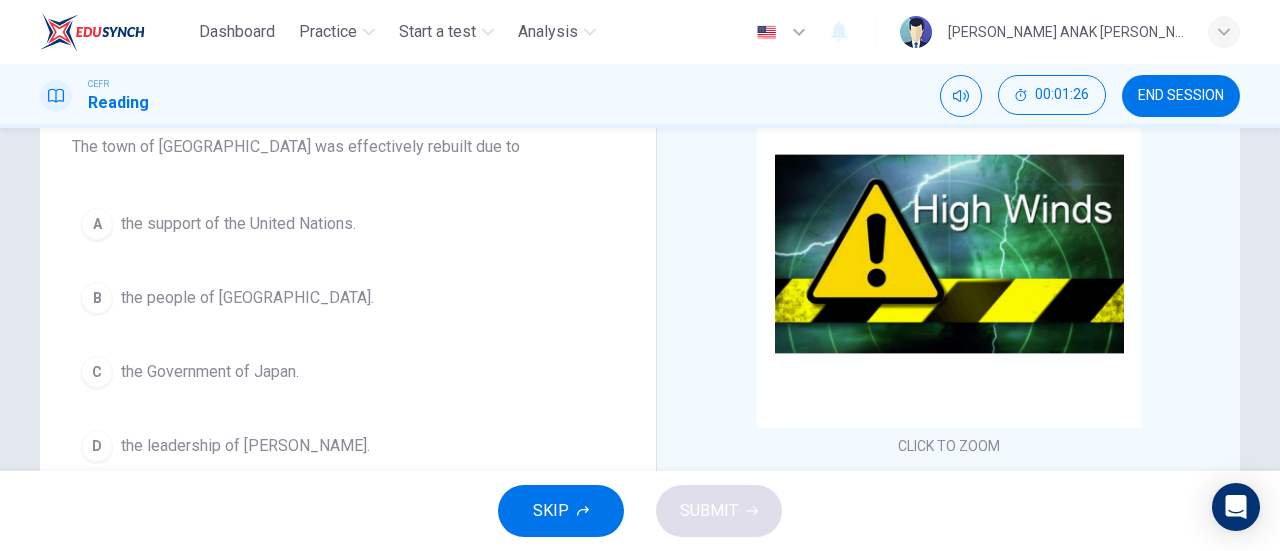 scroll, scrollTop: 203, scrollLeft: 0, axis: vertical 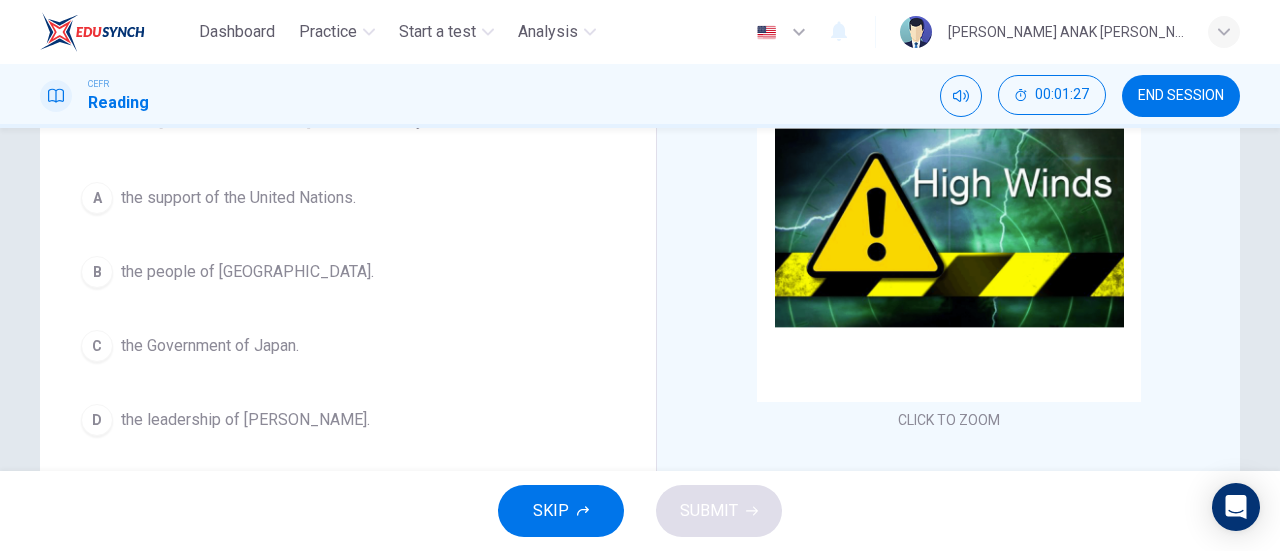 click on "B the people of [GEOGRAPHIC_DATA]." at bounding box center (348, 272) 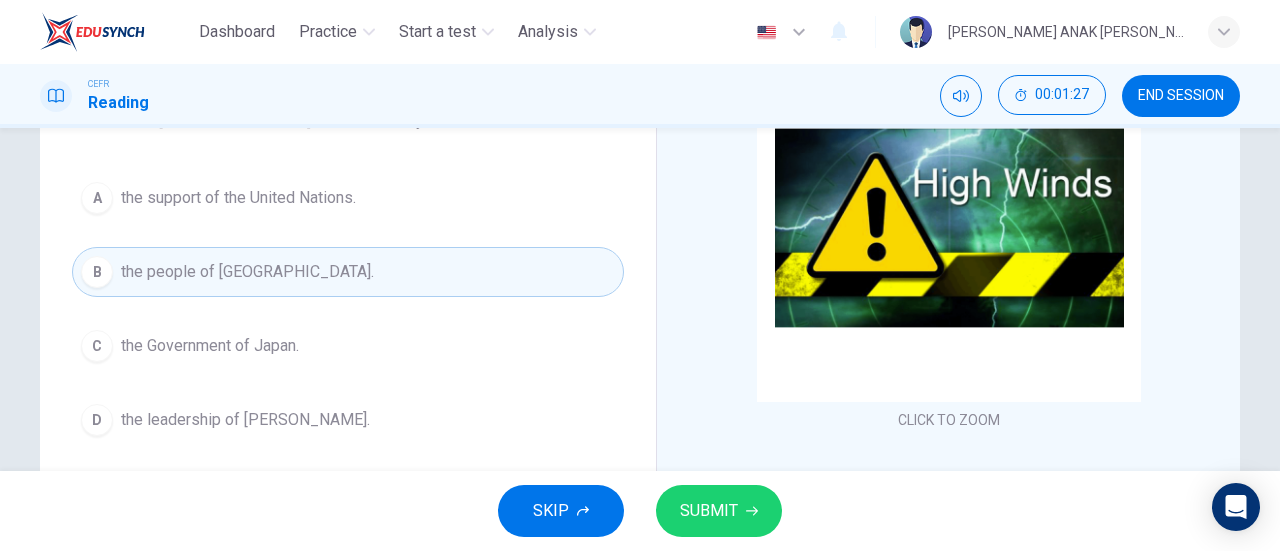 click on "SUBMIT" at bounding box center (709, 511) 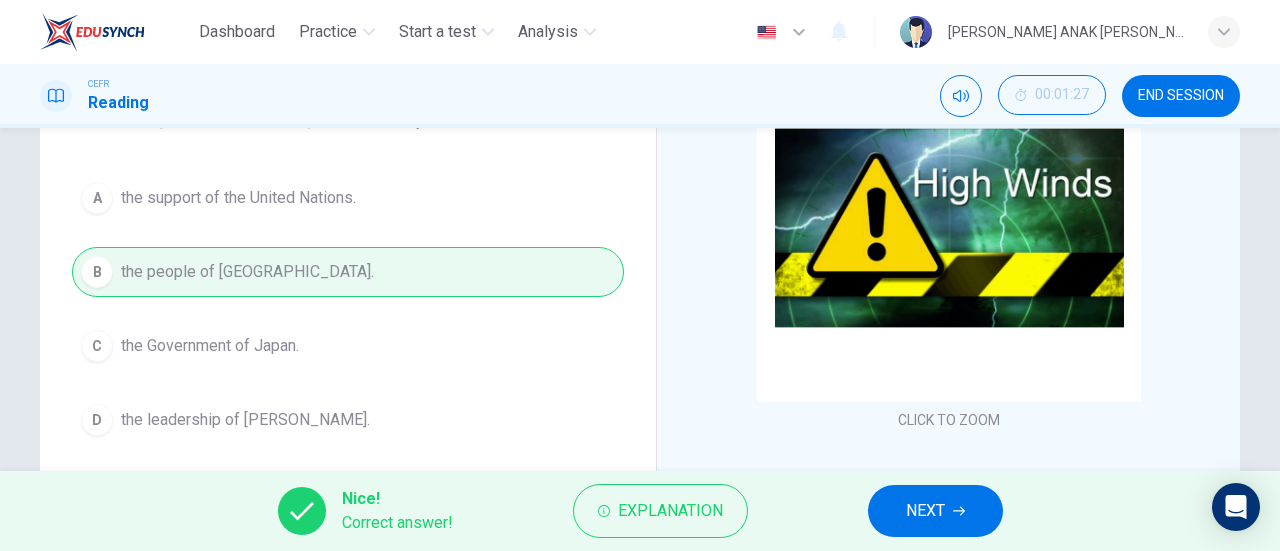 click 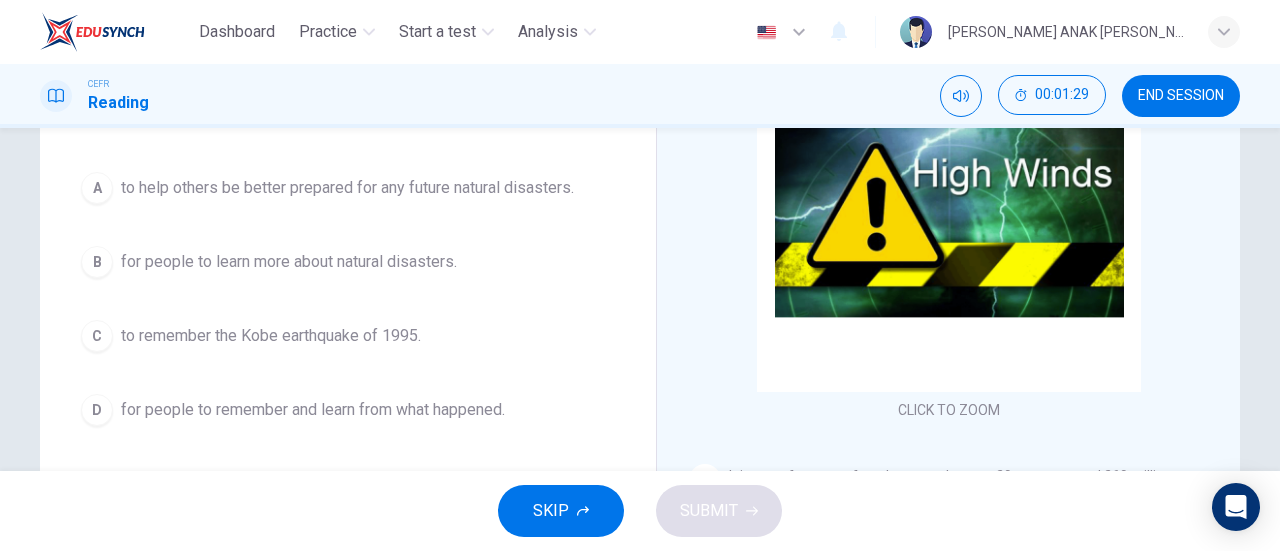 scroll, scrollTop: 215, scrollLeft: 0, axis: vertical 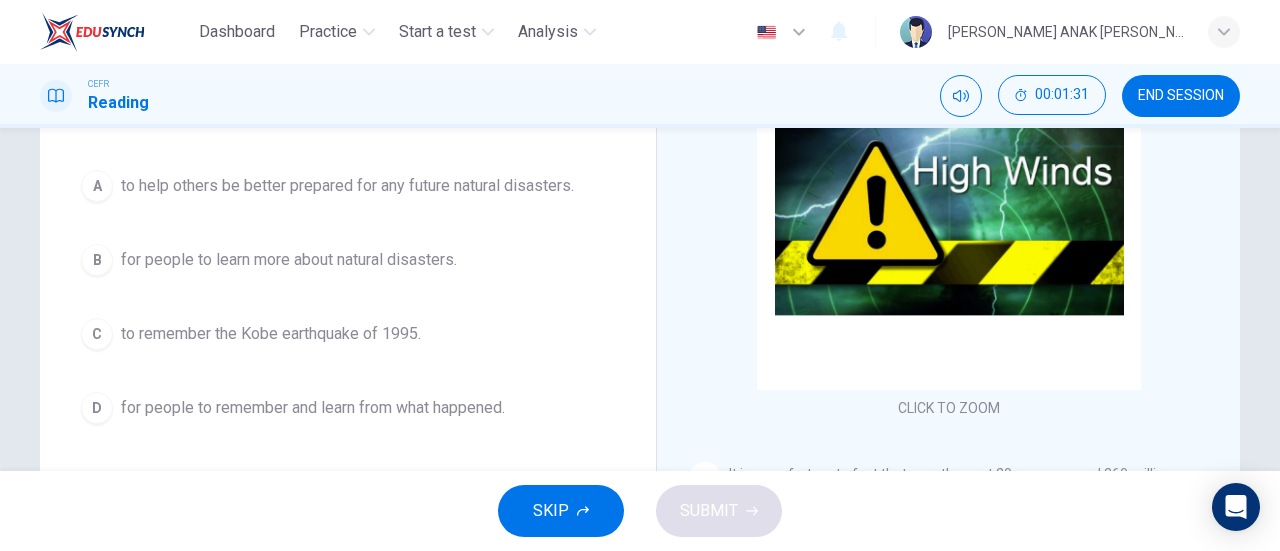 click on "for people to remember and learn from what happened." at bounding box center [313, 408] 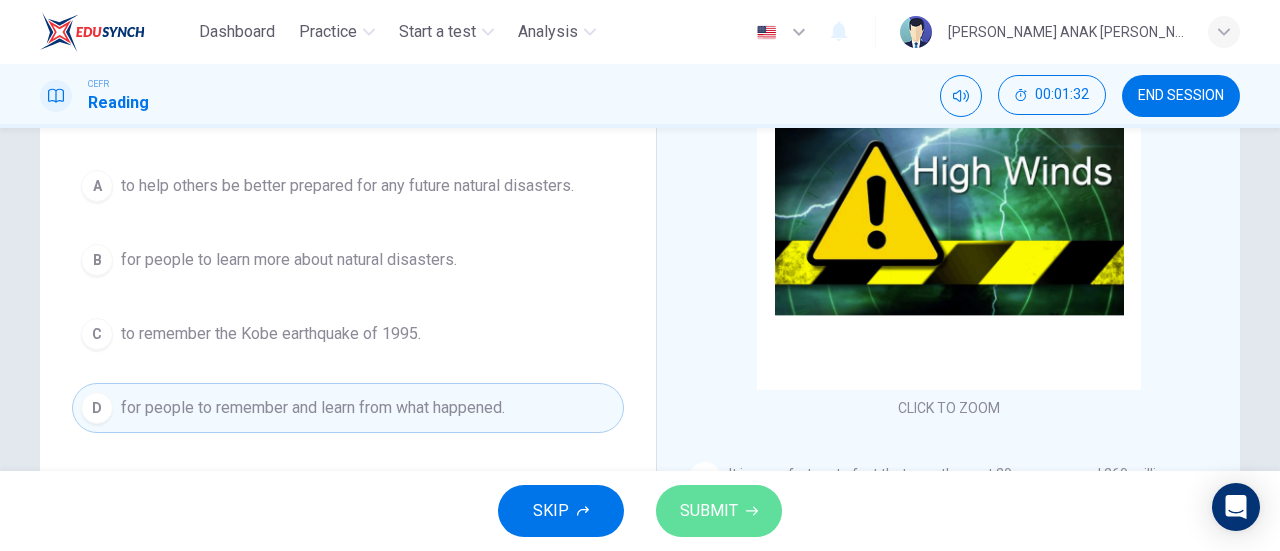 click on "SUBMIT" at bounding box center (709, 511) 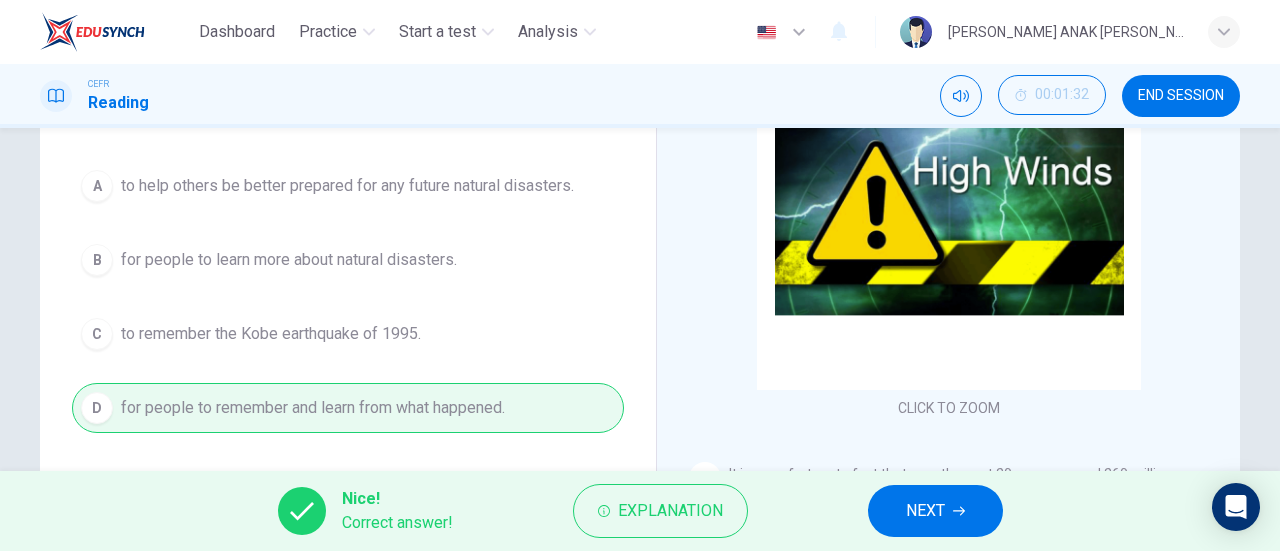 drag, startPoint x: 908, startPoint y: 498, endPoint x: 894, endPoint y: 497, distance: 14.035668 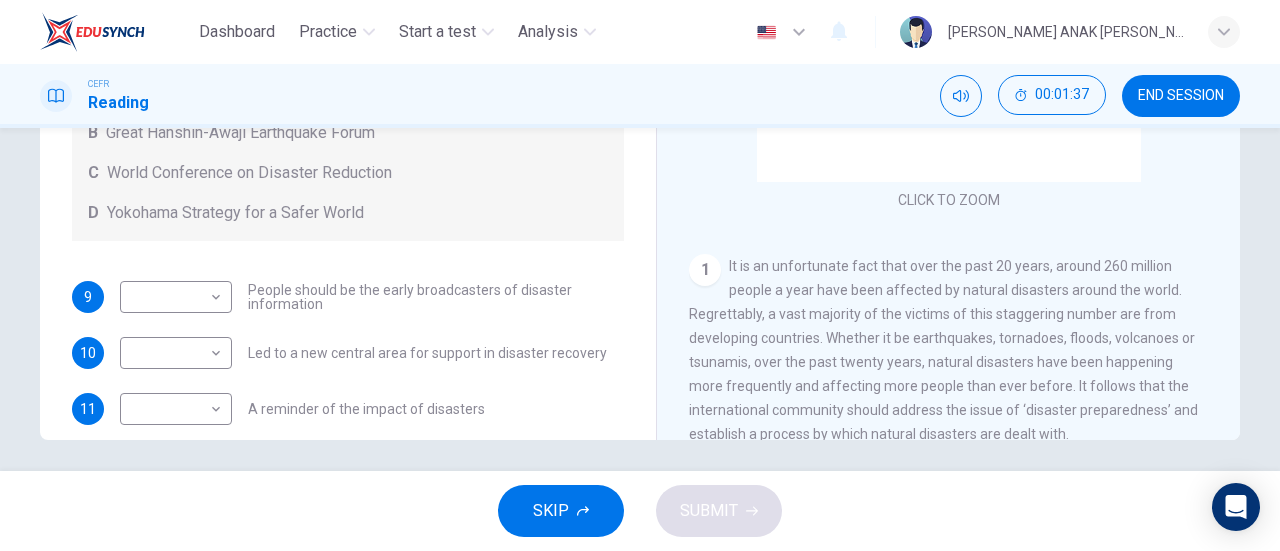 scroll, scrollTop: 432, scrollLeft: 0, axis: vertical 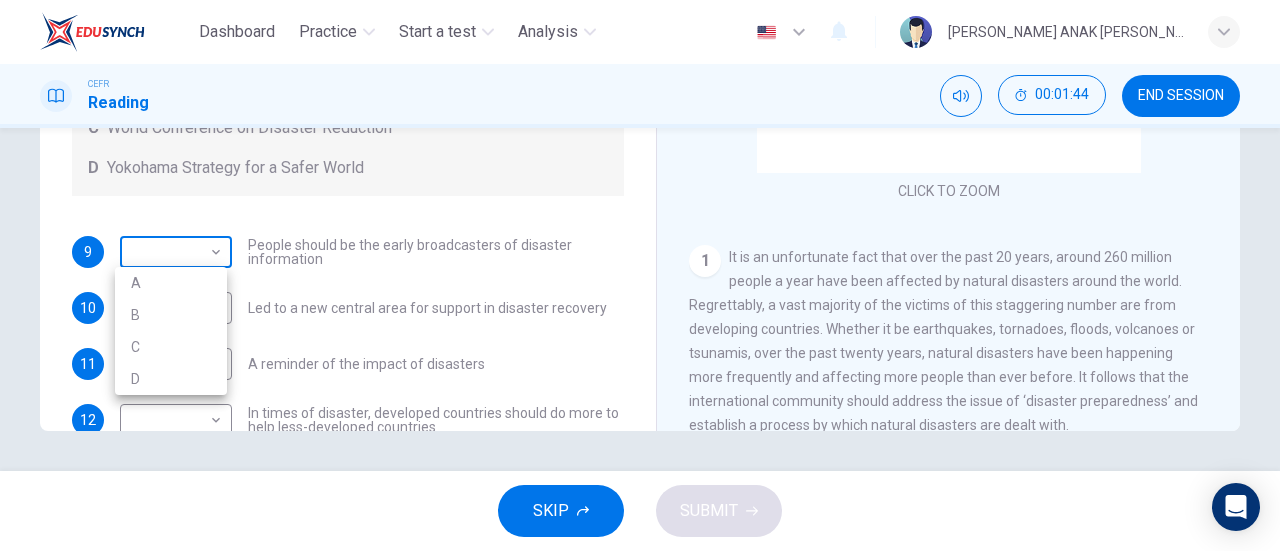 click on "Dashboard Practice Start a test Analysis English en ​ [PERSON_NAME] ANAK [PERSON_NAME] Reading 00:01:44 END SESSION Questions 9 - 13 Look at the following statements and the list of disaster control initiatives below.
Match each statement with the correct disaster control initiative,  A-D .
Write the correct letter,  A-D , in the boxes below Disaster Control Initiatives A Hyogo Declaration B Great Hanshin-Awaji Earthquake Forum C World Conference on Disaster Reduction D Yokohama Strategy for a Safer World 9 ​ ​ People should be the early broadcasters of disaster information 10 ​ ​ Led to a new central area for support in disaster recovery 11 ​ ​ A reminder of the impact of disasters 12 ​ ​ In times of disaster, developed countries should do more to help less-developed countries 13 ​ ​ National development and disaster prevention should be considered at the same time Preparing for the Threat CLICK TO ZOOM Click to Zoom 1 2 3 4 5 6 SKIP SUBMIT
Dashboard Practice Start a test A B" at bounding box center [640, 275] 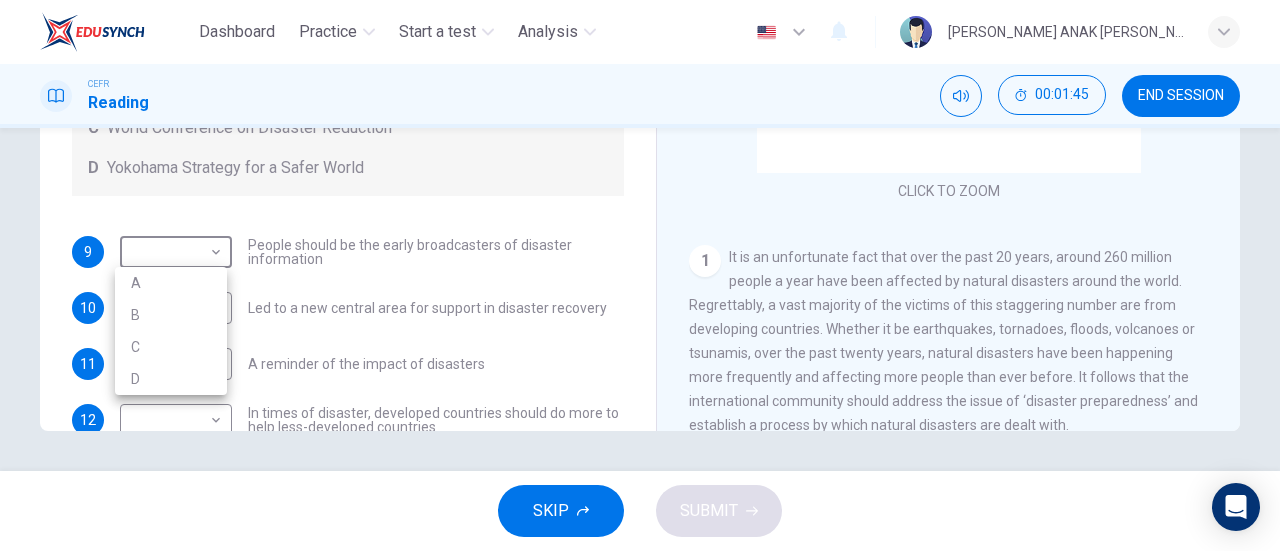 click on "A" at bounding box center (171, 283) 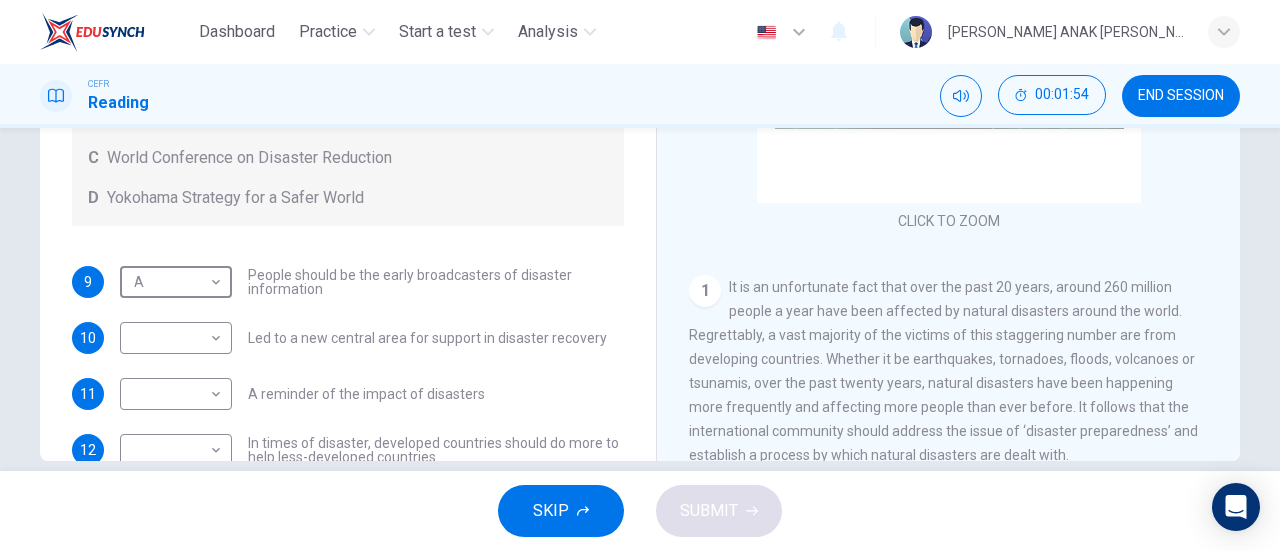 scroll, scrollTop: 432, scrollLeft: 0, axis: vertical 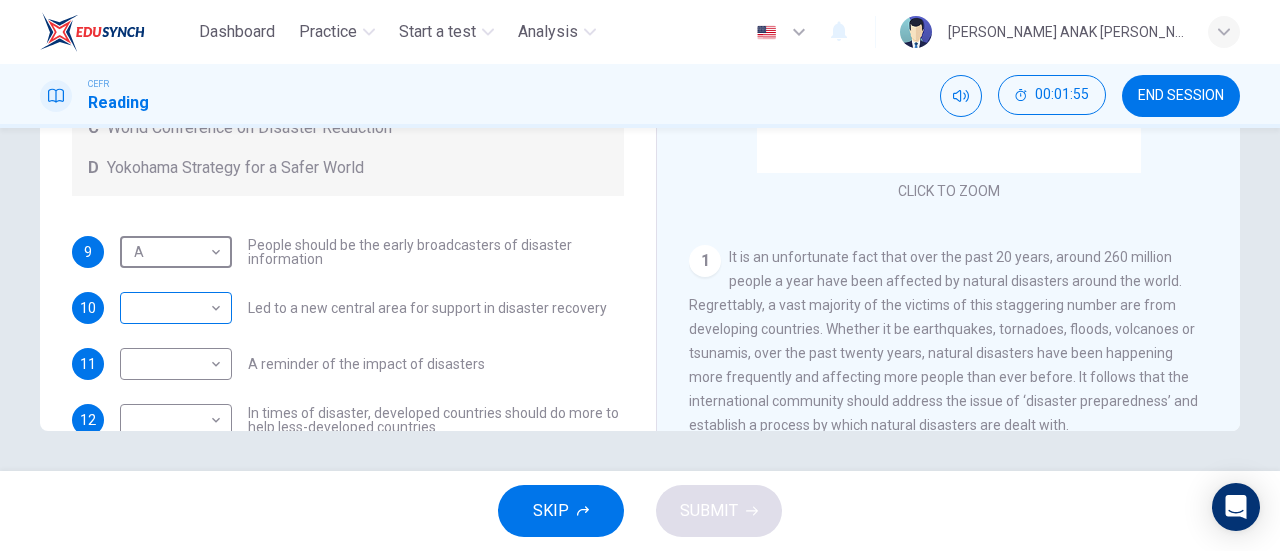 click on "Dashboard Practice Start a test Analysis English en ​ [PERSON_NAME] ANAK [PERSON_NAME] Reading 00:01:55 END SESSION Questions 9 - 13 Look at the following statements and the list of disaster control initiatives below.
Match each statement with the correct disaster control initiative,  A-D .
Write the correct letter,  A-D , in the boxes below Disaster Control Initiatives A Hyogo Declaration B Great Hanshin-Awaji Earthquake Forum C World Conference on Disaster Reduction D Yokohama Strategy for a Safer World 9 A A ​ People should be the early broadcasters of disaster information 10 ​ ​ Led to a new central area for support in disaster recovery 11 ​ ​ A reminder of the impact of disasters 12 ​ ​ In times of disaster, developed countries should do more to help less-developed countries 13 ​ ​ National development and disaster prevention should be considered at the same time Preparing for the Threat CLICK TO ZOOM Click to Zoom 1 2 3 4 5 6 SKIP SUBMIT
Dashboard Practice Start a test" at bounding box center (640, 275) 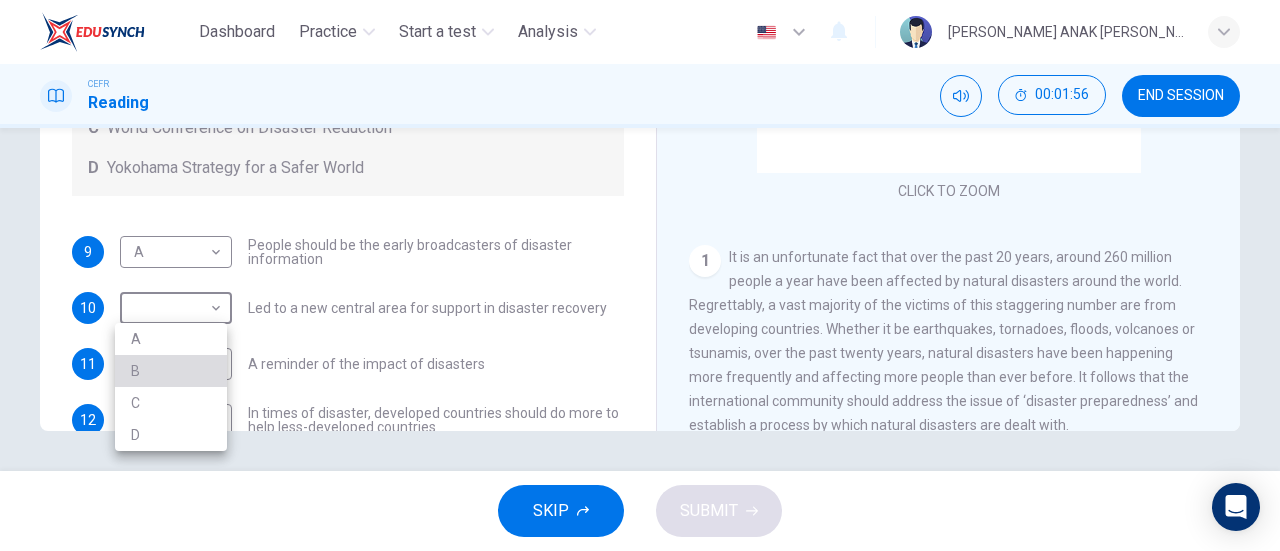 click on "B" at bounding box center (171, 371) 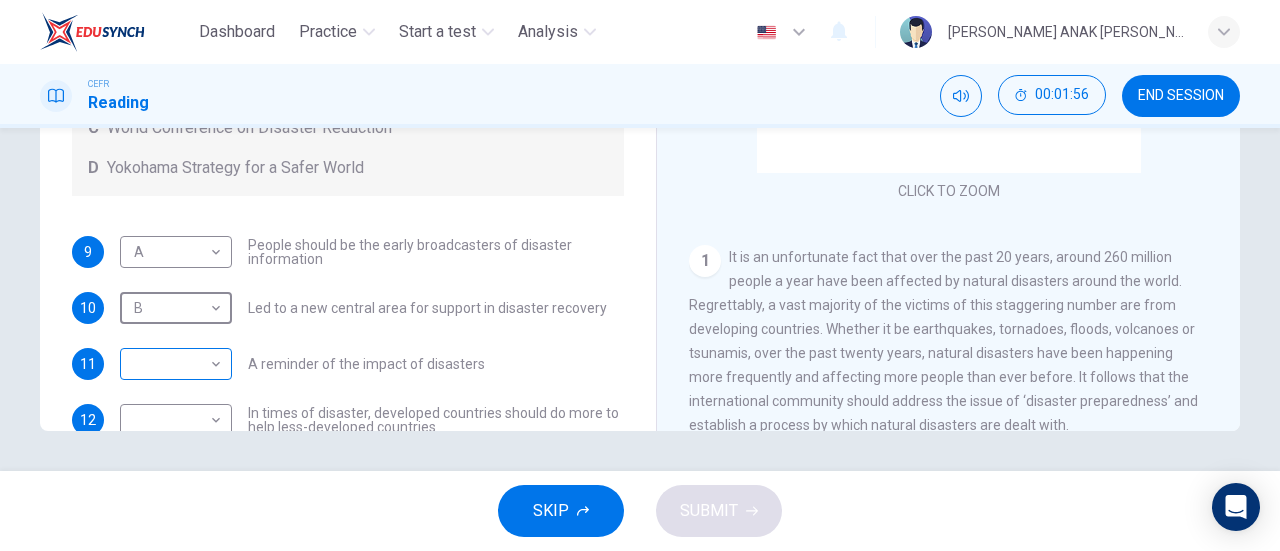 click on "Dashboard Practice Start a test Analysis English en ​ [PERSON_NAME] ANAK [PERSON_NAME] Reading 00:01:56 END SESSION Questions 9 - 13 Look at the following statements and the list of disaster control initiatives below.
Match each statement with the correct disaster control initiative,  A-D .
Write the correct letter,  A-D , in the boxes below Disaster Control Initiatives A Hyogo Declaration B Great Hanshin-Awaji Earthquake Forum C World Conference on Disaster Reduction D Yokohama Strategy for a Safer World 9 A A ​ People should be the early broadcasters of disaster information 10 B B ​ Led to a new central area for support in disaster recovery 11 ​ ​ A reminder of the impact of disasters 12 ​ ​ In times of disaster, developed countries should do more to help less-developed countries 13 ​ ​ National development and disaster prevention should be considered at the same time Preparing for the Threat CLICK TO ZOOM Click to Zoom 1 2 3 4 5 6 SKIP SUBMIT
Dashboard Practice Start a test" at bounding box center [640, 275] 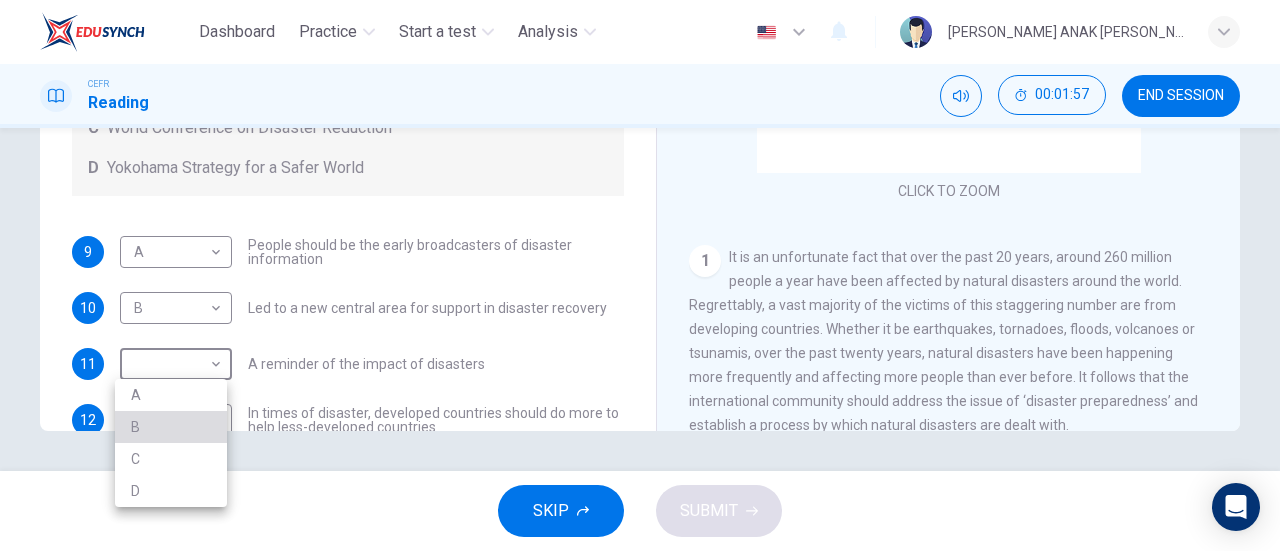 click on "B" at bounding box center (171, 427) 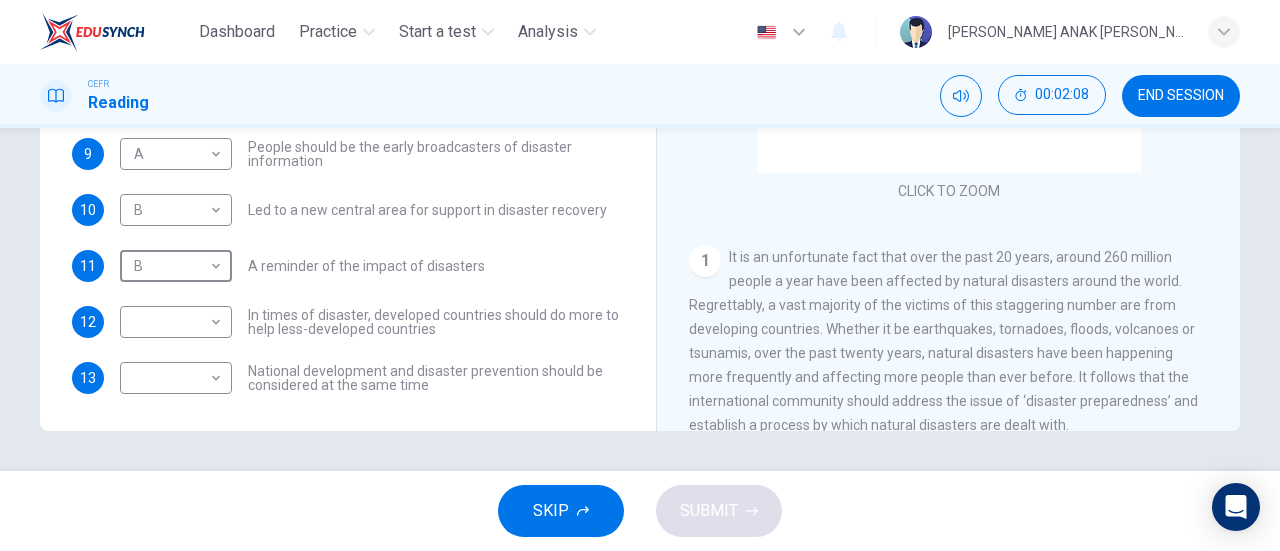scroll, scrollTop: 136, scrollLeft: 0, axis: vertical 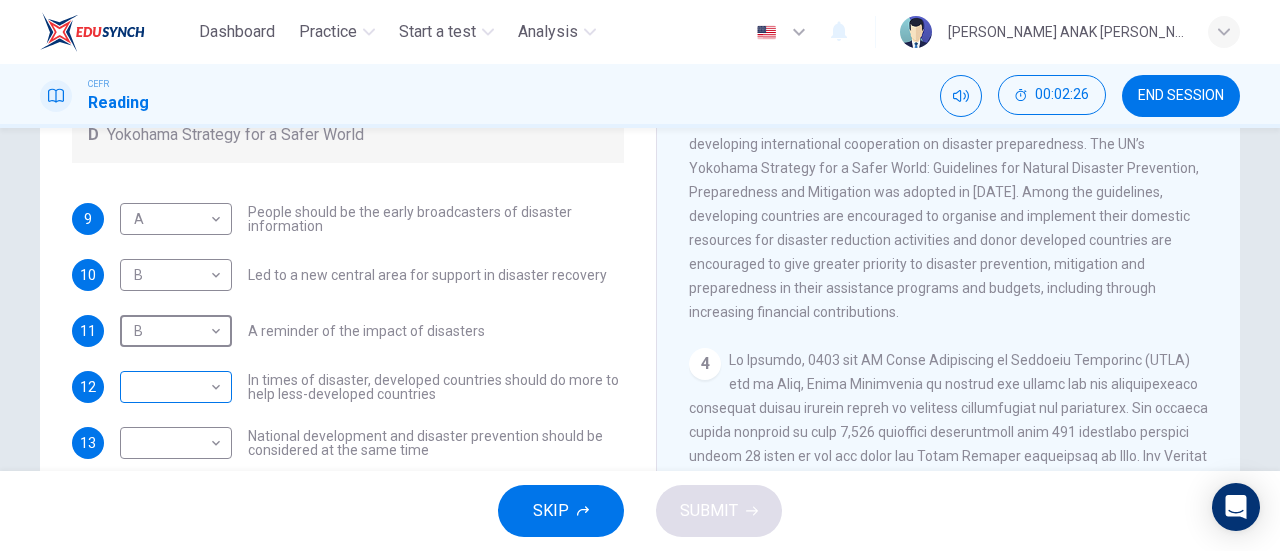 click on "Dashboard Practice Start a test Analysis English en ​ [PERSON_NAME] ANAK [PERSON_NAME] Reading 00:02:26 END SESSION Questions 9 - 13 Look at the following statements and the list of disaster control initiatives below.
Match each statement with the correct disaster control initiative,  A-D .
Write the correct letter,  A-D , in the boxes below Disaster Control Initiatives A Hyogo Declaration B Great Hanshin-Awaji Earthquake Forum C World Conference on Disaster Reduction D Yokohama Strategy for a Safer World 9 A A ​ People should be the early broadcasters of disaster information 10 B B ​ Led to a new central area for support in disaster recovery 11 B B ​ A reminder of the impact of disasters 12 ​ ​ In times of disaster, developed countries should do more to help less-developed countries 13 ​ ​ National development and disaster prevention should be considered at the same time Preparing for the Threat CLICK TO ZOOM Click to Zoom 1 2 3 4 5 6 SKIP SUBMIT
Dashboard Practice Start a test" at bounding box center [640, 275] 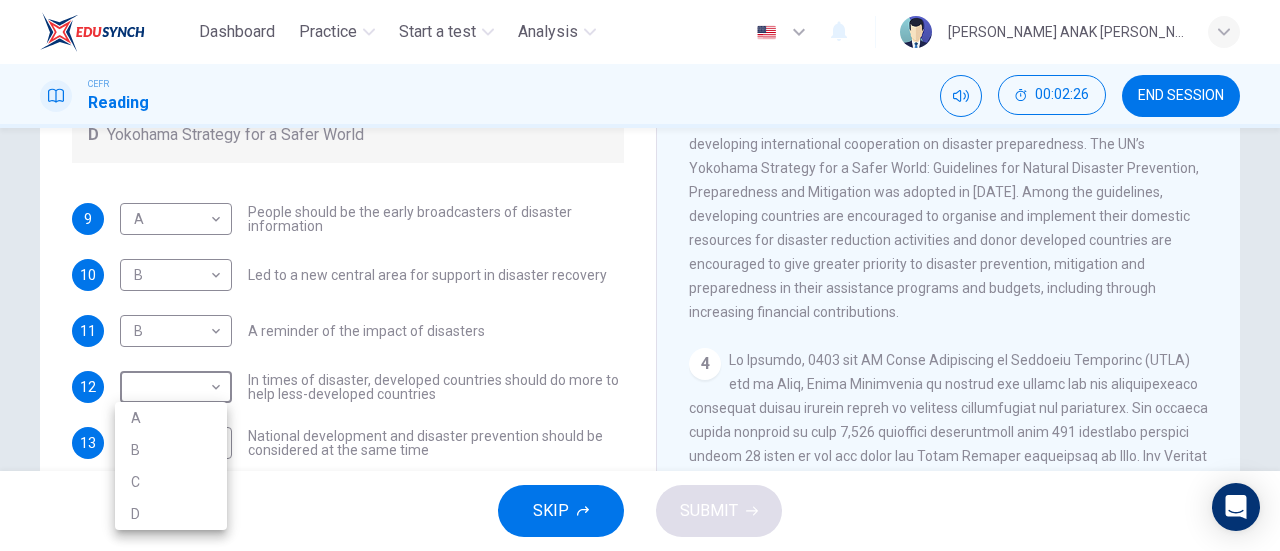 click on "C" at bounding box center [171, 482] 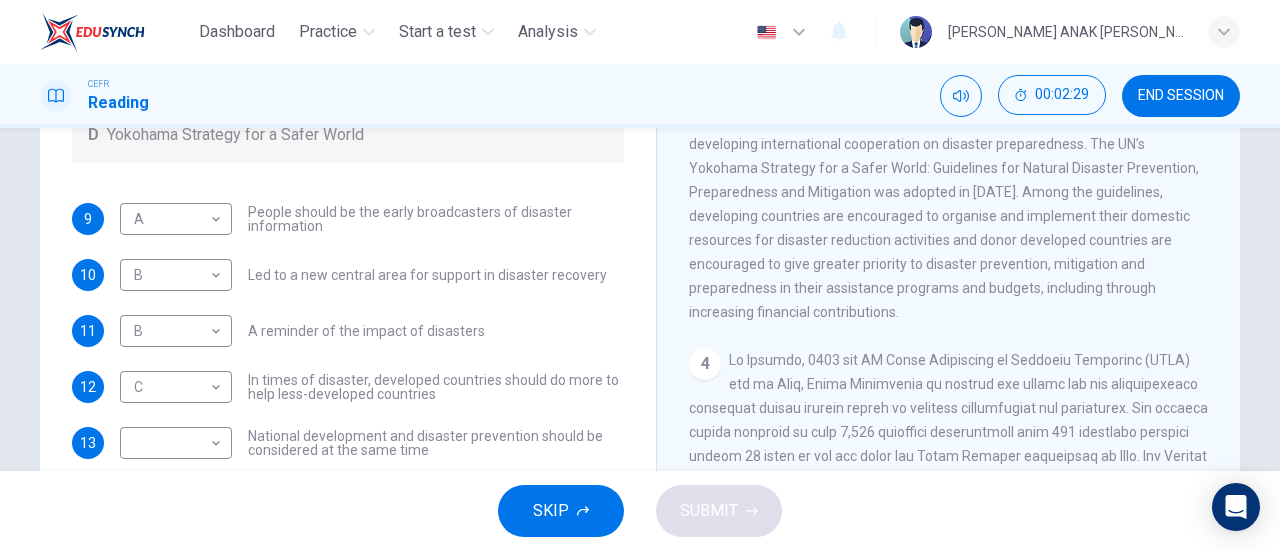 drag, startPoint x: 638, startPoint y: 323, endPoint x: 639, endPoint y: 236, distance: 87.005745 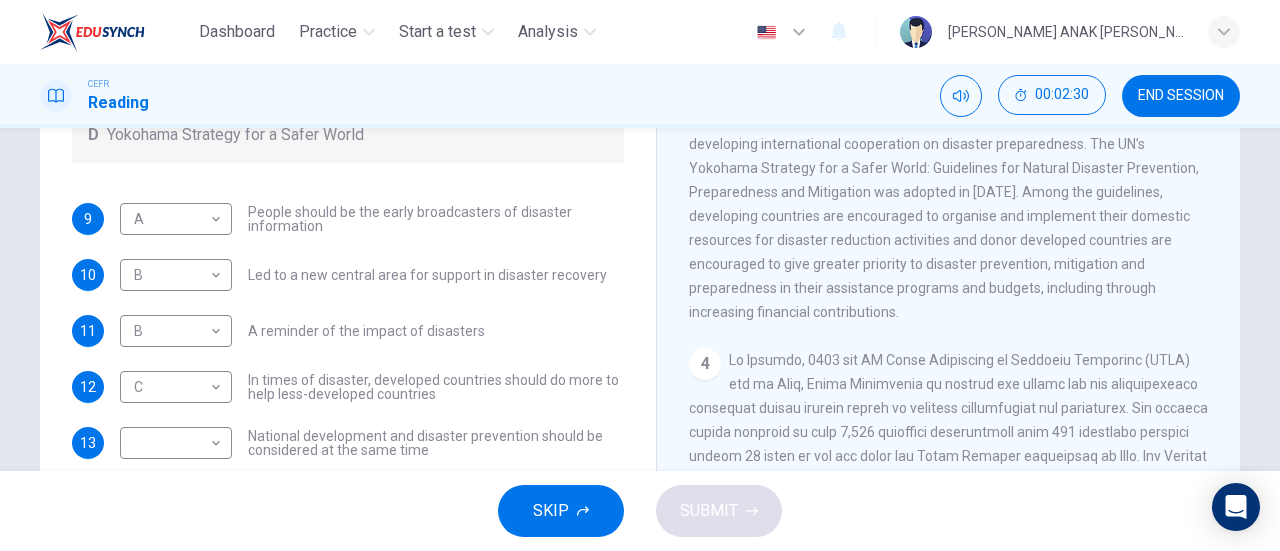 click on "Questions 9 - 13 Look at the following statements and the list of disaster control initiatives below.
Match each statement with the correct disaster control initiative,  A-D .
Write the correct letter,  A-D , in the boxes below Disaster Control Initiatives A Hyogo Declaration B Great Hanshin-Awaji Earthquake Forum C World Conference on Disaster Reduction D Yokohama Strategy for a Safer World 9 A A ​ People should be the early broadcasters of disaster information 10 B B ​ Led to a new central area for support in disaster recovery 11 B B ​ A reminder of the impact of disasters 12 C C ​ In times of disaster, developed countries should do more to help less-developed countries 13 ​ ​ National development and disaster prevention should be considered at the same time" at bounding box center [348, 83] 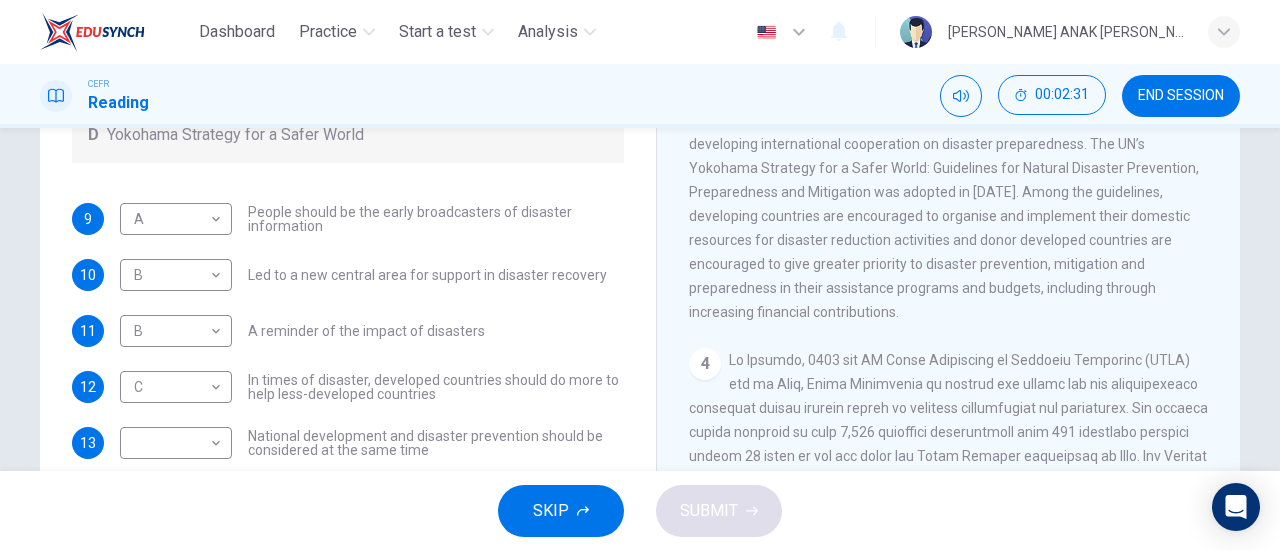 drag, startPoint x: 635, startPoint y: 274, endPoint x: 634, endPoint y: 223, distance: 51.009804 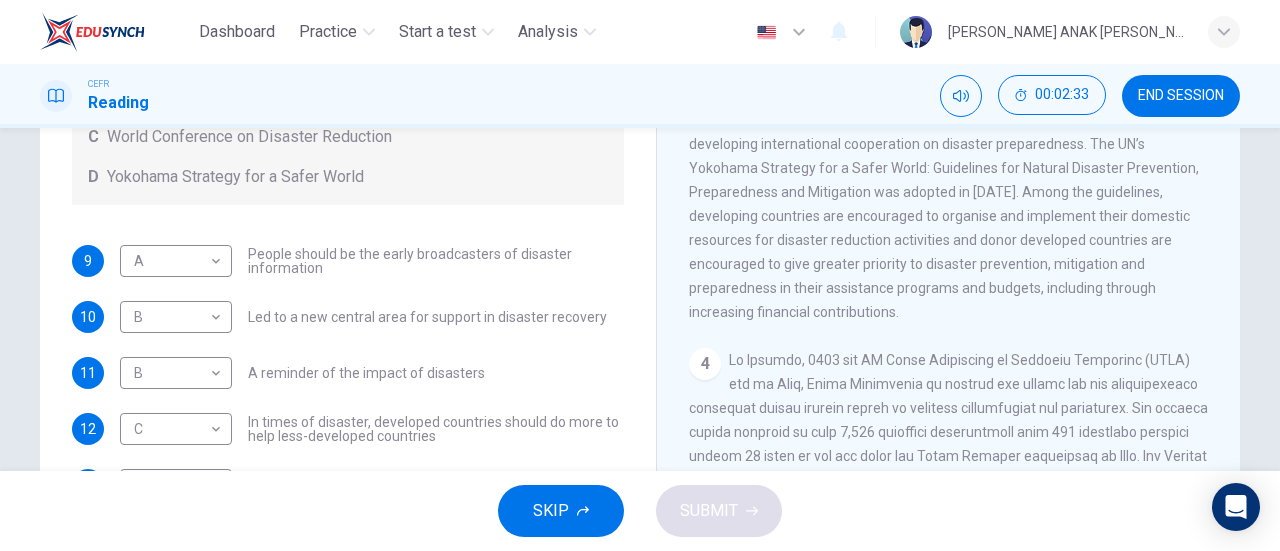 scroll, scrollTop: 136, scrollLeft: 0, axis: vertical 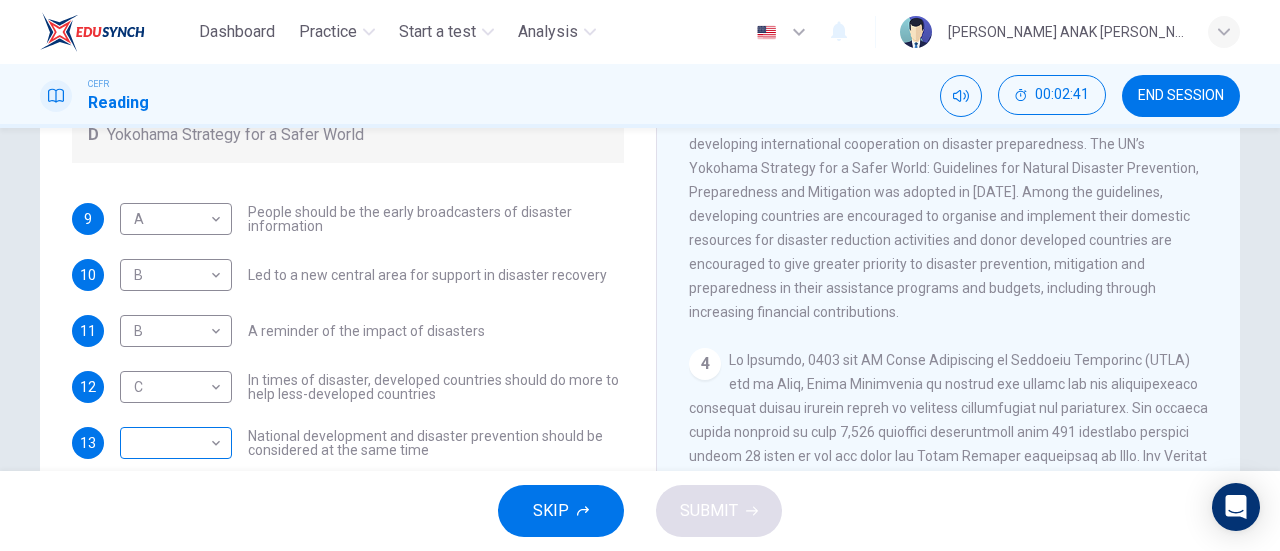 click on "Dashboard Practice Start a test Analysis English en ​ [PERSON_NAME] ANAK [PERSON_NAME] Reading 00:02:41 END SESSION Questions 9 - 13 Look at the following statements and the list of disaster control initiatives below.
Match each statement with the correct disaster control initiative,  A-D .
Write the correct letter,  A-D , in the boxes below Disaster Control Initiatives A Hyogo Declaration B Great Hanshin-Awaji Earthquake Forum C World Conference on Disaster Reduction D Yokohama Strategy for a Safer World 9 A A ​ People should be the early broadcasters of disaster information 10 B B ​ Led to a new central area for support in disaster recovery 11 B B ​ A reminder of the impact of disasters 12 C C ​ In times of disaster, developed countries should do more to help less-developed countries 13 ​ ​ National development and disaster prevention should be considered at the same time Preparing for the Threat CLICK TO ZOOM Click to Zoom 1 2 3 4 5 6 SKIP SUBMIT
Dashboard Practice Start a test" at bounding box center (640, 275) 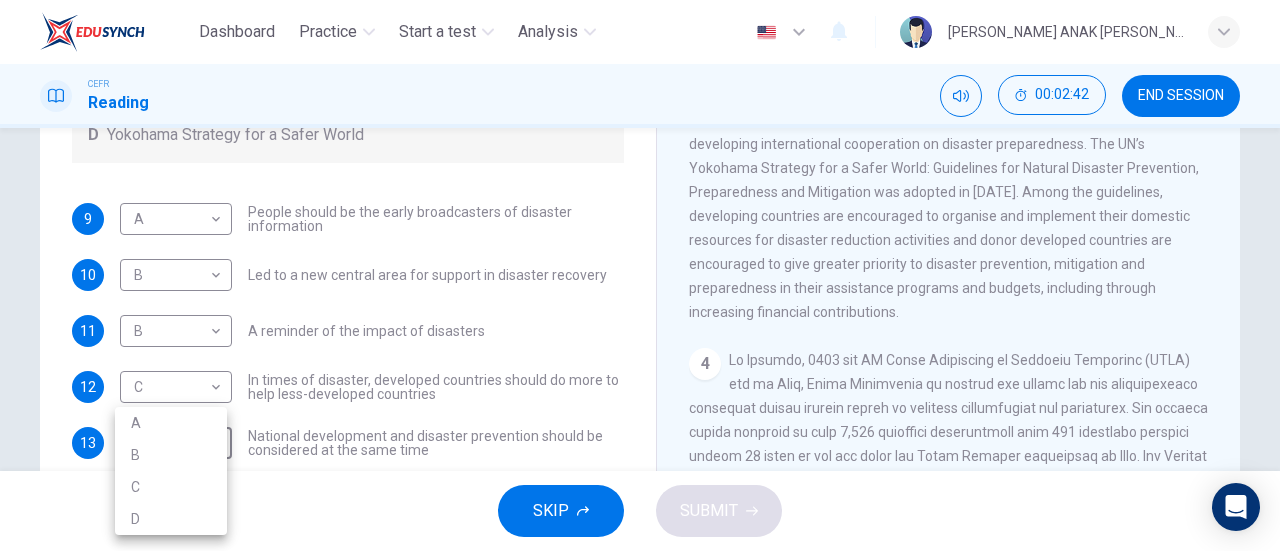 click on "C" at bounding box center [171, 487] 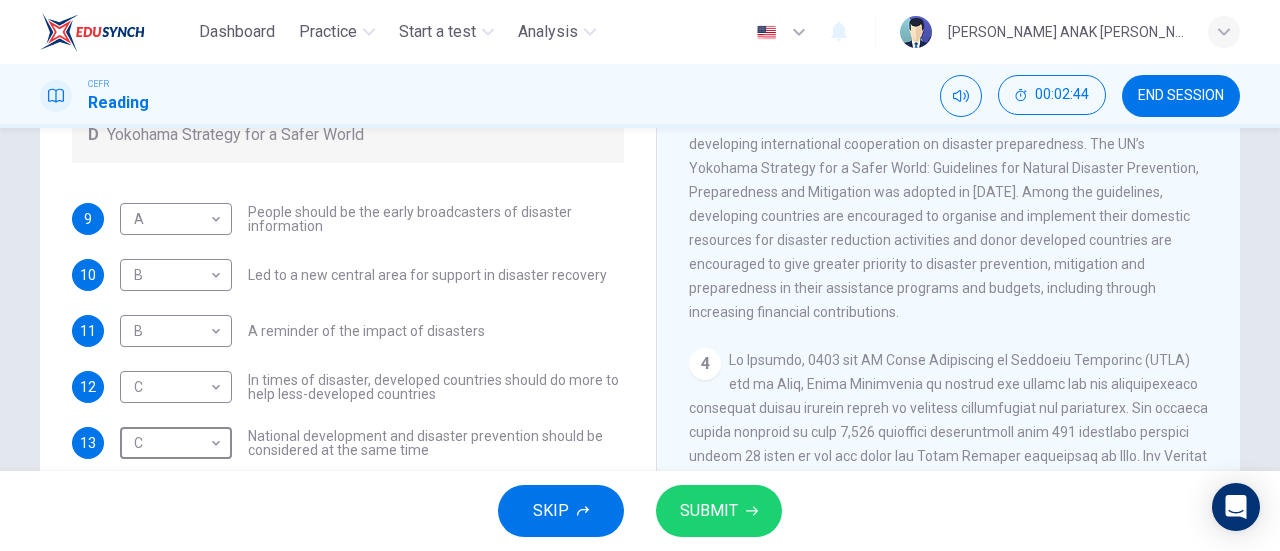 click on "SUBMIT" at bounding box center [709, 511] 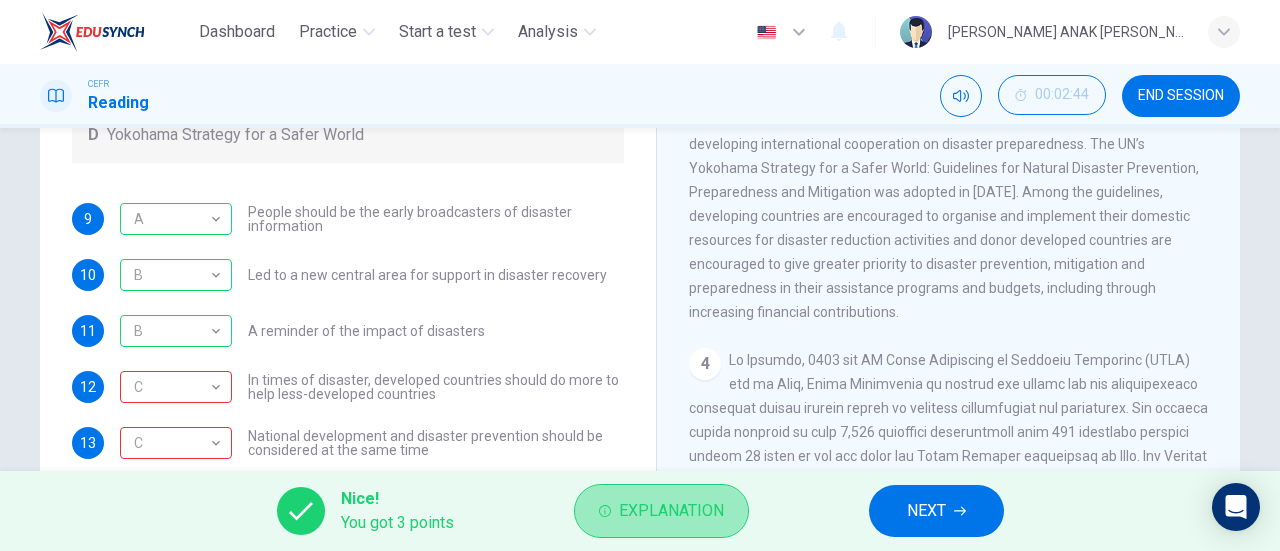 click on "Explanation" at bounding box center [671, 511] 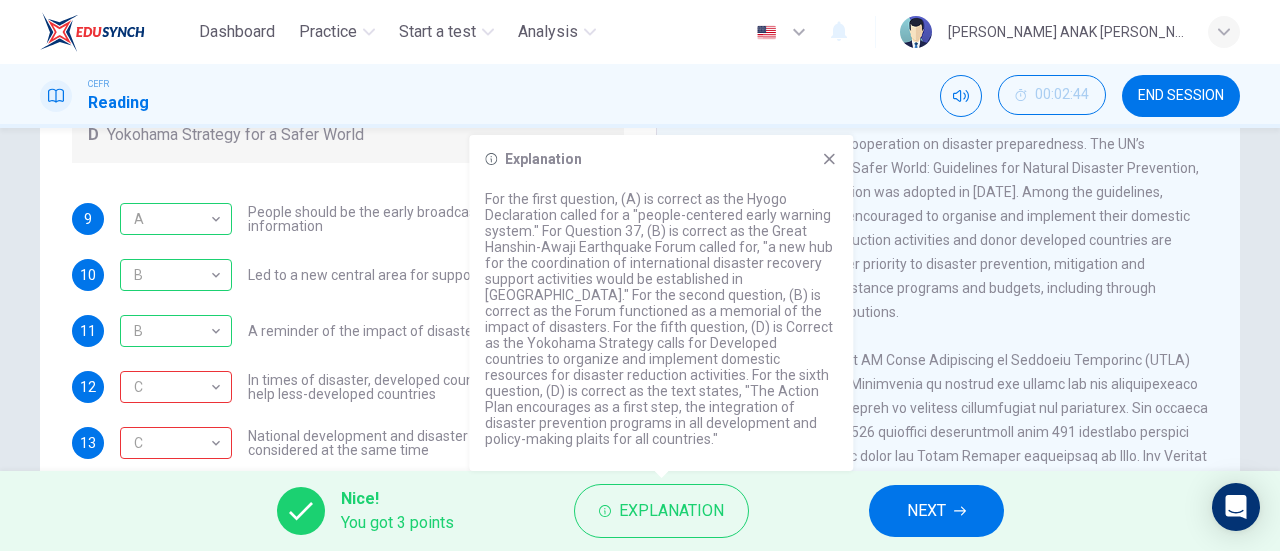 click on "NEXT" at bounding box center (926, 511) 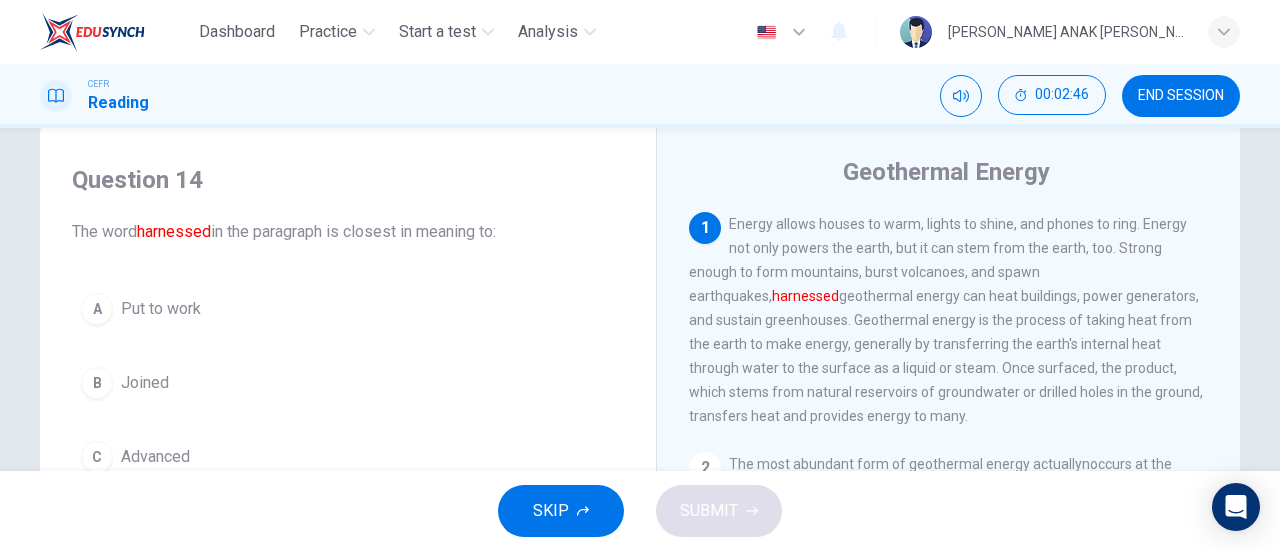 scroll, scrollTop: 49, scrollLeft: 0, axis: vertical 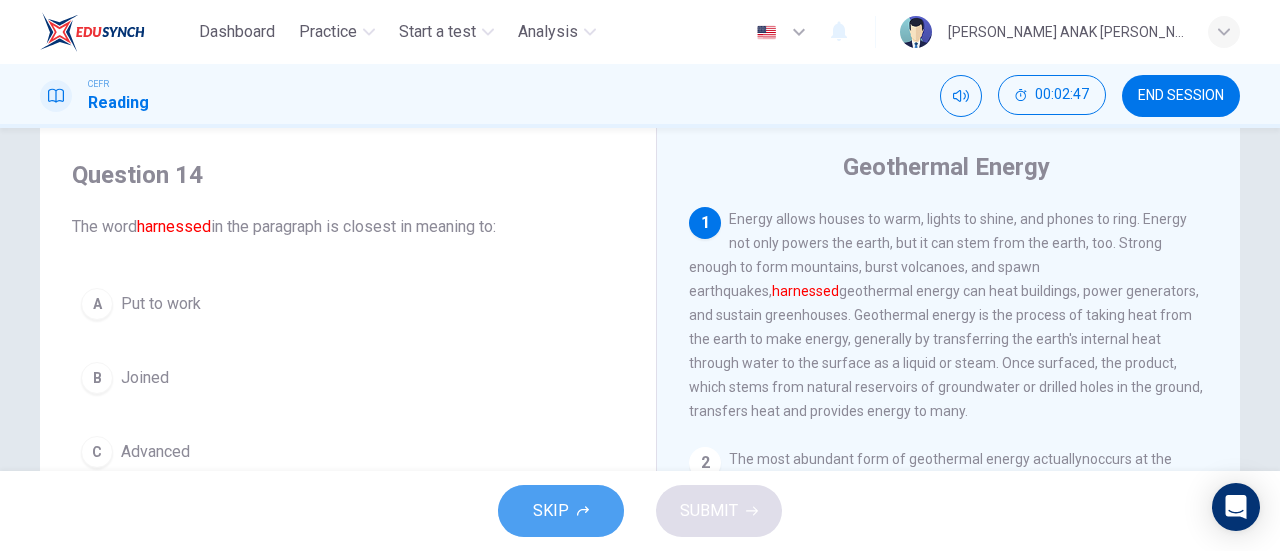 click 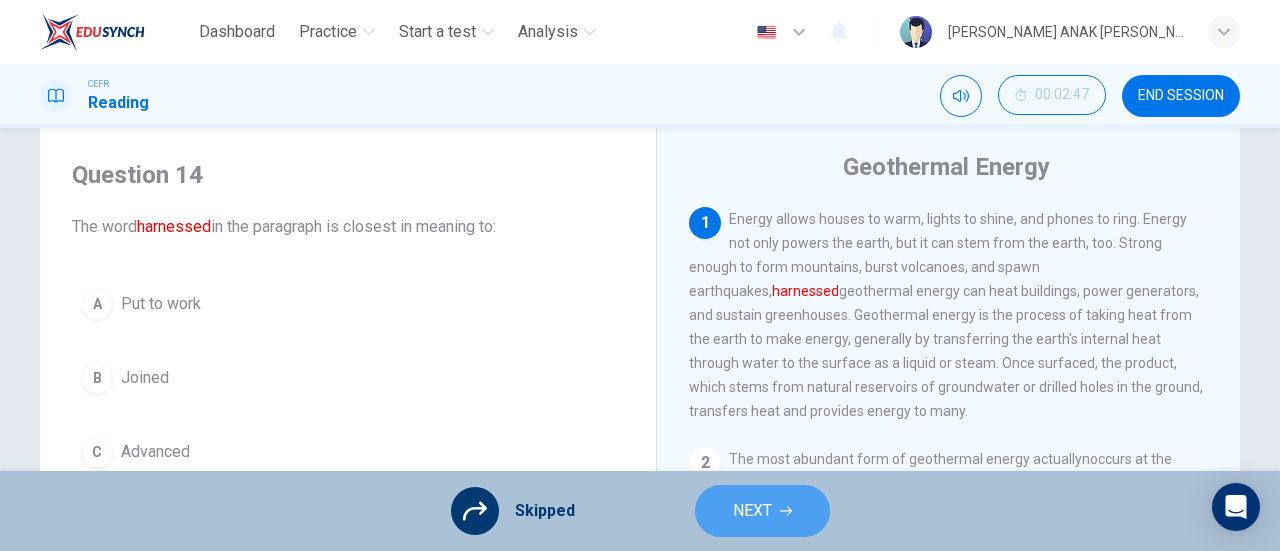 click on "NEXT" at bounding box center [762, 511] 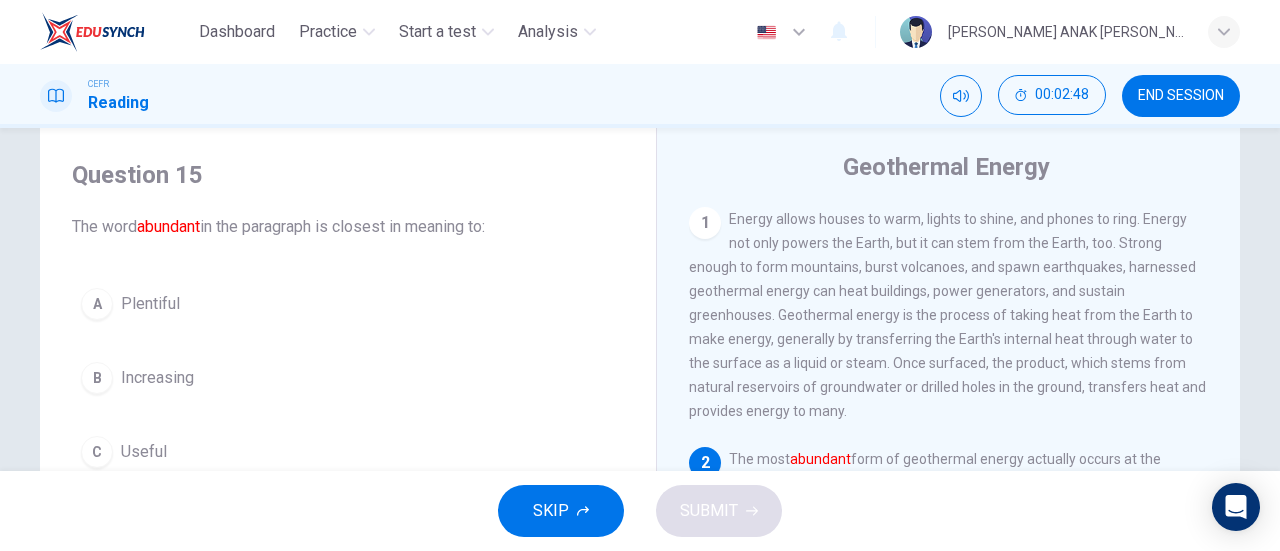 click on "SKIP" at bounding box center [561, 511] 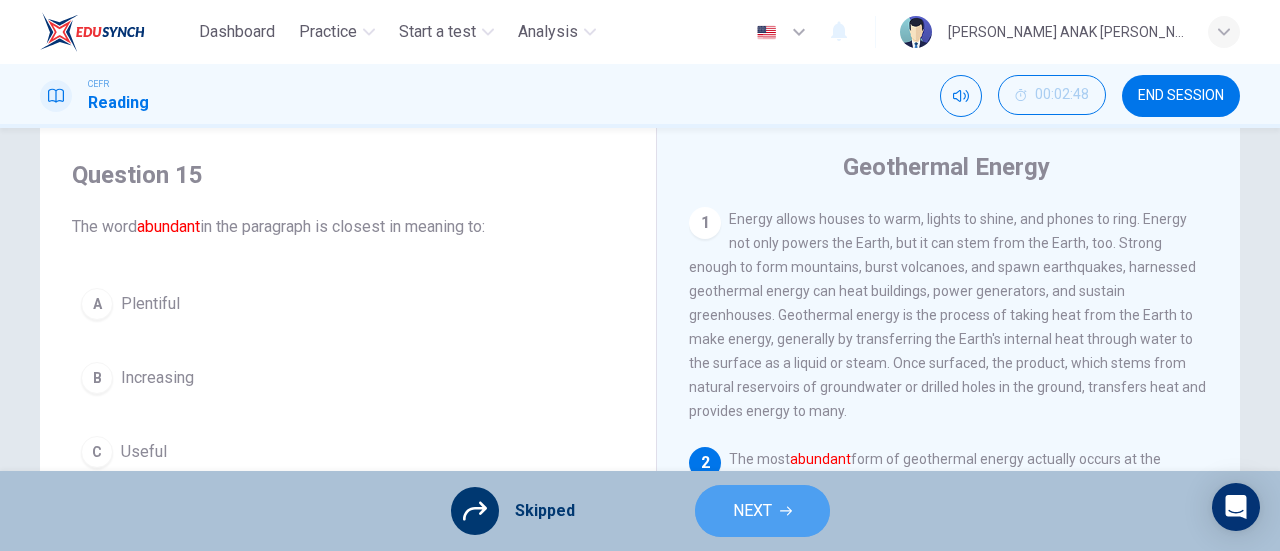 click on "NEXT" at bounding box center (752, 511) 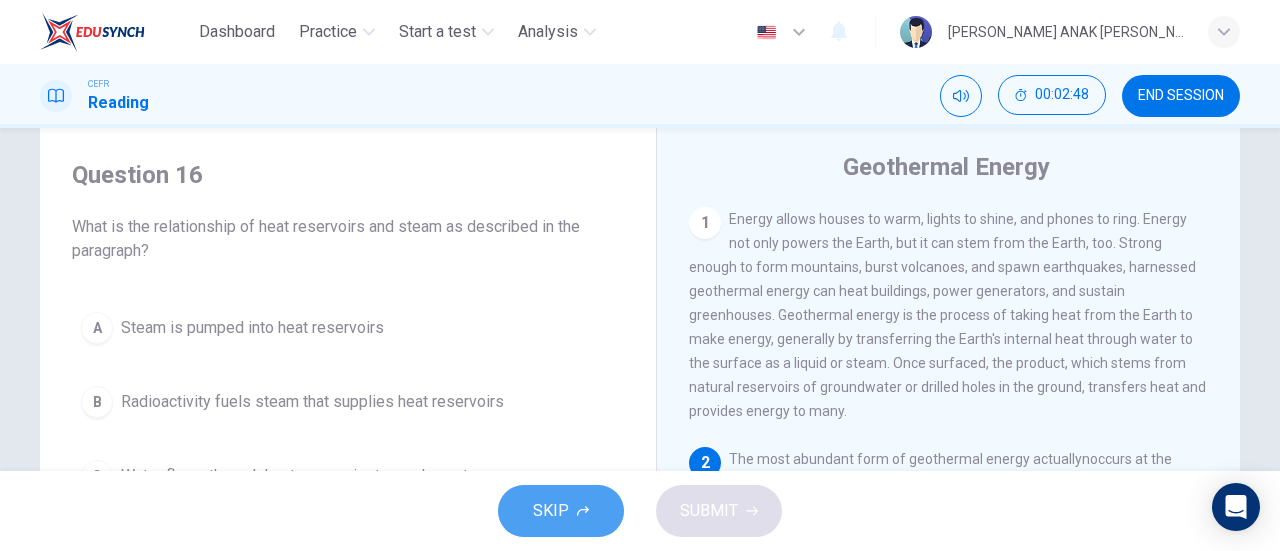 click on "SKIP" at bounding box center (561, 511) 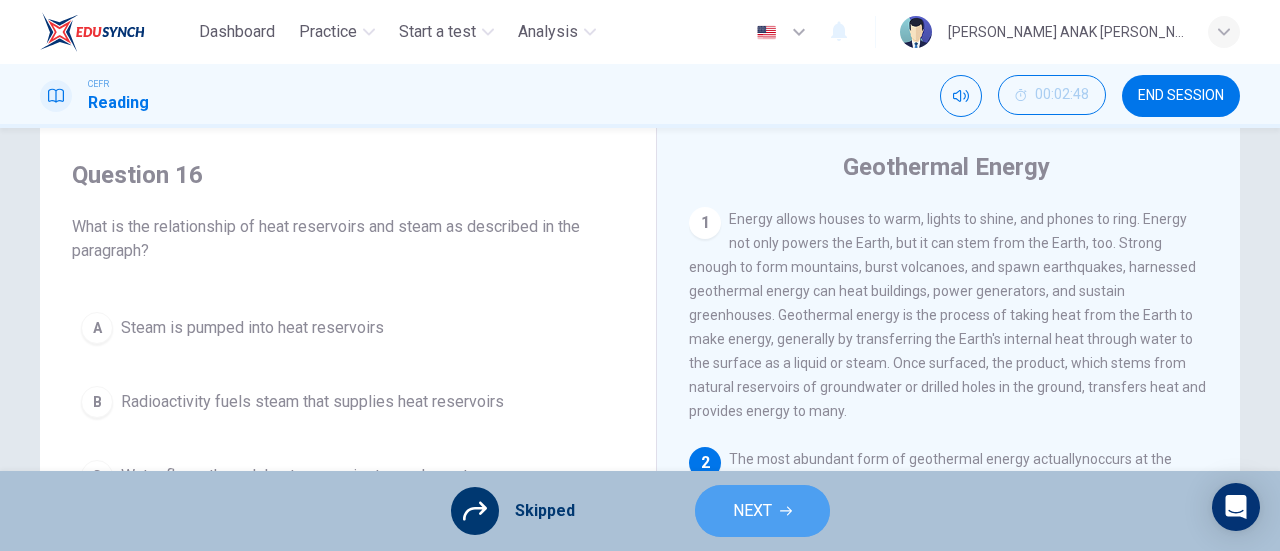click on "NEXT" at bounding box center (752, 511) 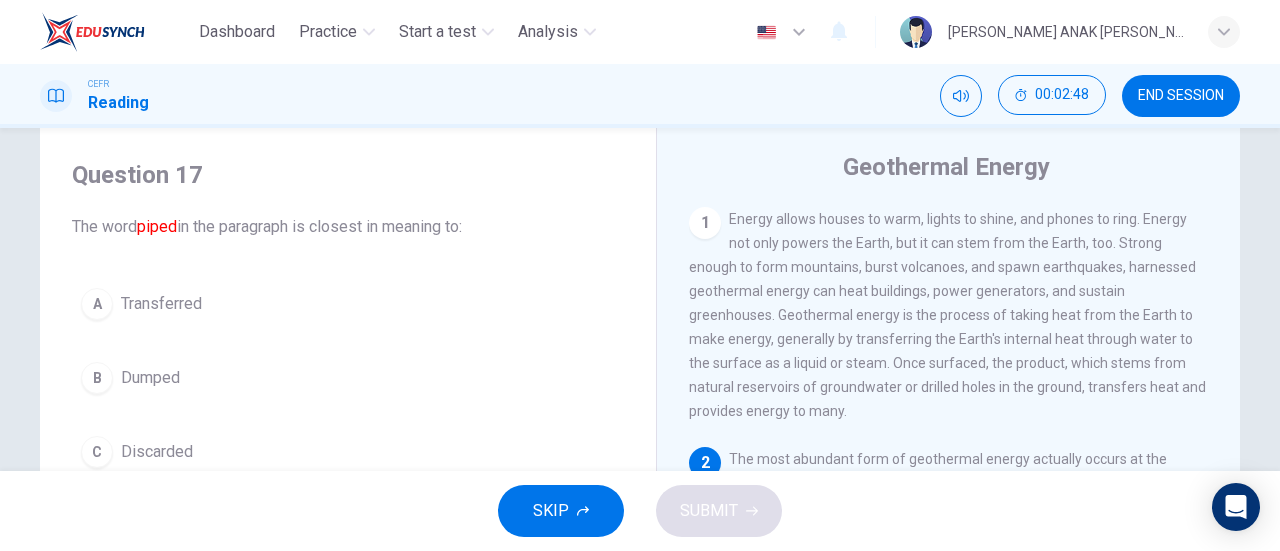 click 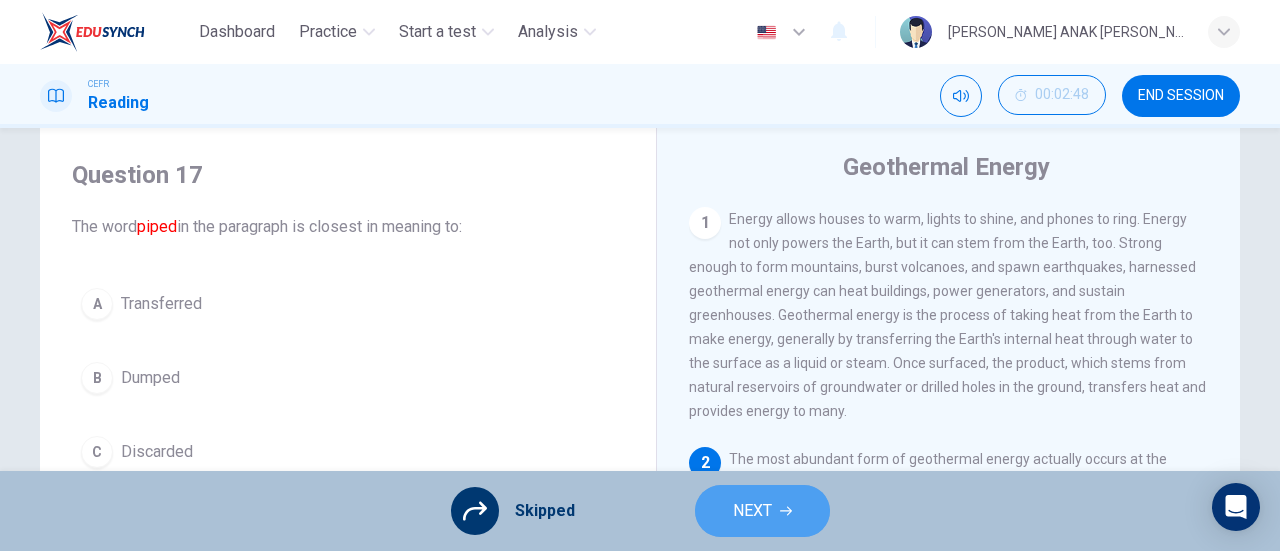 drag, startPoint x: 730, startPoint y: 513, endPoint x: 624, endPoint y: 511, distance: 106.01887 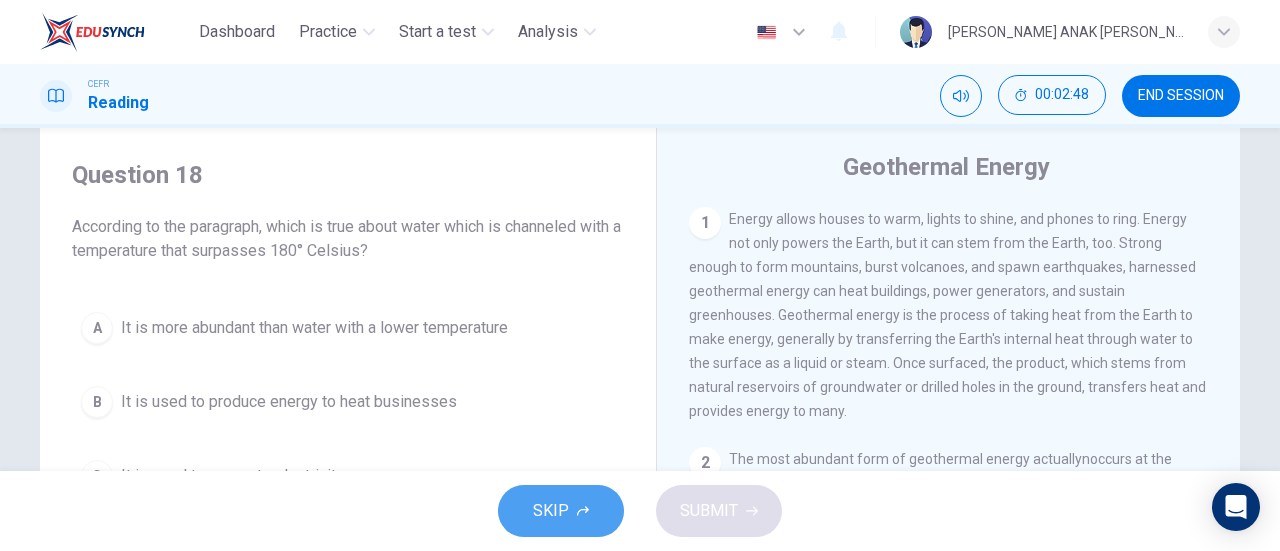 click on "SKIP" at bounding box center (561, 511) 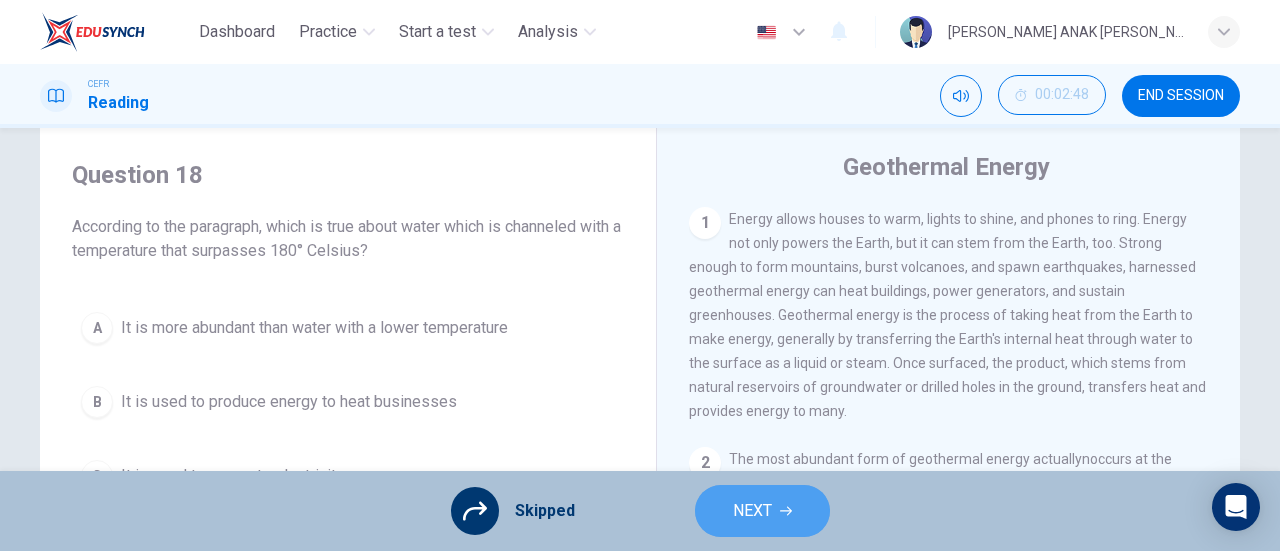 click on "NEXT" at bounding box center (752, 511) 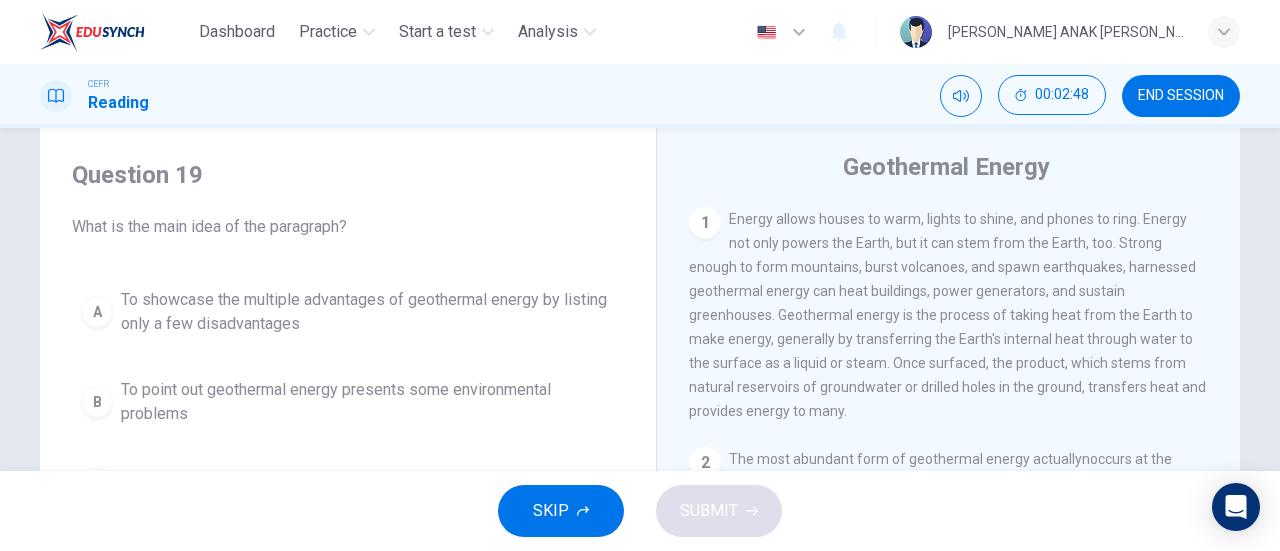 click 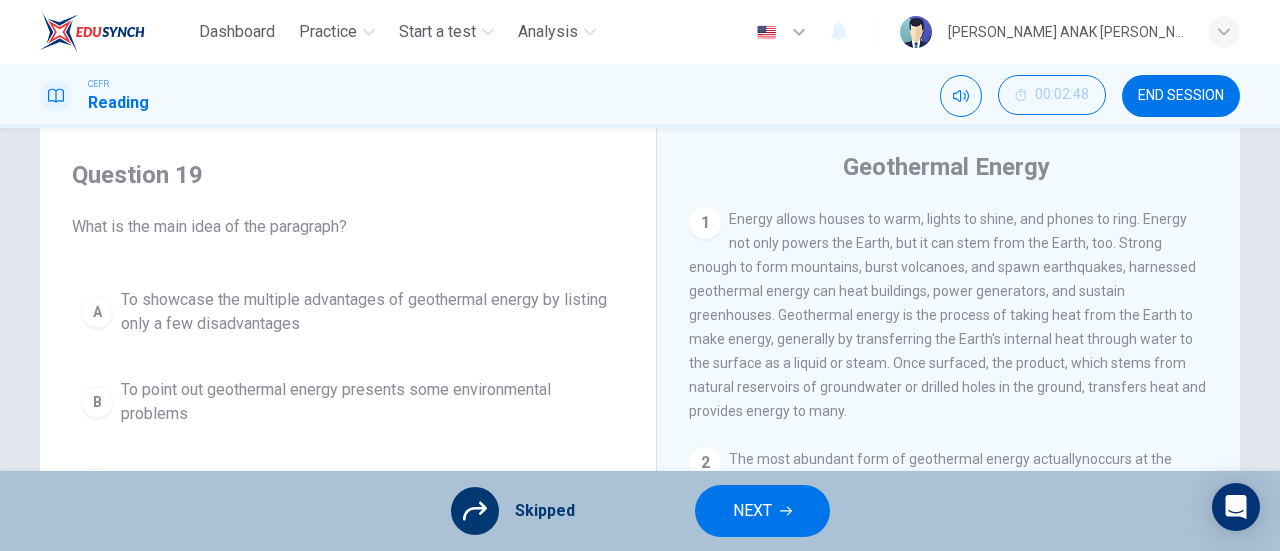 click on "NEXT" at bounding box center (762, 511) 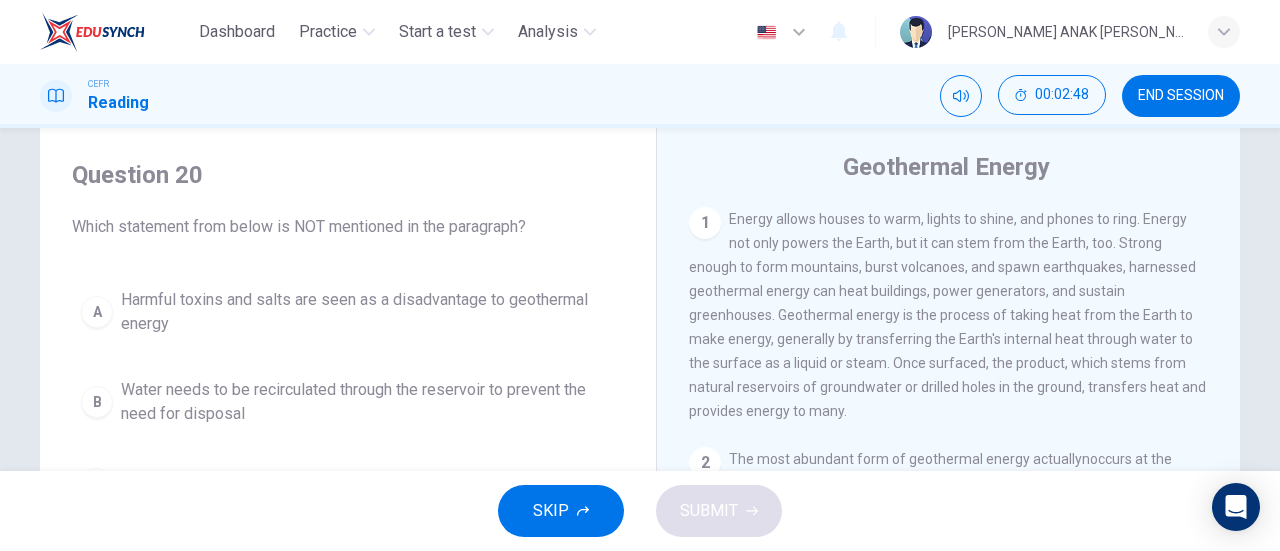 click on "SKIP" at bounding box center (551, 511) 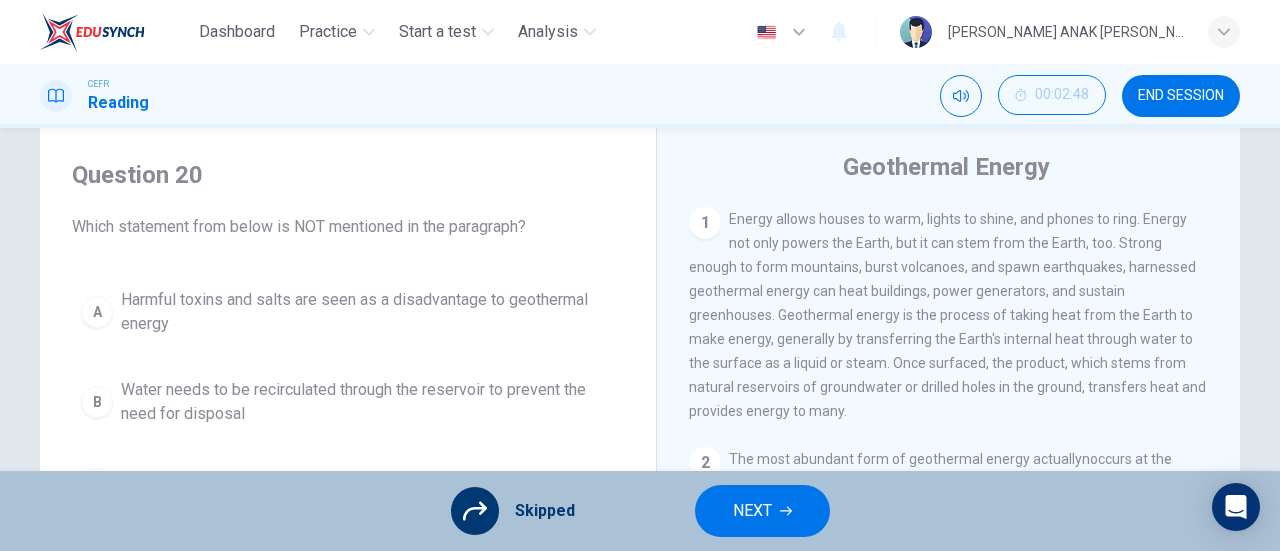 click on "NEXT" at bounding box center [752, 511] 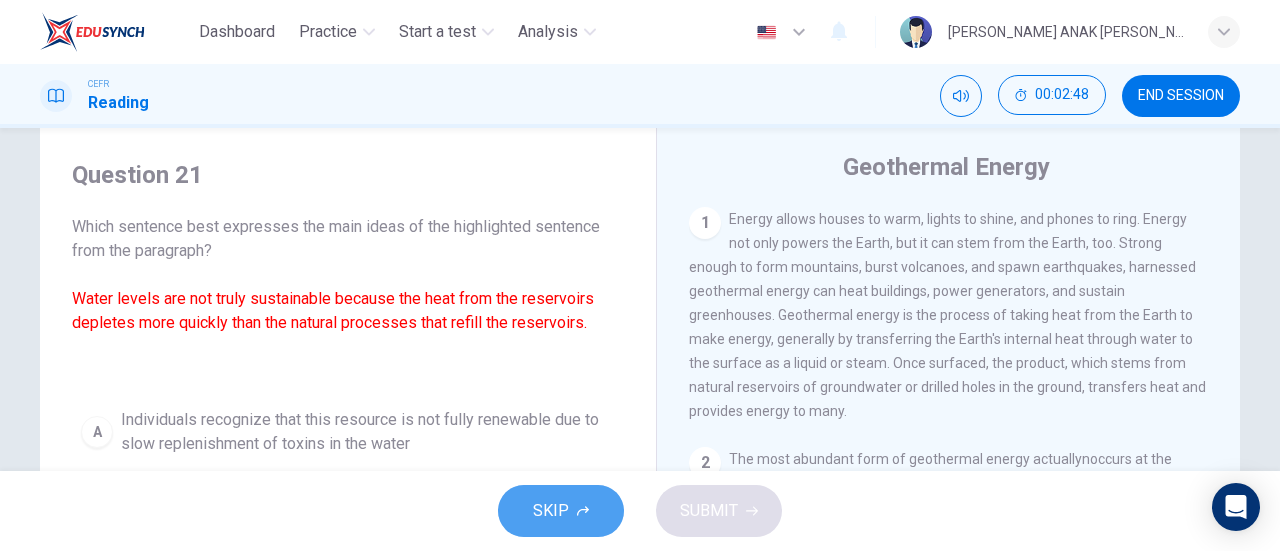 click on "SKIP" at bounding box center [561, 511] 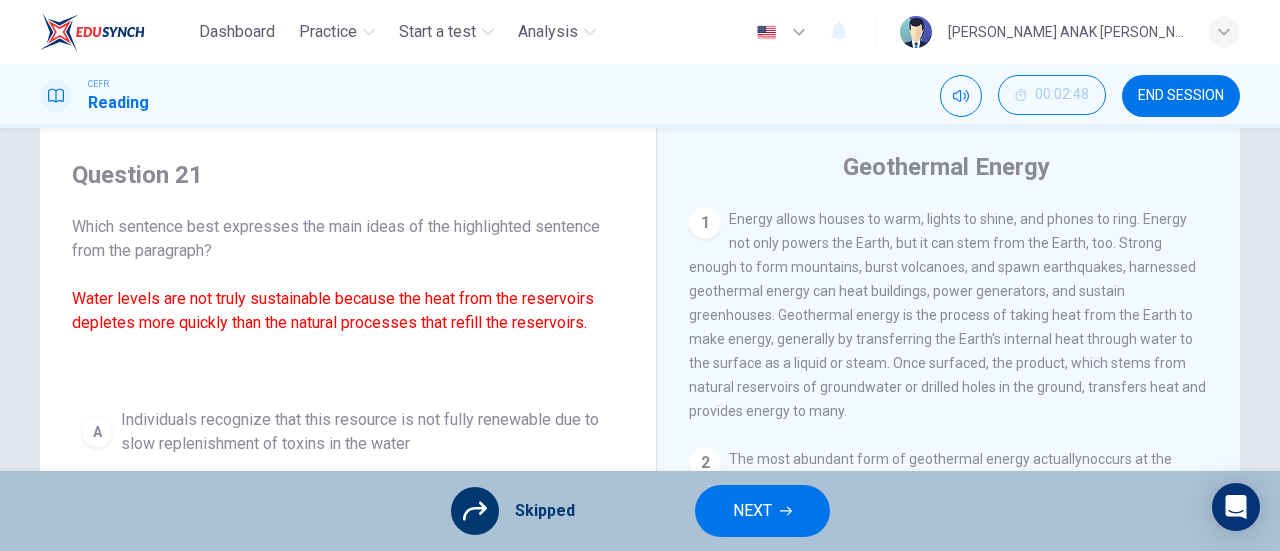 click on "NEXT" at bounding box center [762, 511] 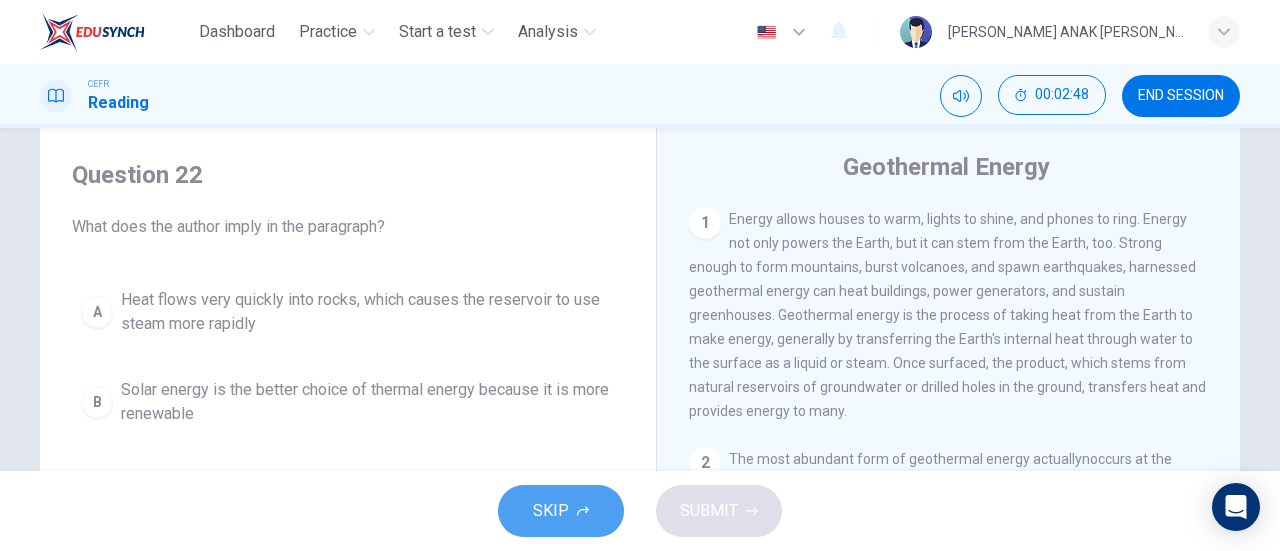 click on "SKIP" at bounding box center [551, 511] 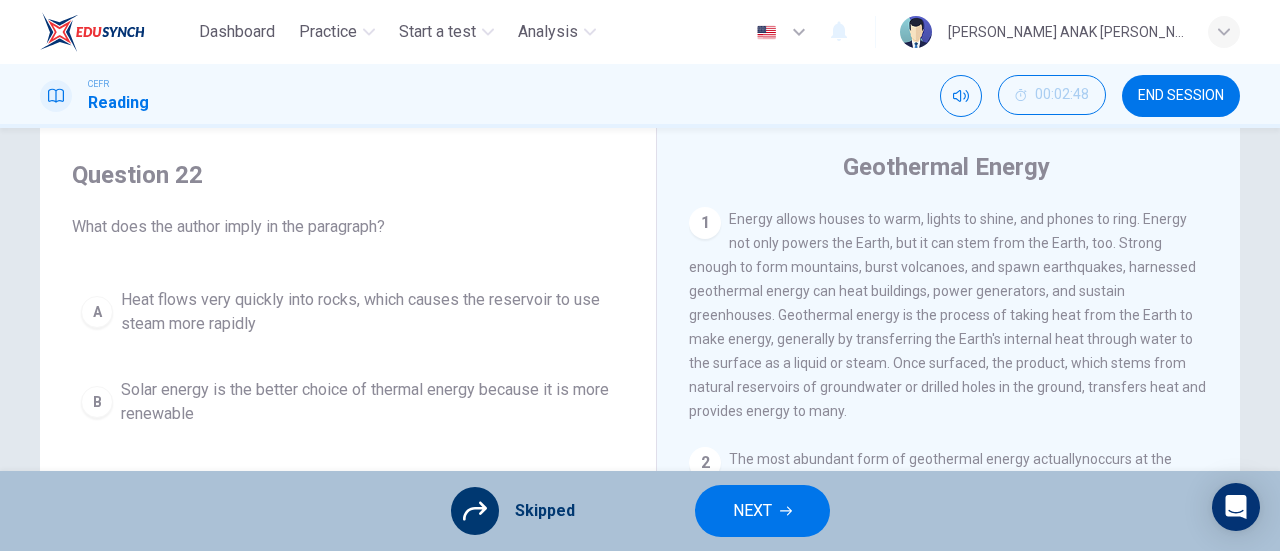 click on "NEXT" at bounding box center (752, 511) 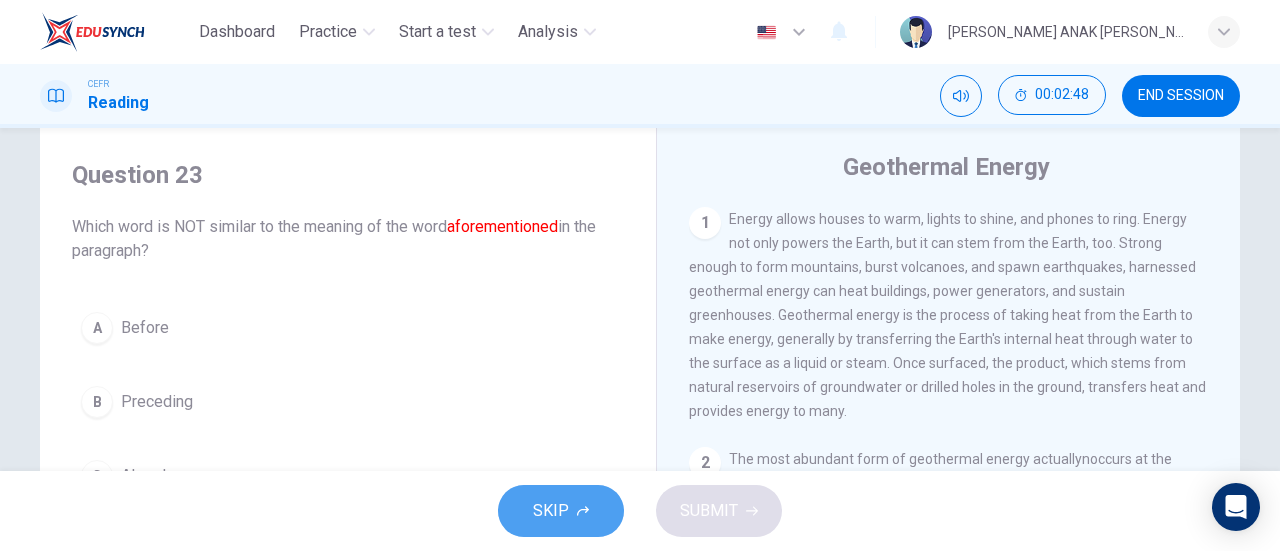 click 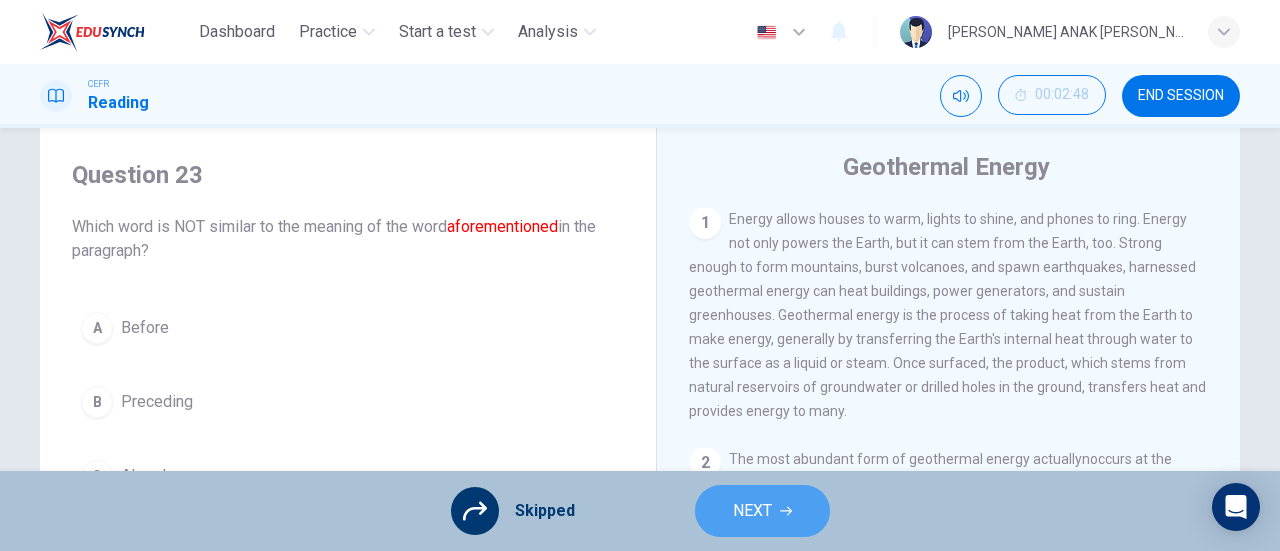 click on "NEXT" at bounding box center [762, 511] 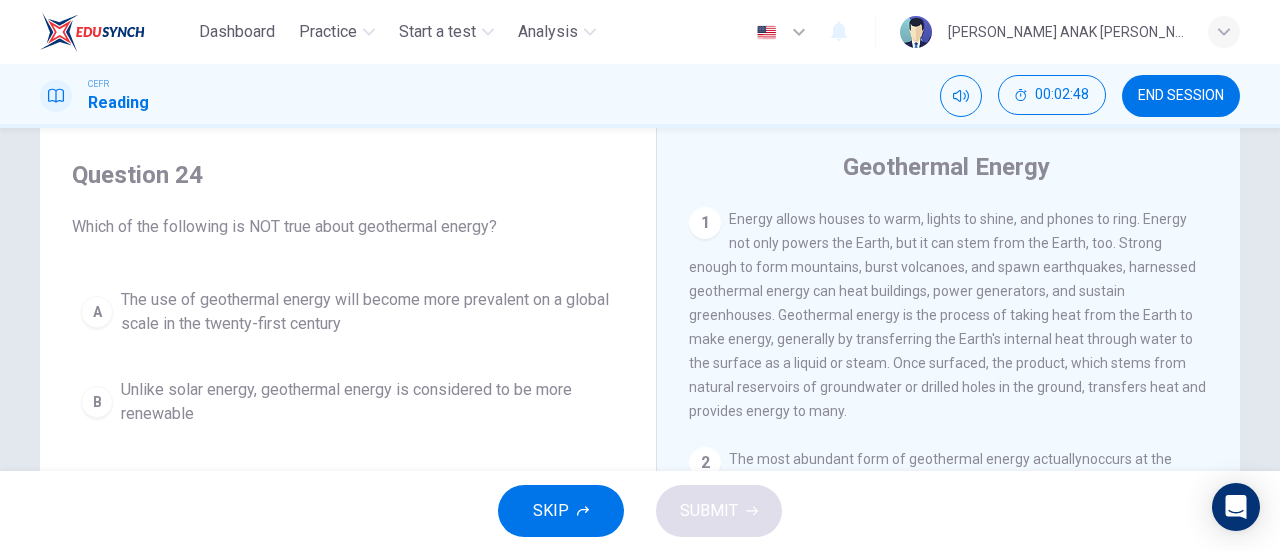 click on "SKIP" at bounding box center [561, 511] 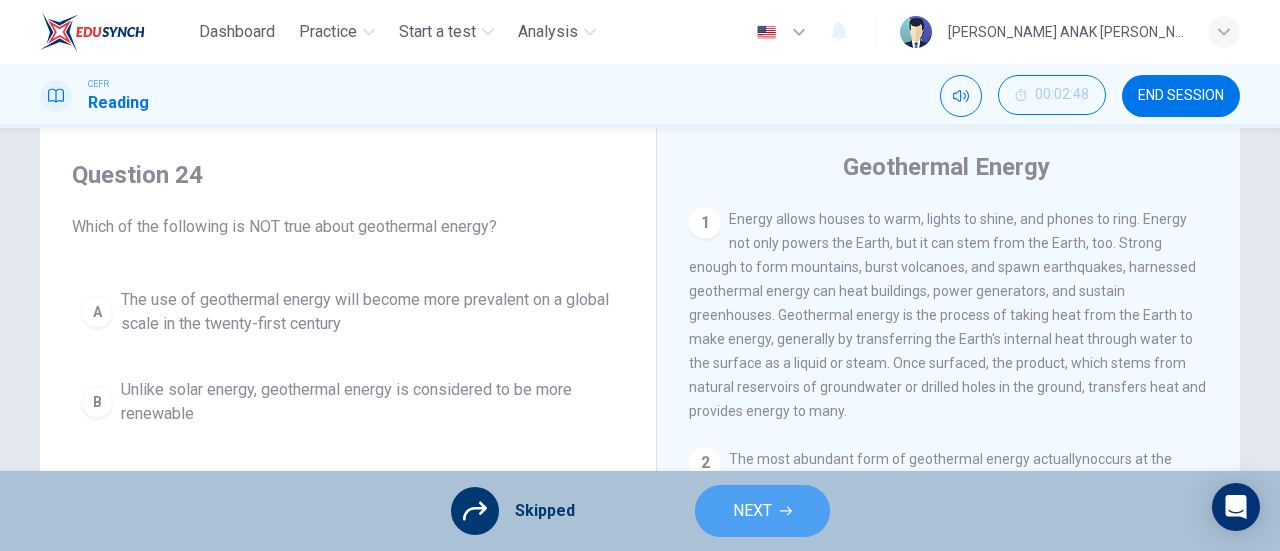 click on "NEXT" at bounding box center (762, 511) 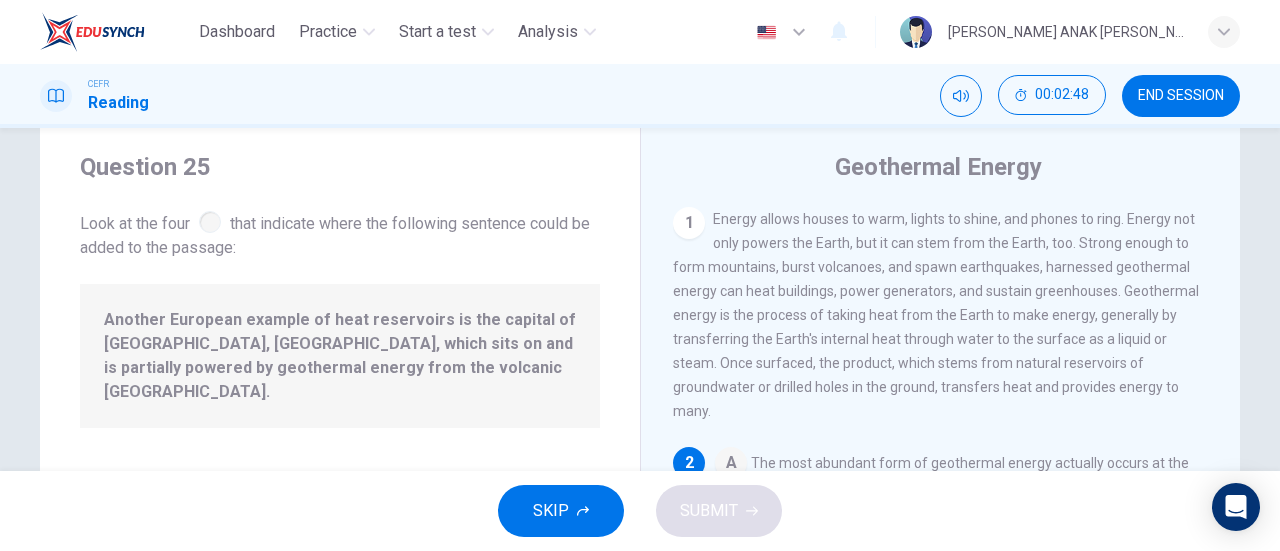 scroll, scrollTop: 143, scrollLeft: 0, axis: vertical 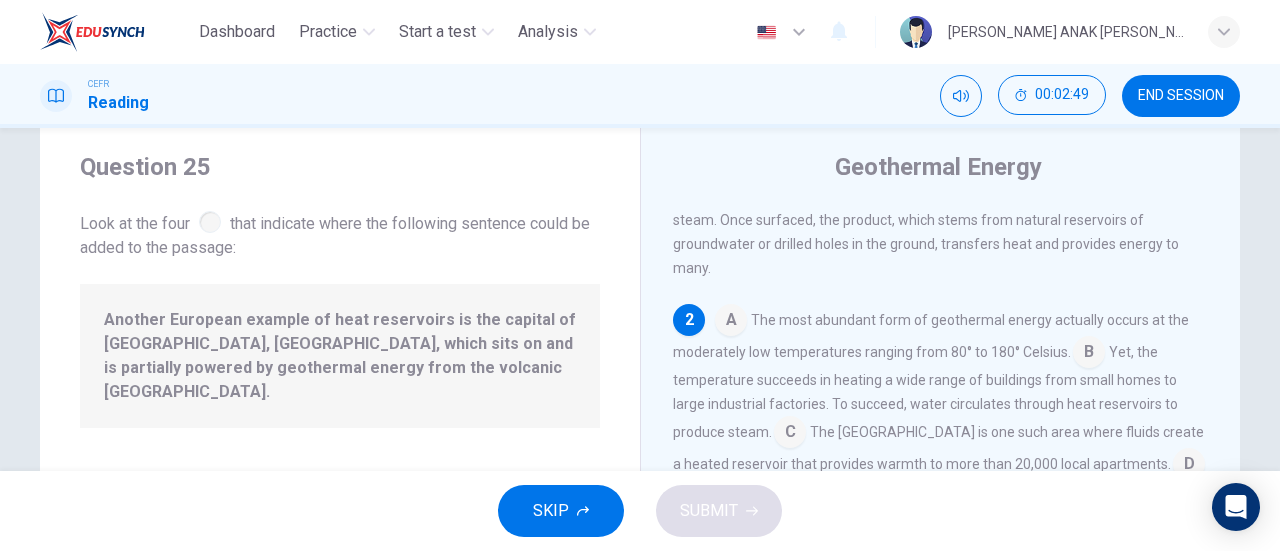 click on "SKIP" at bounding box center [551, 511] 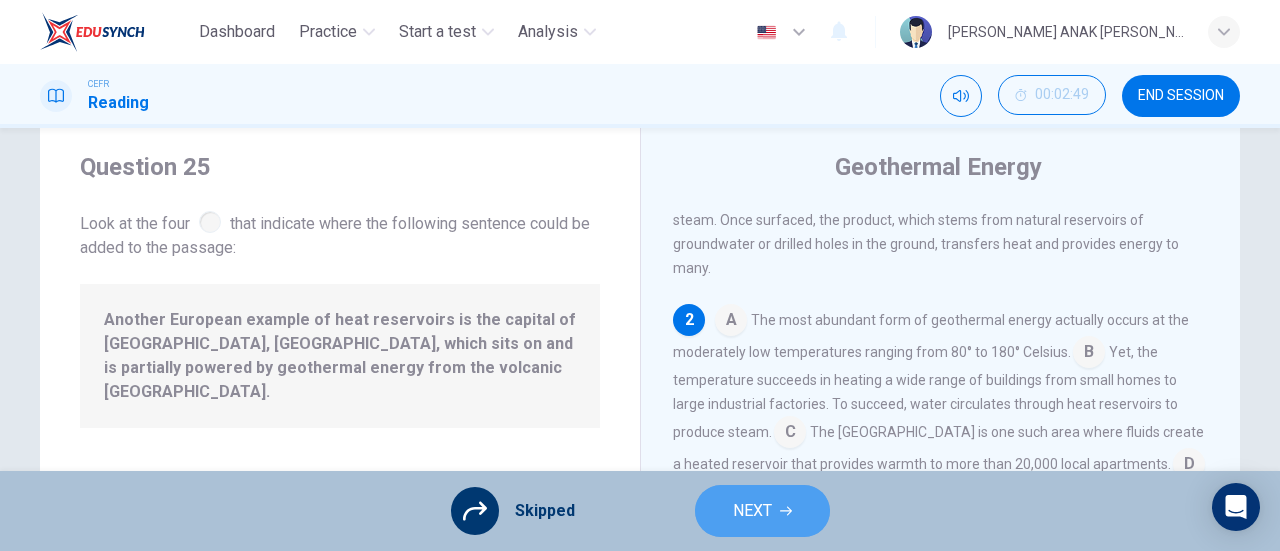 click on "NEXT" at bounding box center [762, 511] 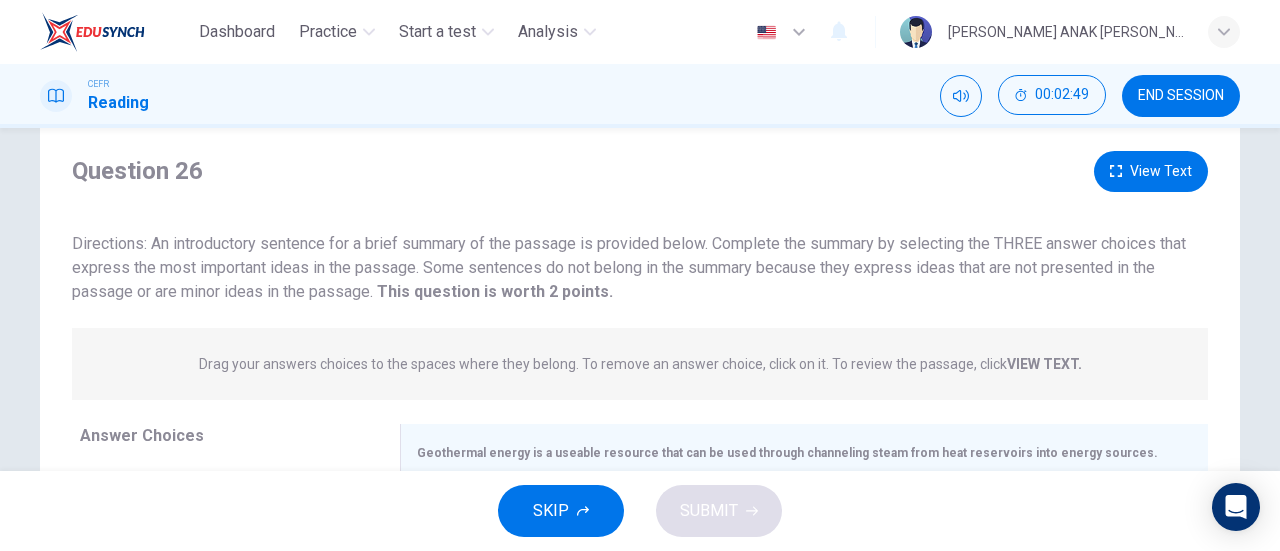 click on "SKIP" at bounding box center (551, 511) 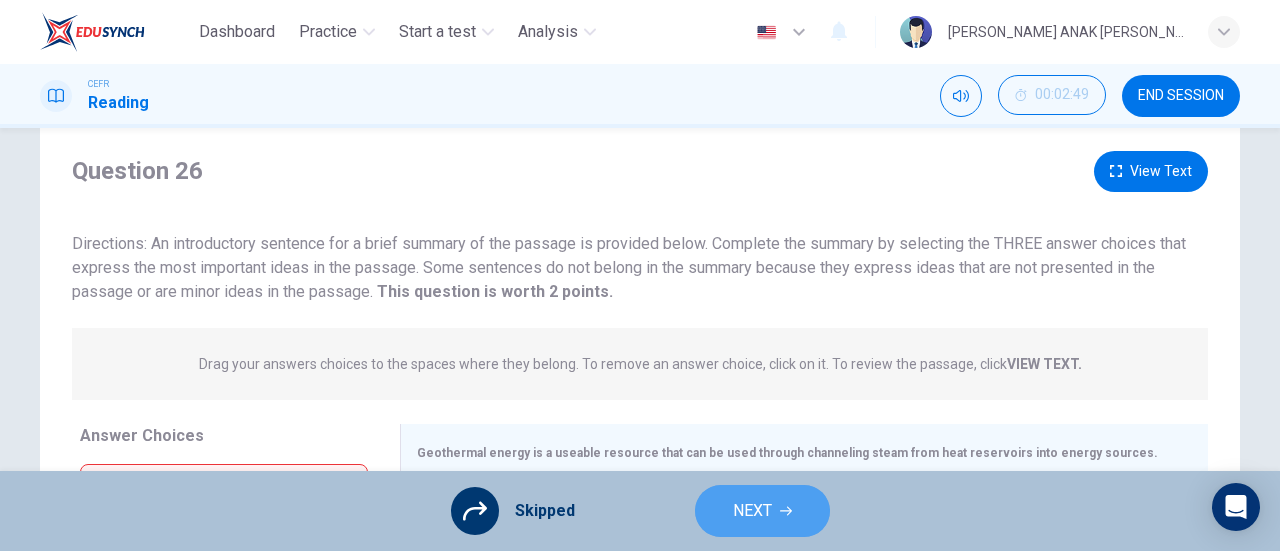 click on "NEXT" at bounding box center (762, 511) 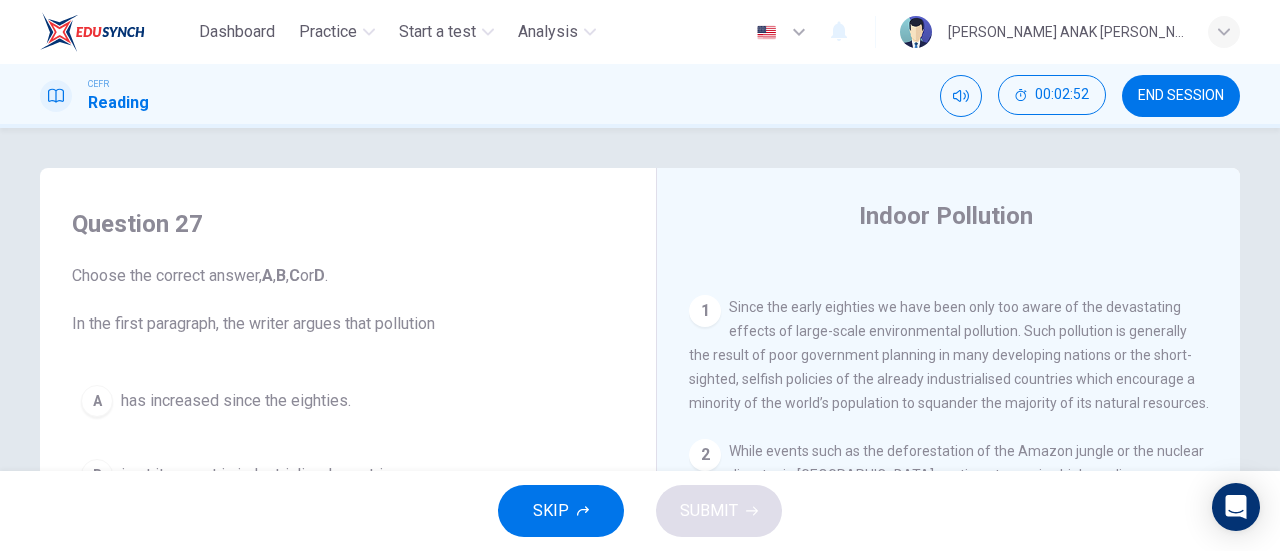 scroll, scrollTop: 410, scrollLeft: 0, axis: vertical 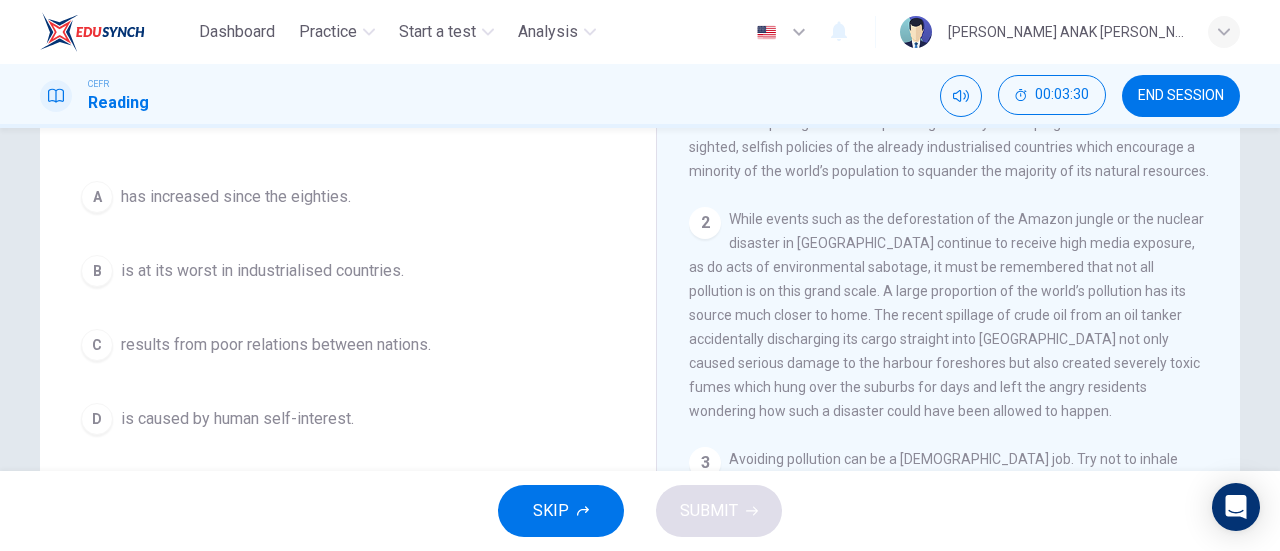 click on "is caused by human self-interest." at bounding box center (237, 419) 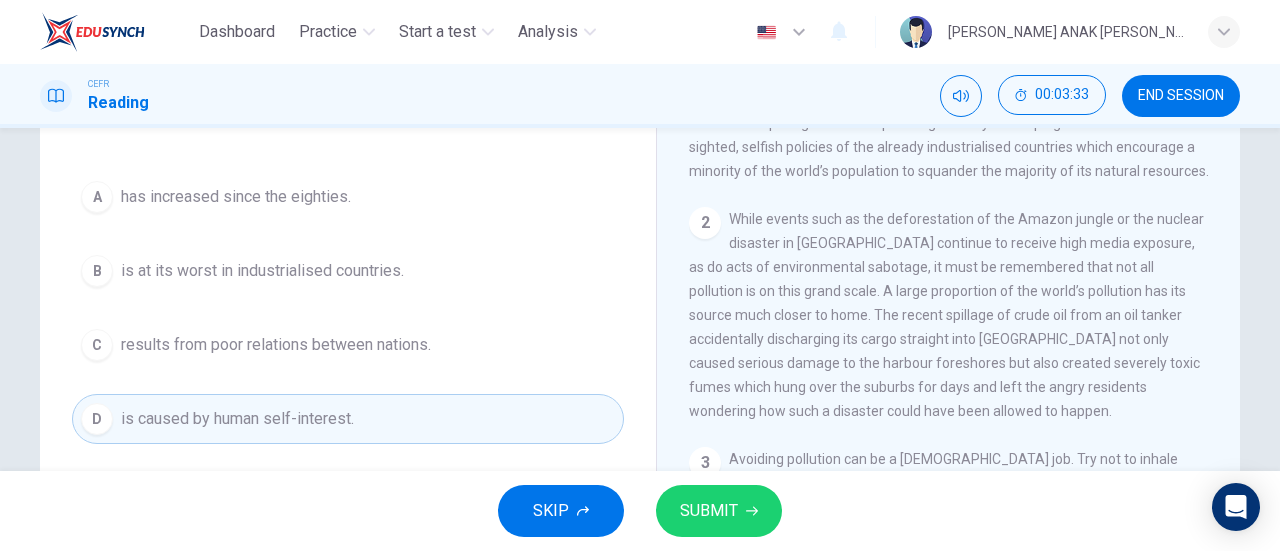 click on "SUBMIT" at bounding box center (709, 511) 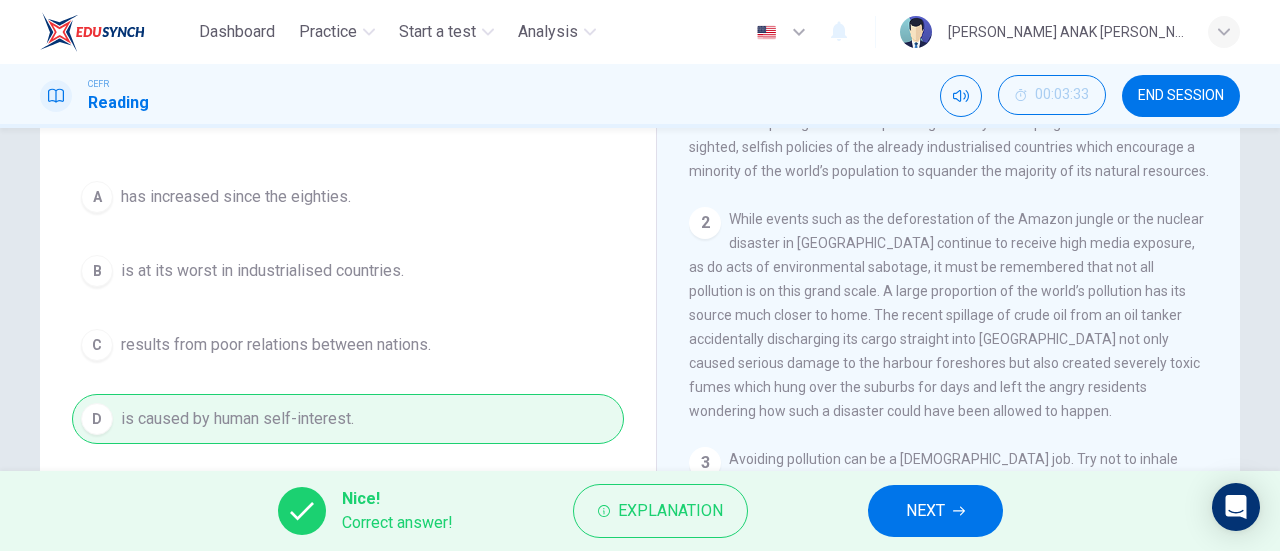 click on "NEXT" at bounding box center [925, 511] 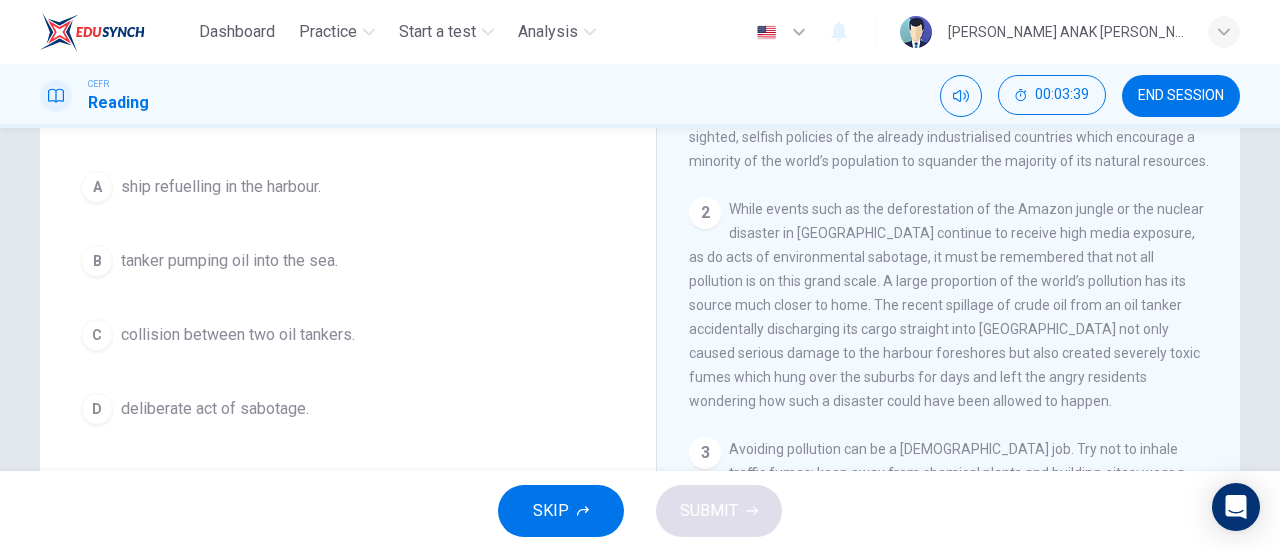 scroll, scrollTop: 216, scrollLeft: 0, axis: vertical 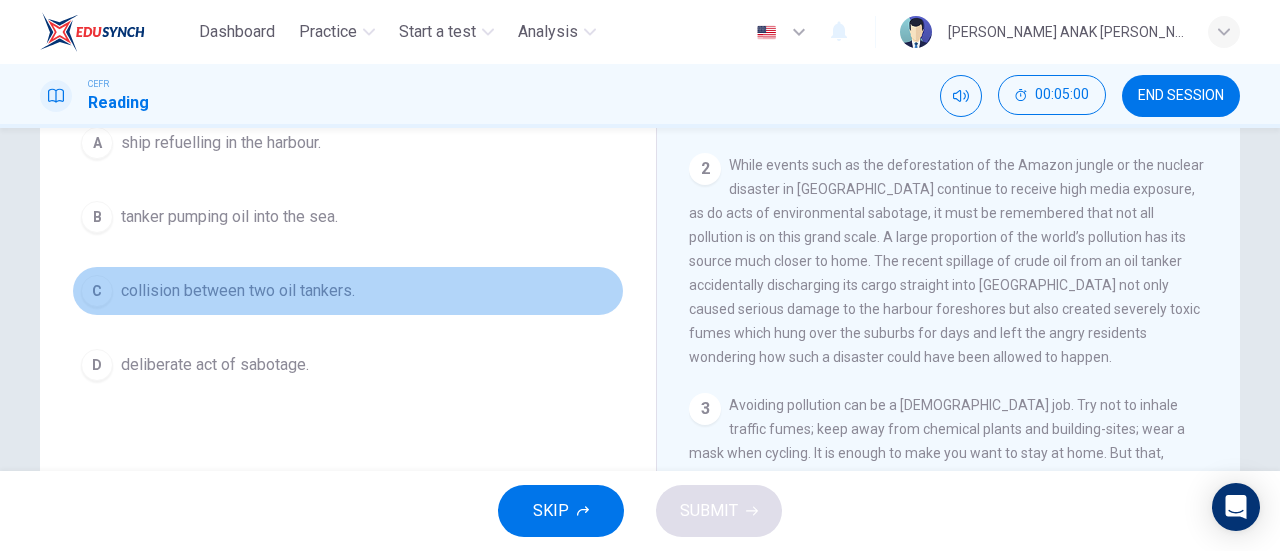 click on "collision between two oil tankers." at bounding box center [238, 291] 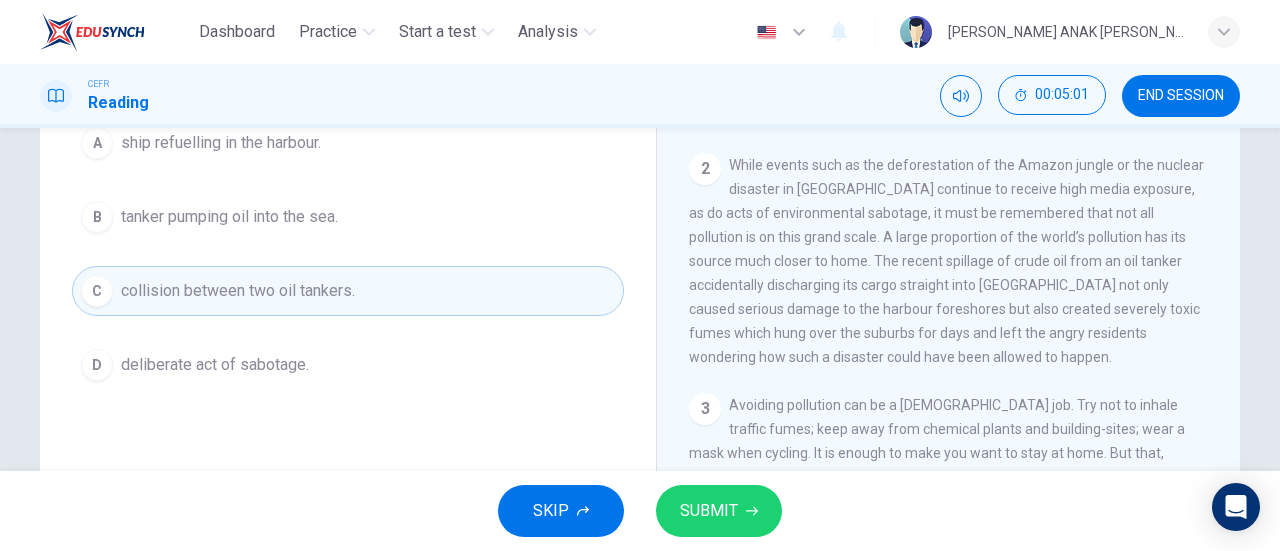 click on "SUBMIT" at bounding box center [719, 511] 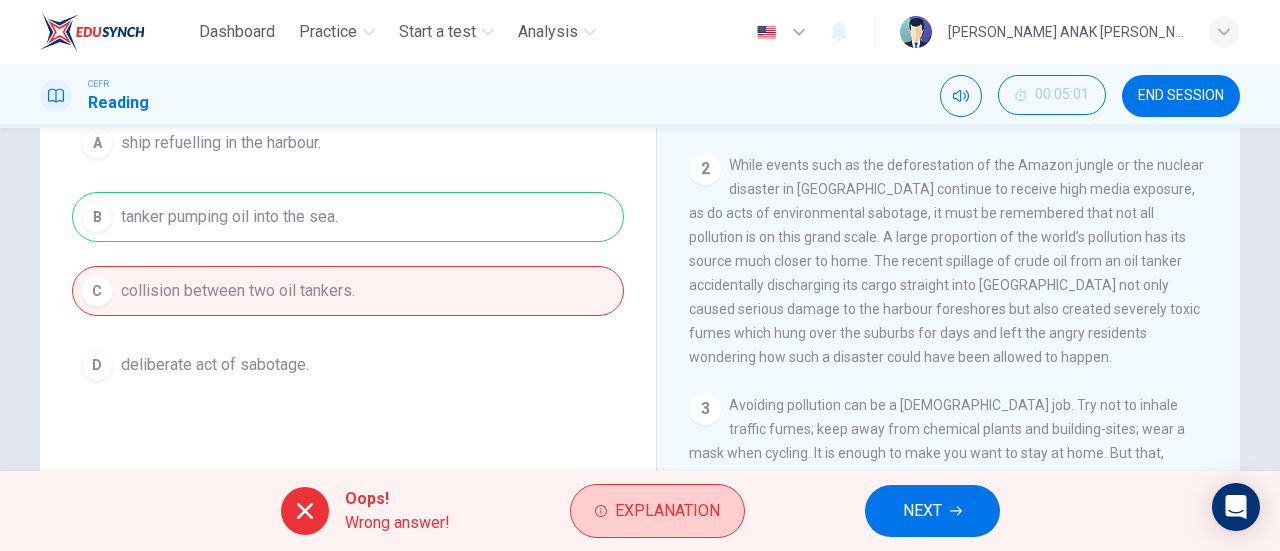 click on "Explanation" at bounding box center (657, 511) 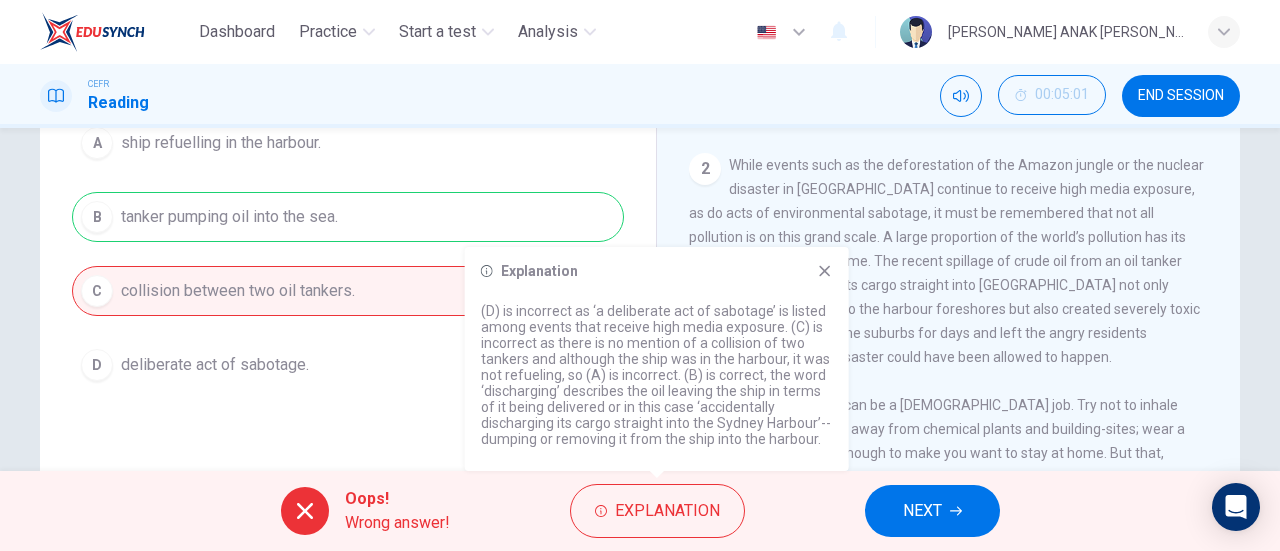 click 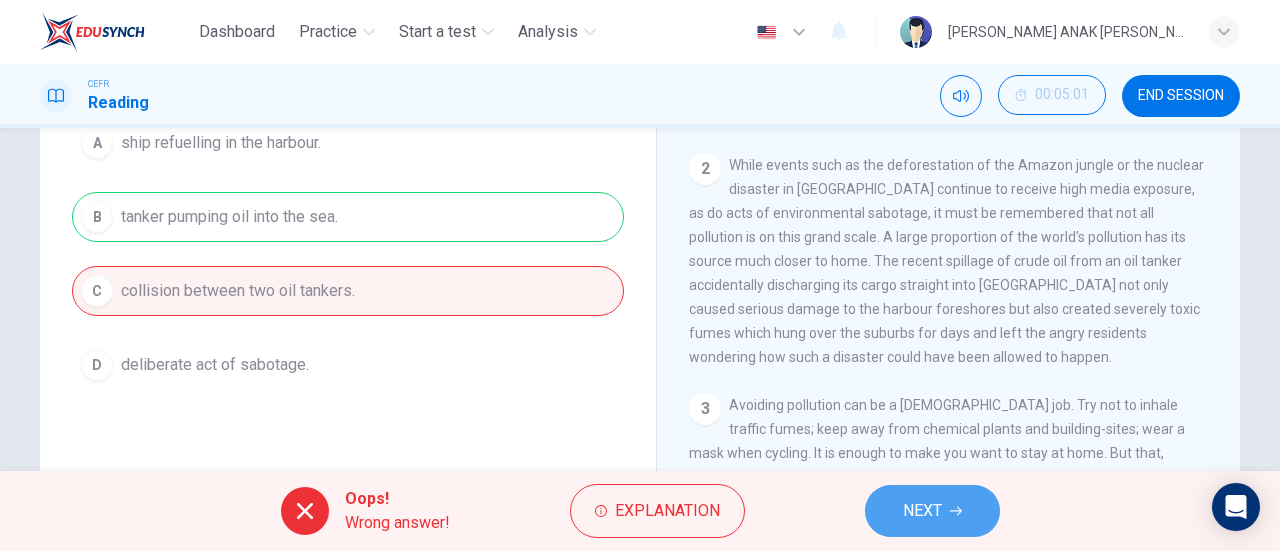 click on "NEXT" at bounding box center (922, 511) 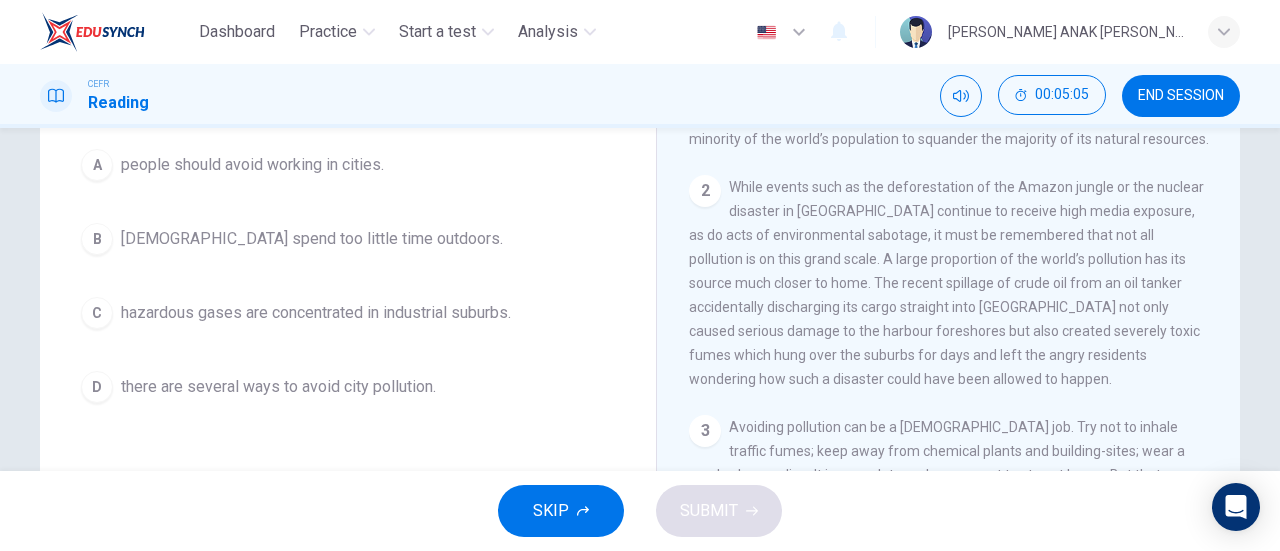 scroll, scrollTop: 250, scrollLeft: 0, axis: vertical 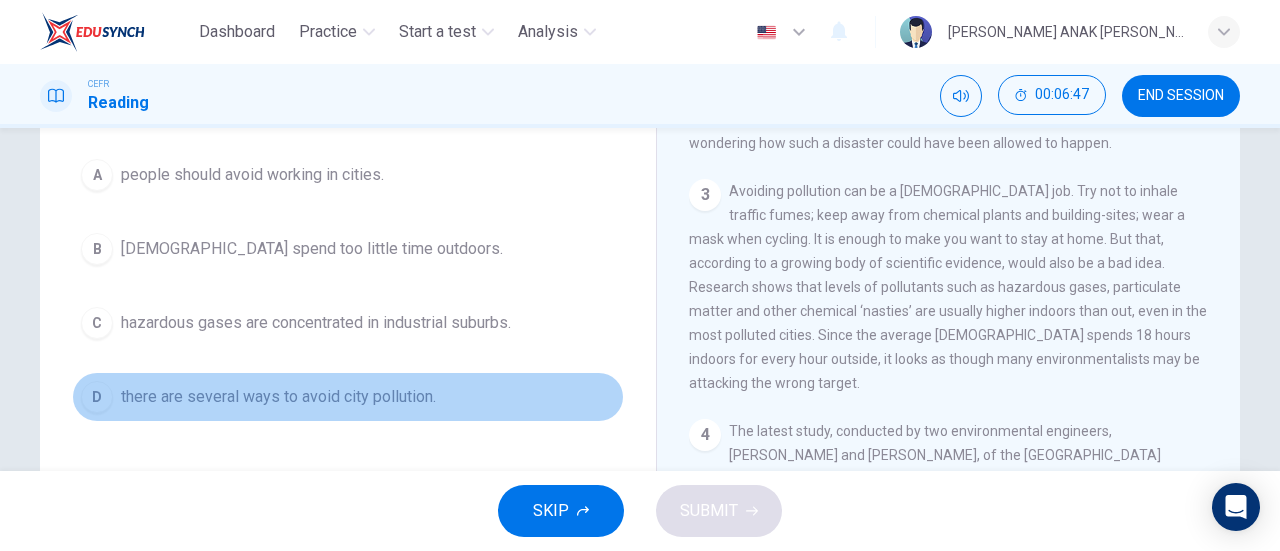 click on "there are several ways to avoid city pollution." at bounding box center [278, 397] 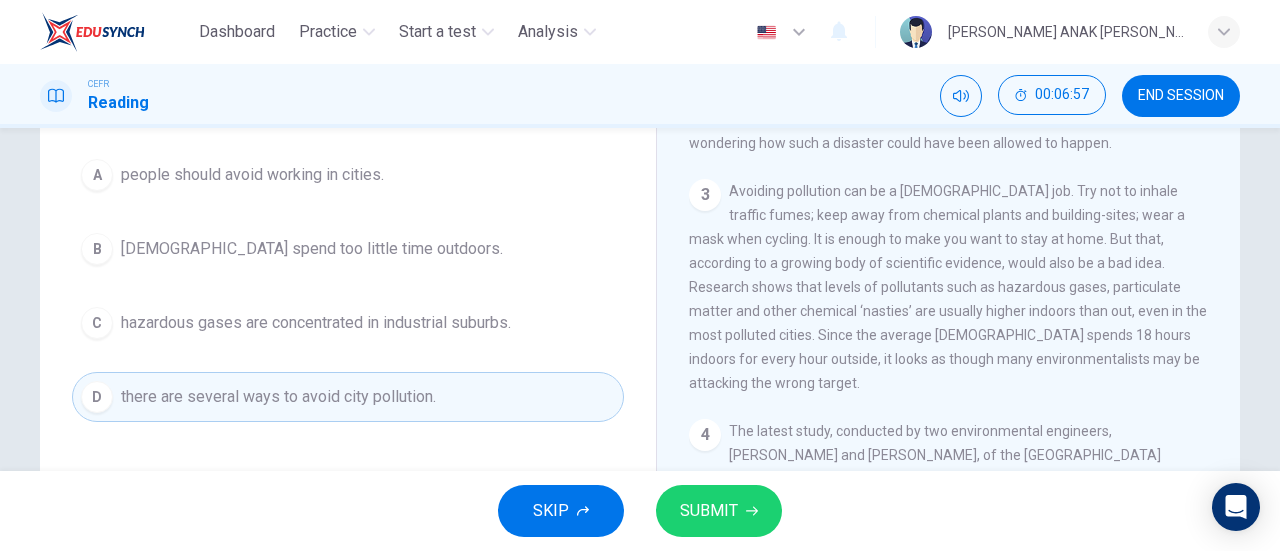 click on "SUBMIT" at bounding box center [709, 511] 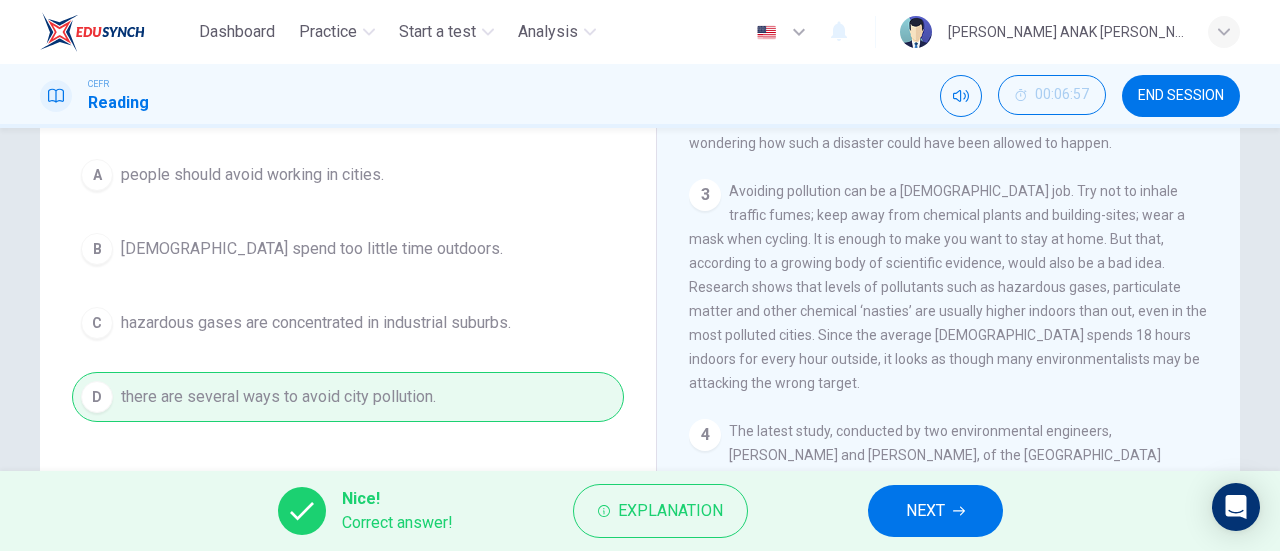 click on "NEXT" at bounding box center [925, 511] 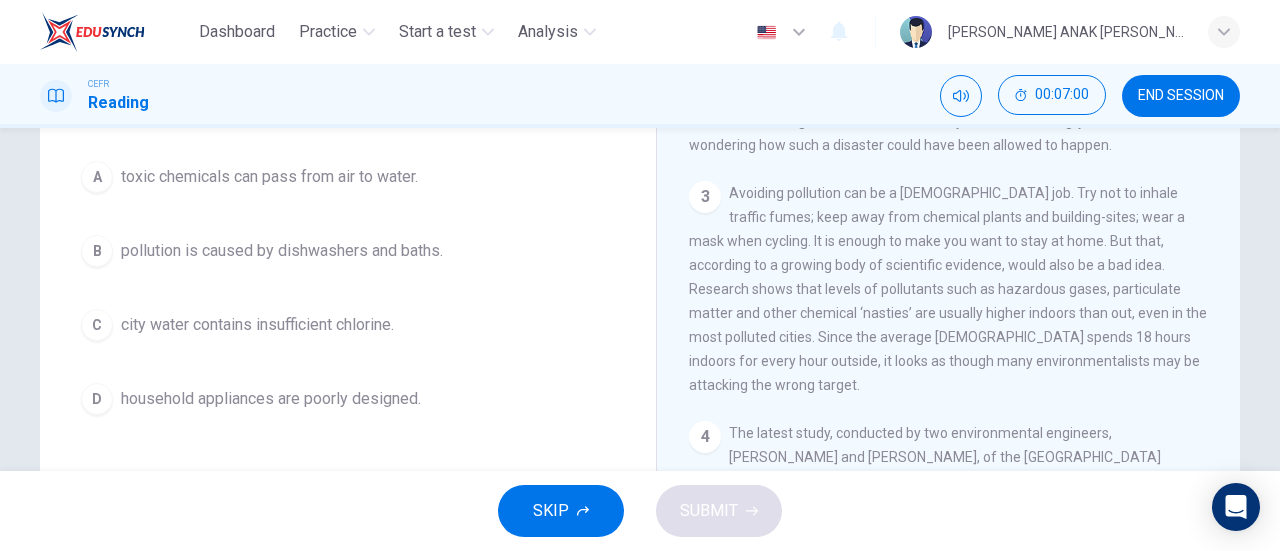 scroll, scrollTop: 232, scrollLeft: 0, axis: vertical 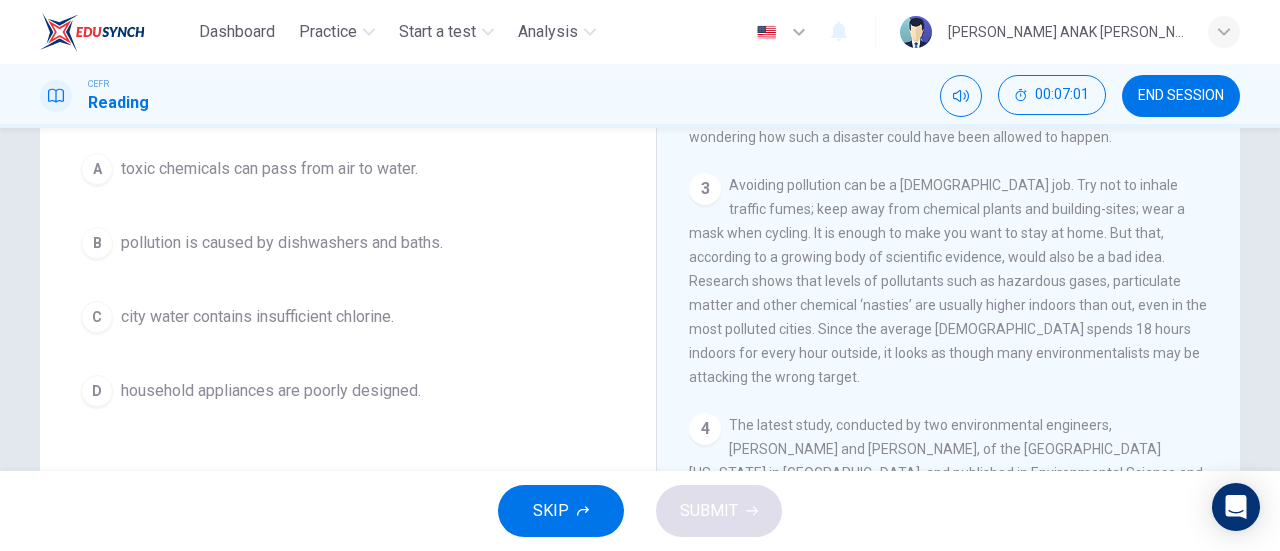 drag, startPoint x: 1230, startPoint y: 260, endPoint x: 1242, endPoint y: 296, distance: 37.94733 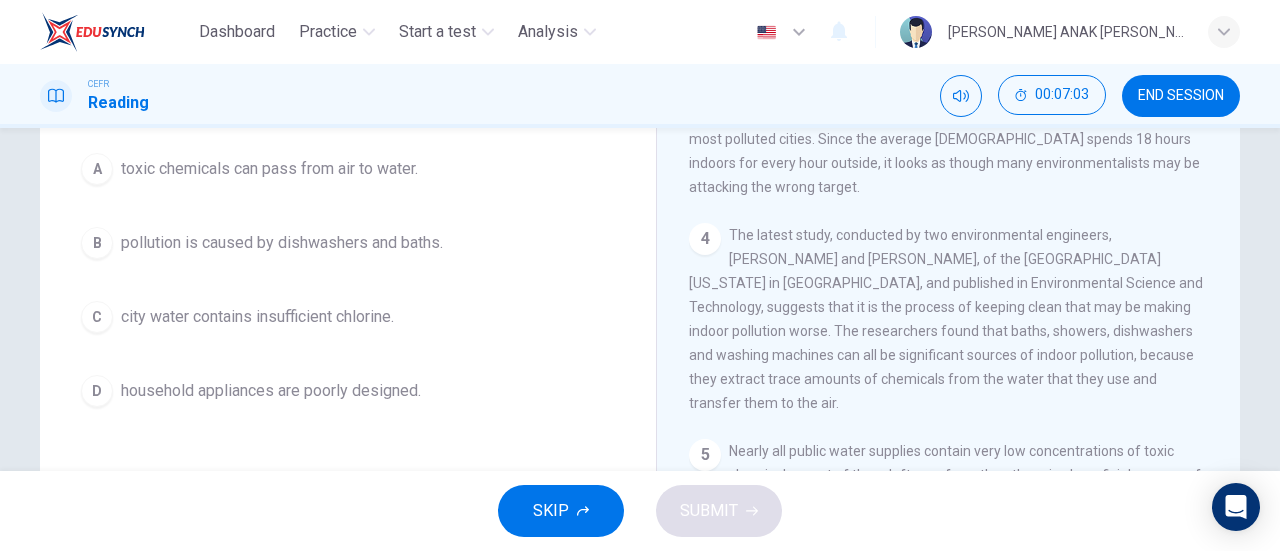 scroll, scrollTop: 882, scrollLeft: 0, axis: vertical 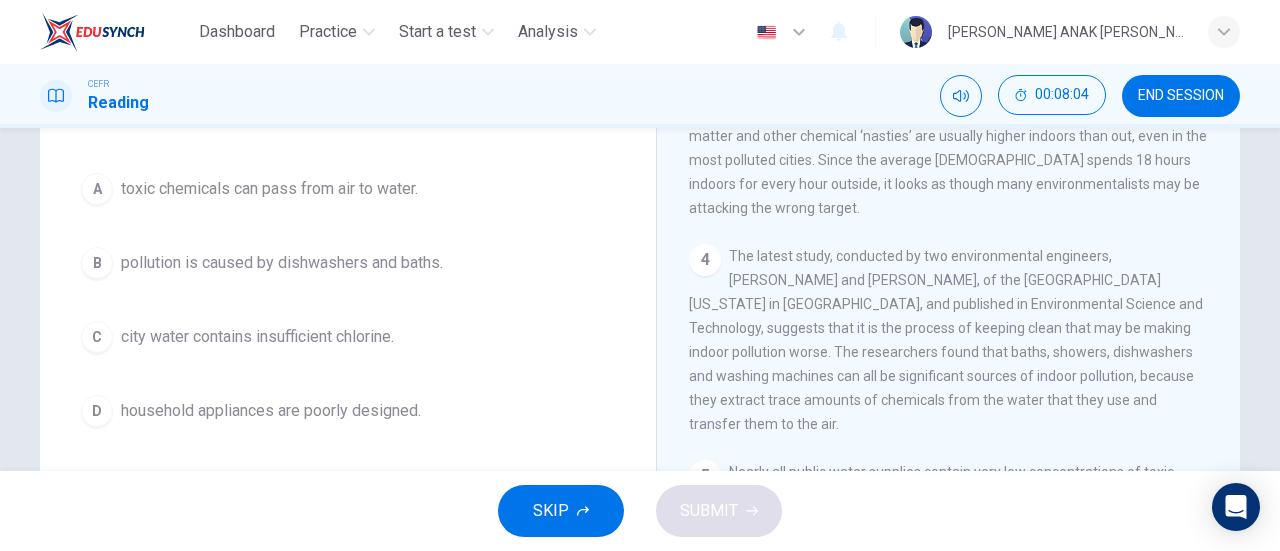 click on "toxic chemicals can pass from air to water." at bounding box center (269, 189) 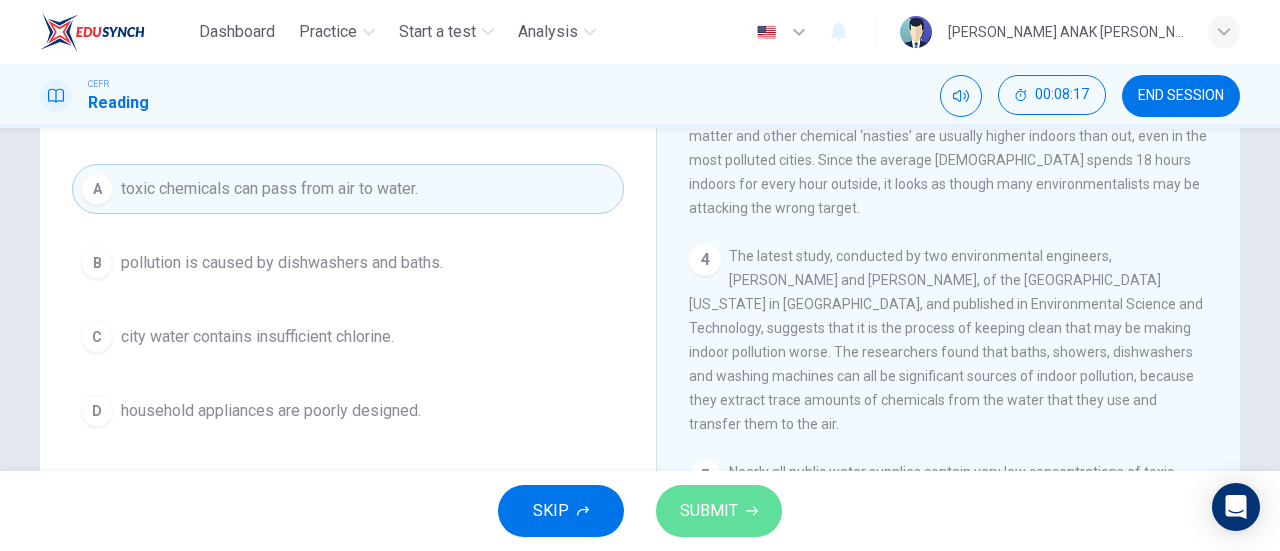click 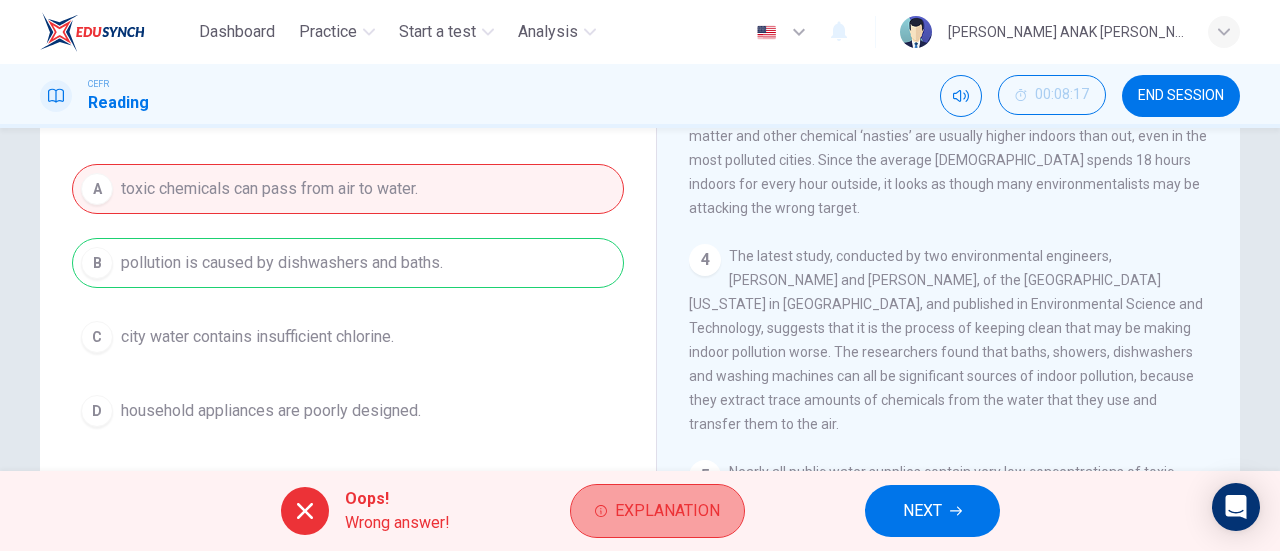 click on "Explanation" at bounding box center [667, 511] 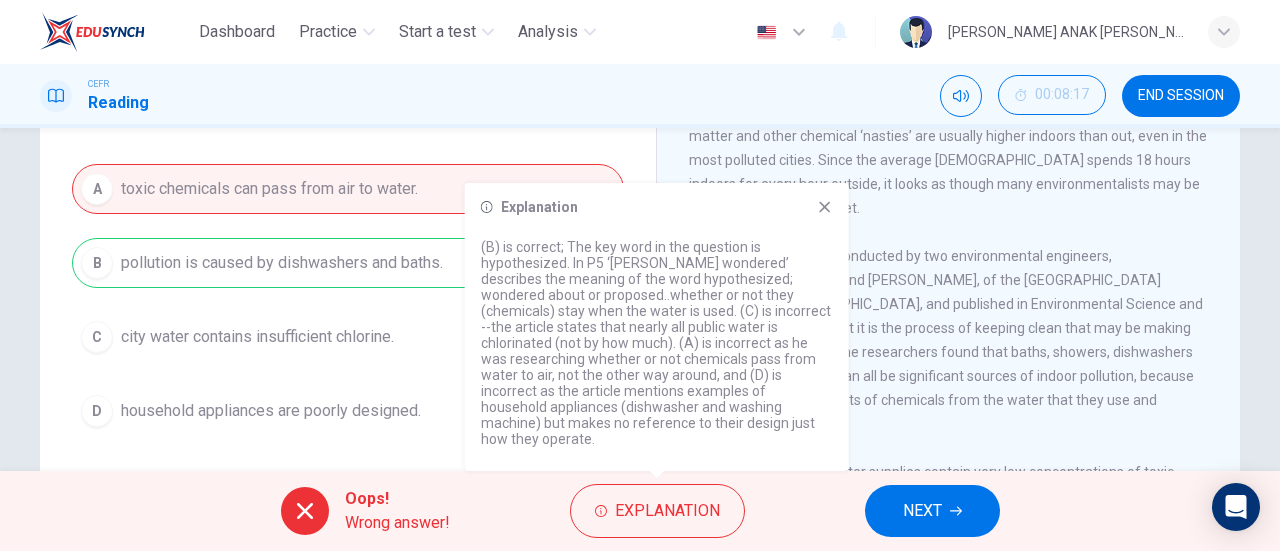 click on "NEXT" at bounding box center [922, 511] 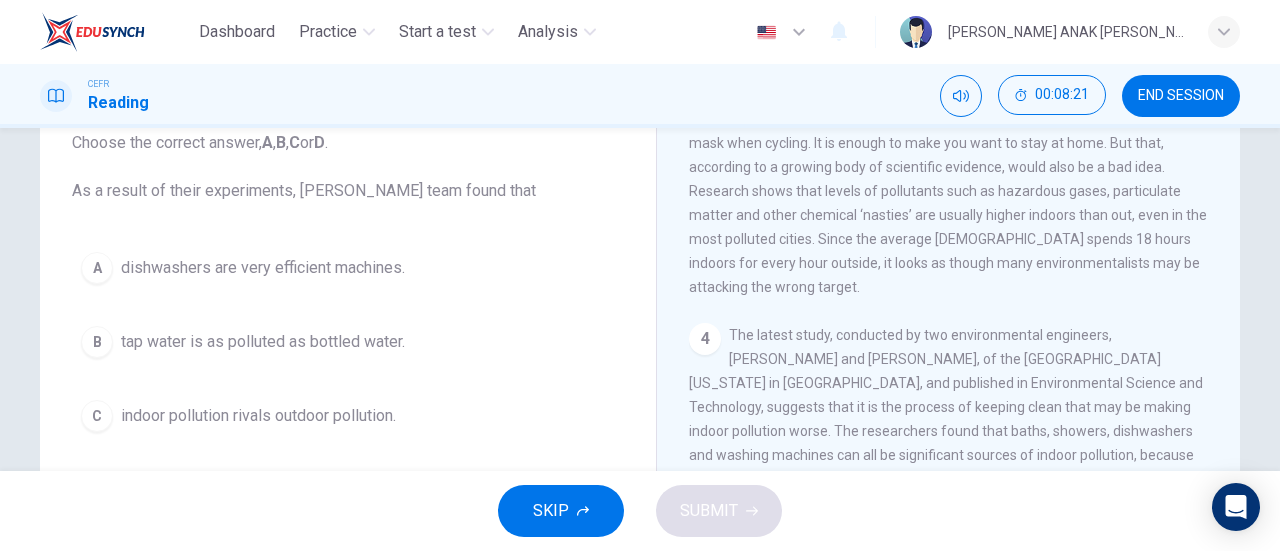 scroll, scrollTop: 114, scrollLeft: 0, axis: vertical 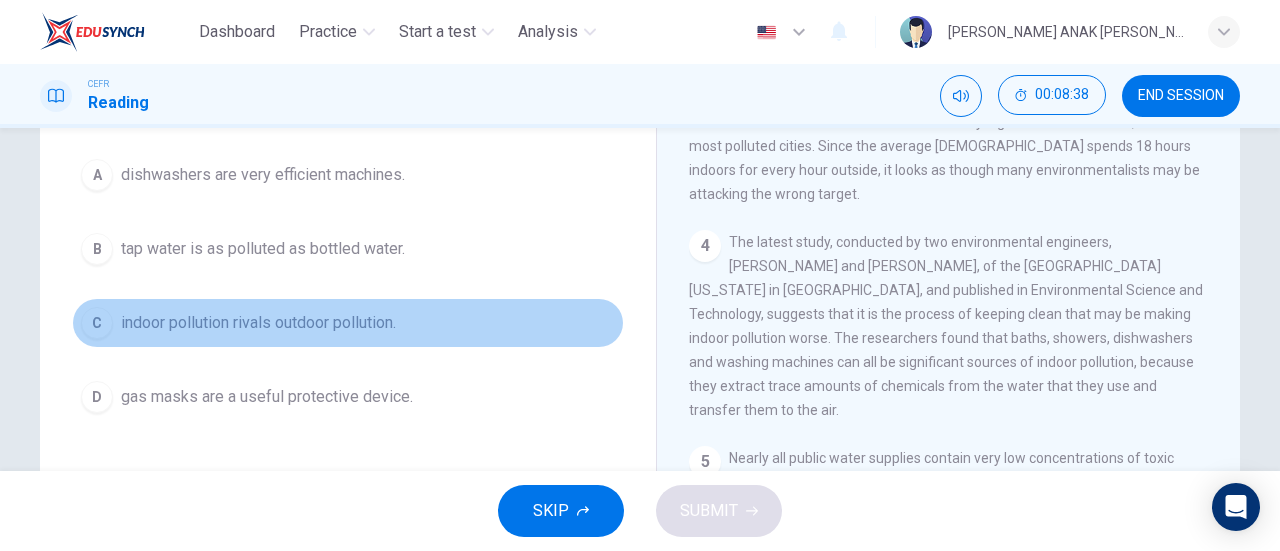 click on "indoor pollution rivals outdoor pollution." at bounding box center (258, 323) 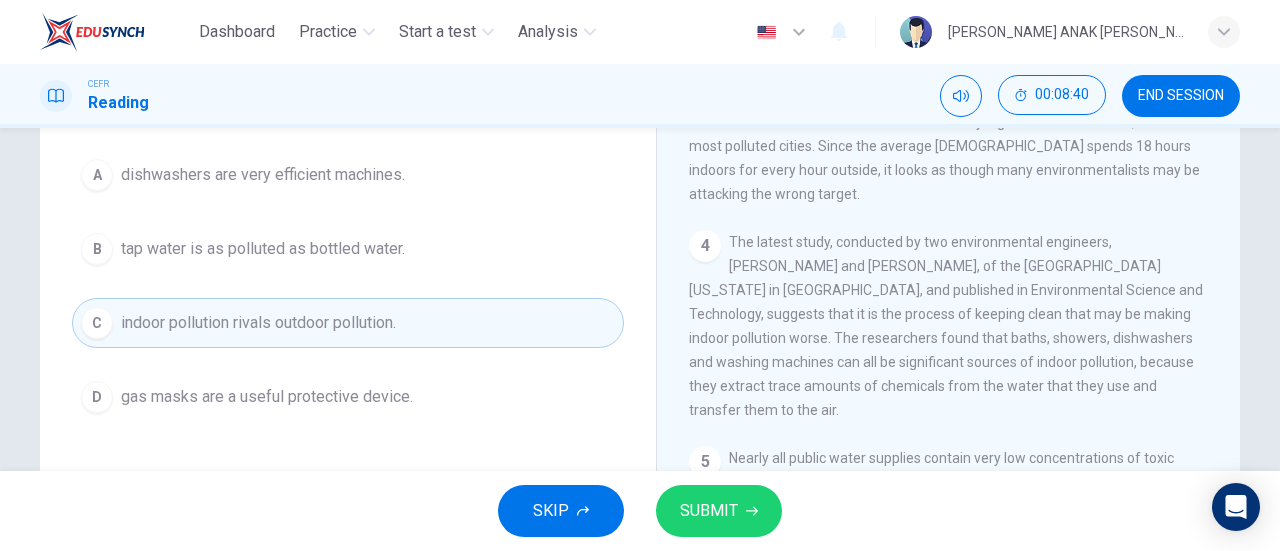 click on "SUBMIT" at bounding box center [709, 511] 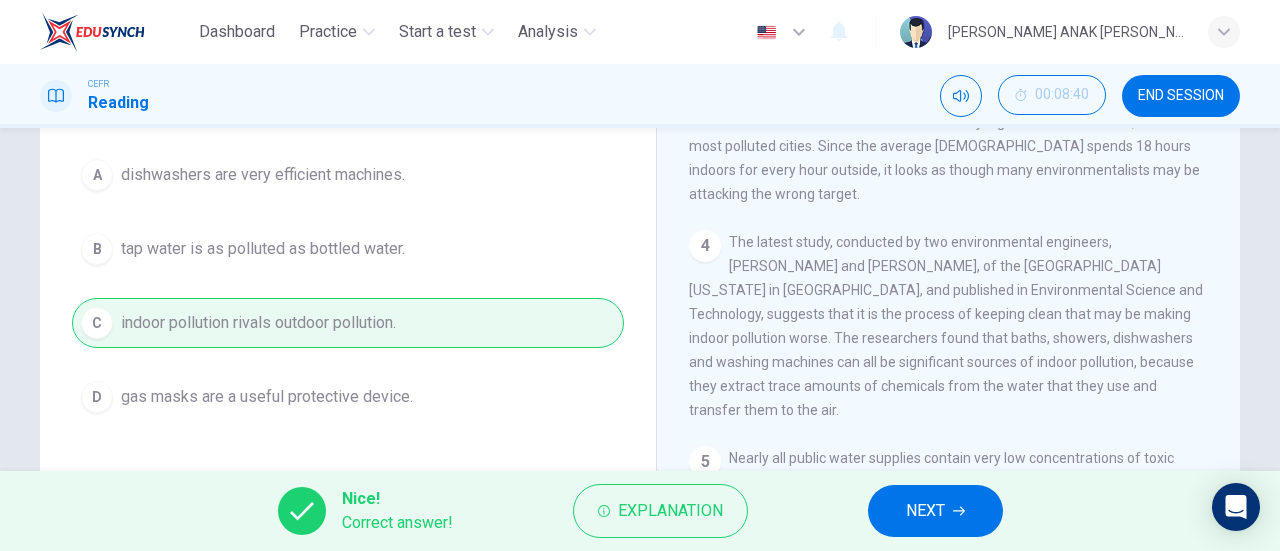 click on "NEXT" at bounding box center (925, 511) 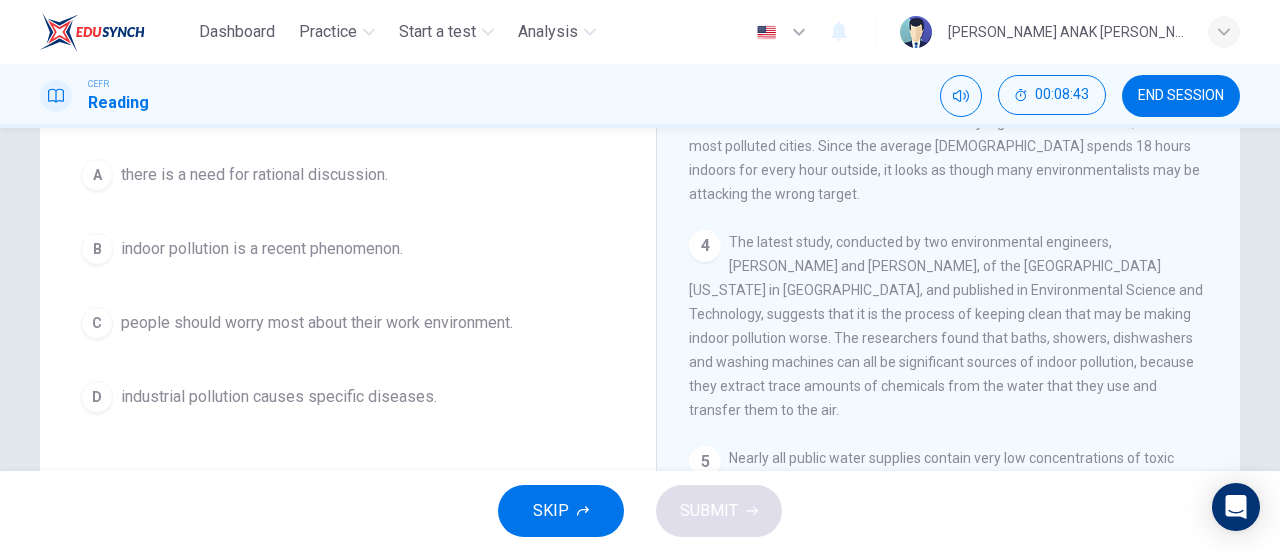 scroll, scrollTop: 232, scrollLeft: 0, axis: vertical 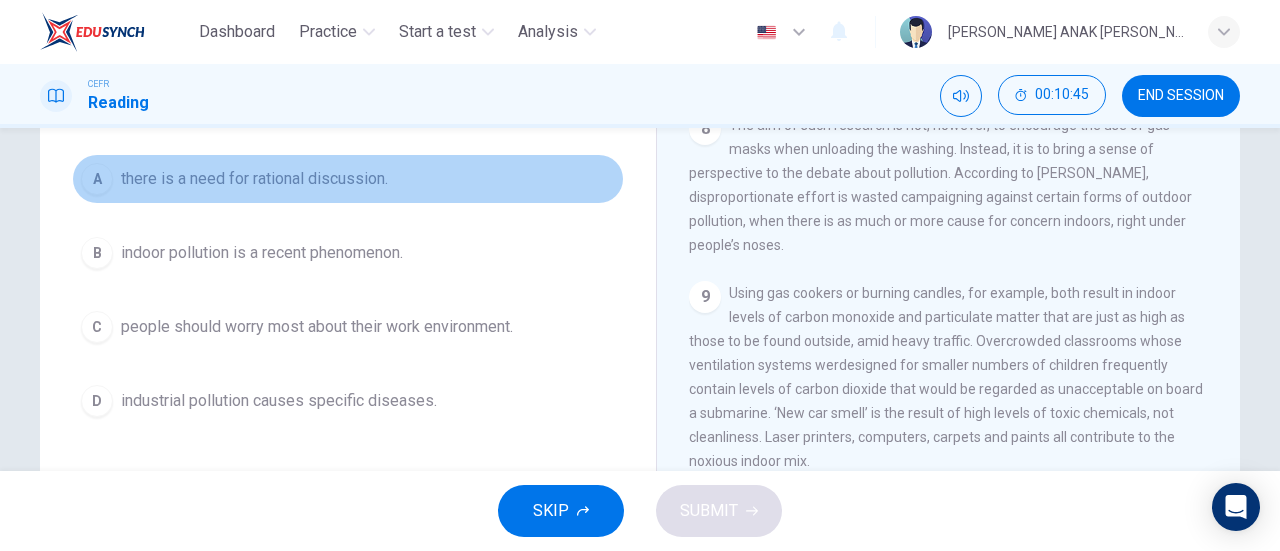 click on "there is a need for rational discussion." at bounding box center (254, 179) 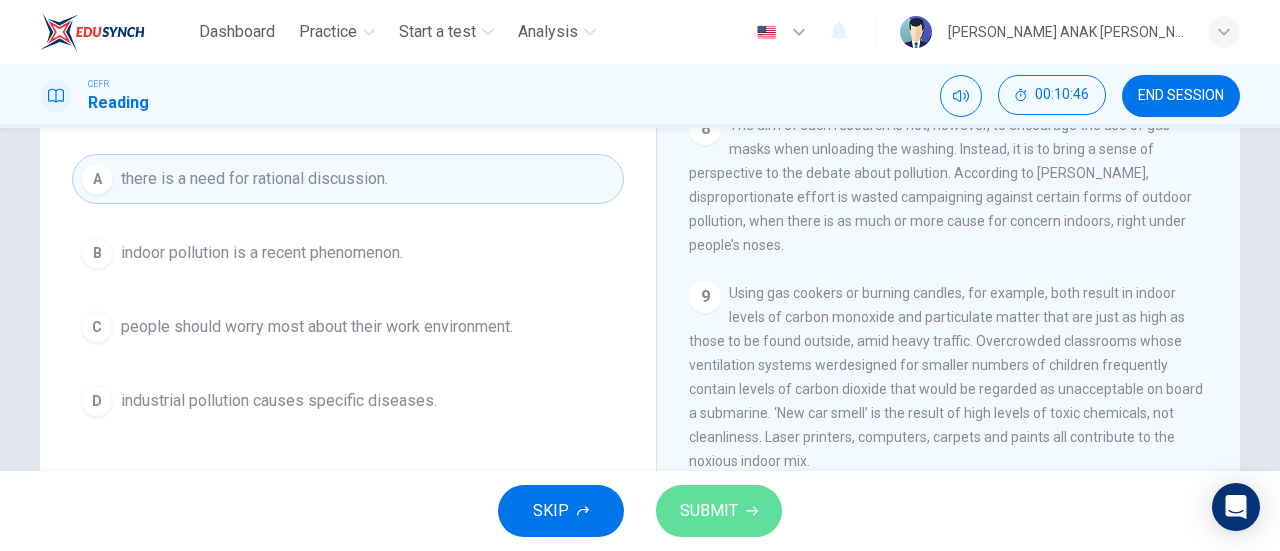 click on "SUBMIT" at bounding box center (719, 511) 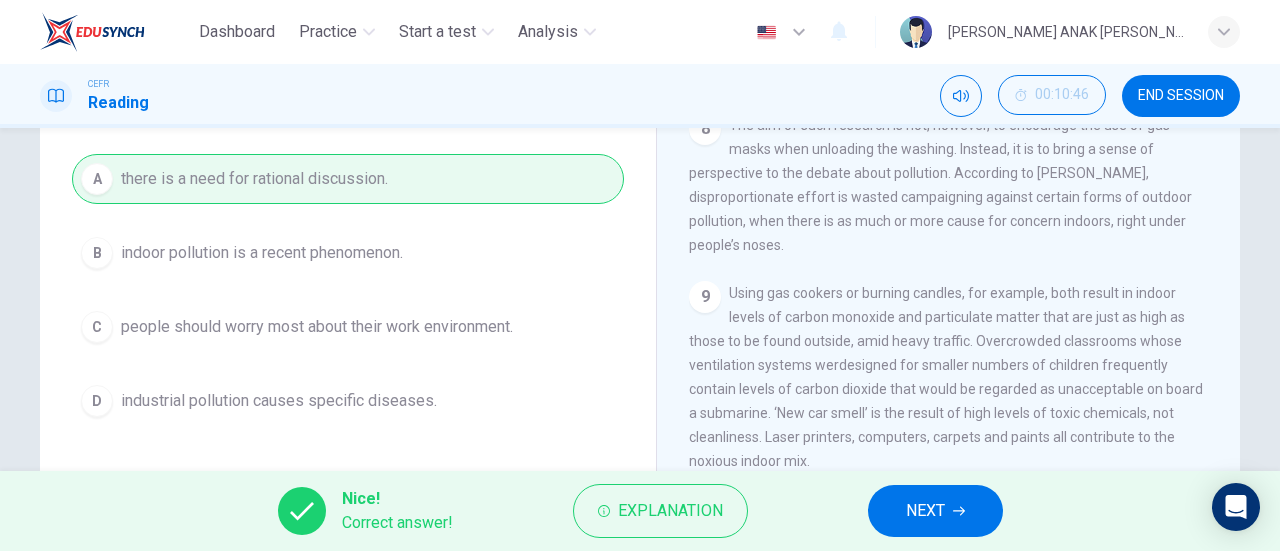 click on "NEXT" at bounding box center (935, 511) 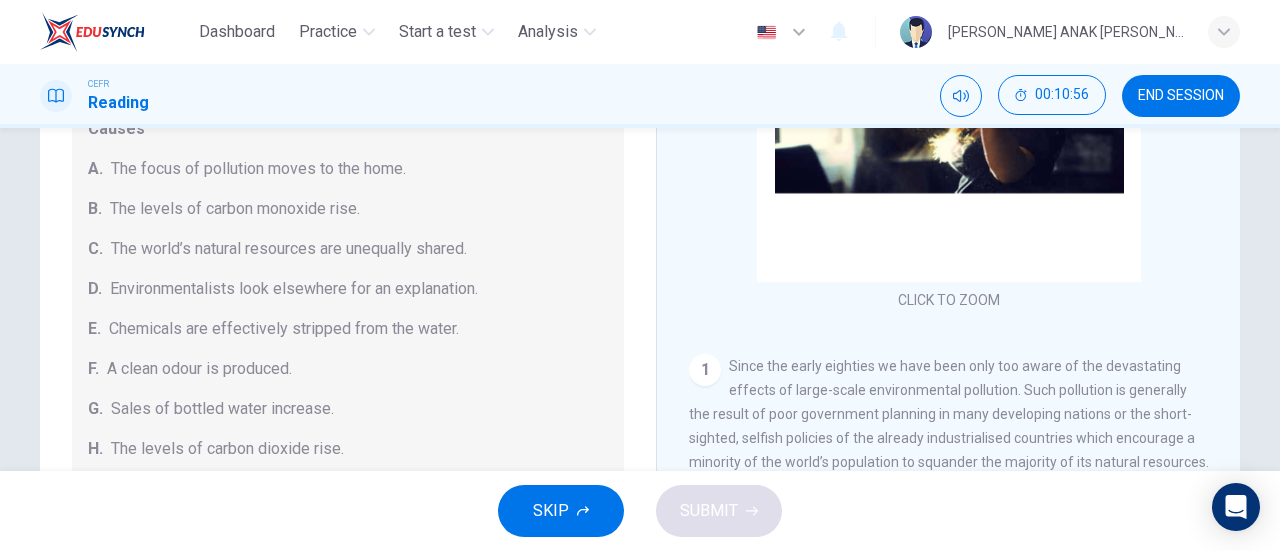 scroll, scrollTop: 320, scrollLeft: 0, axis: vertical 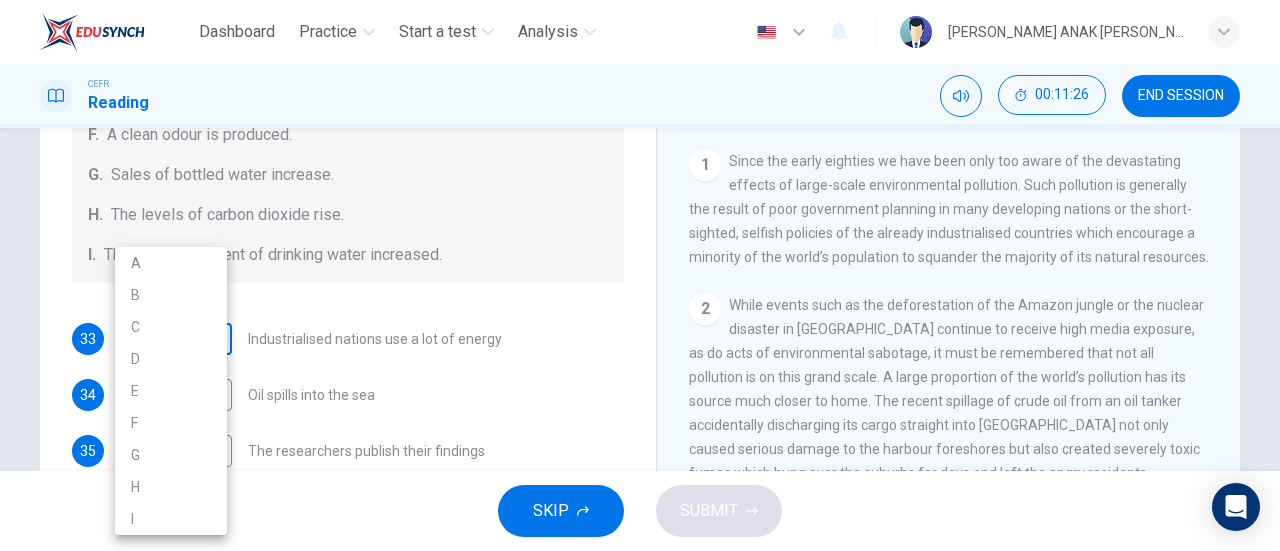 click on "Dashboard Practice Start a test Analysis English en ​ [PERSON_NAME] ANAK [PERSON_NAME] Reading 00:11:26 END SESSION Questions 33 - 39 The Reading Passage describes a number of cause and effect relationships.
Match each cause with its effect ( A-J ).
Write the appropriate letters ( A-J ) in the boxes below. Causes A. The focus of pollution moves to the home. B. The levels of [MEDICAL_DATA] rise. C. The world’s natural resources are unequally shared. D. Environmentalists look elsewhere for an explanation. E. Chemicals are effectively stripped from the water. F. A clean odour is produced. G. Sales of bottled water increase. H. The levels of carbon dioxide rise. I. The chlorine content of drinking water increased. 33 ​ ​ Industrialised nations use a lot of energy 34 ​ ​ Oil spills into the sea 35 ​ ​ The researchers publish their findings 36 ​ ​ Water is brought to a high temperature 37 ​ ​ People fear pollutants in tap water 38 ​ ​ Air conditioning systems are inadequate 39 ​ 1" at bounding box center (640, 275) 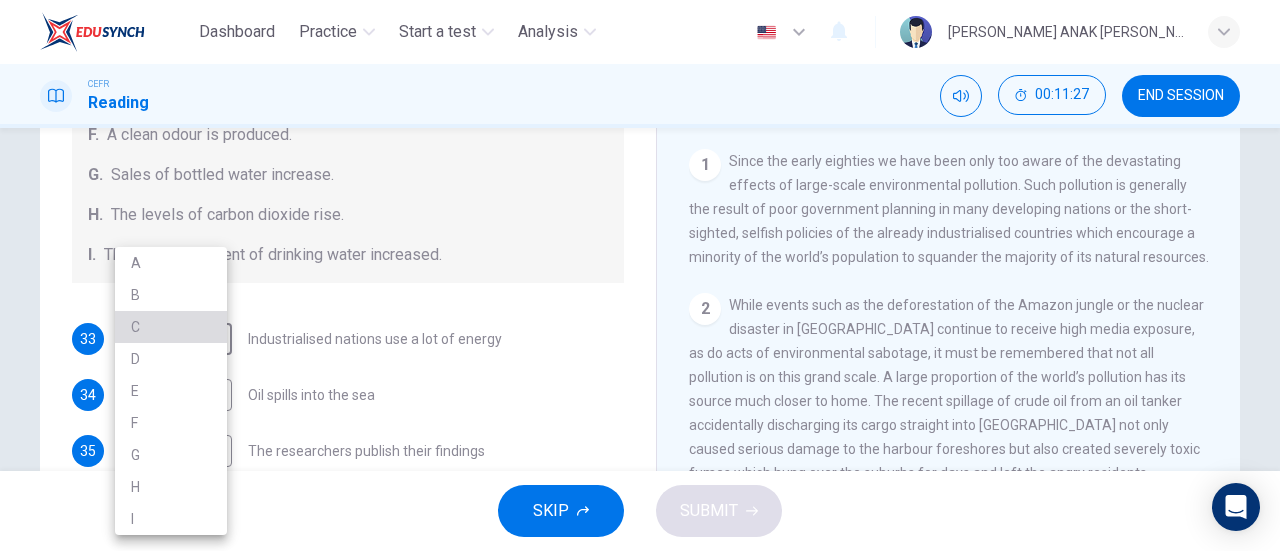 click on "C" at bounding box center (171, 327) 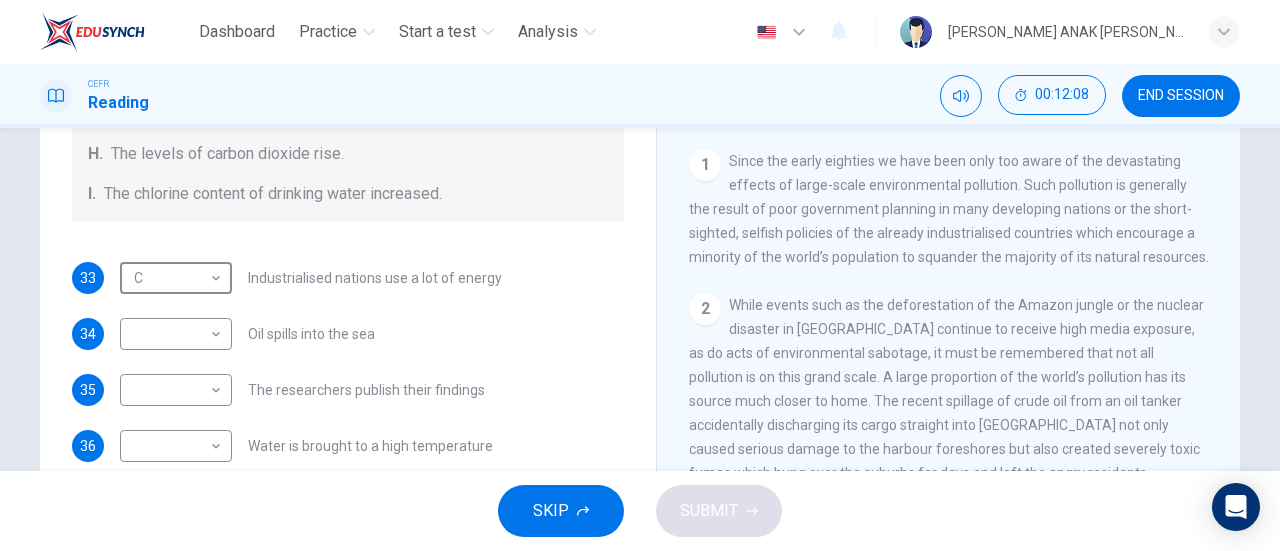 scroll, scrollTop: 400, scrollLeft: 0, axis: vertical 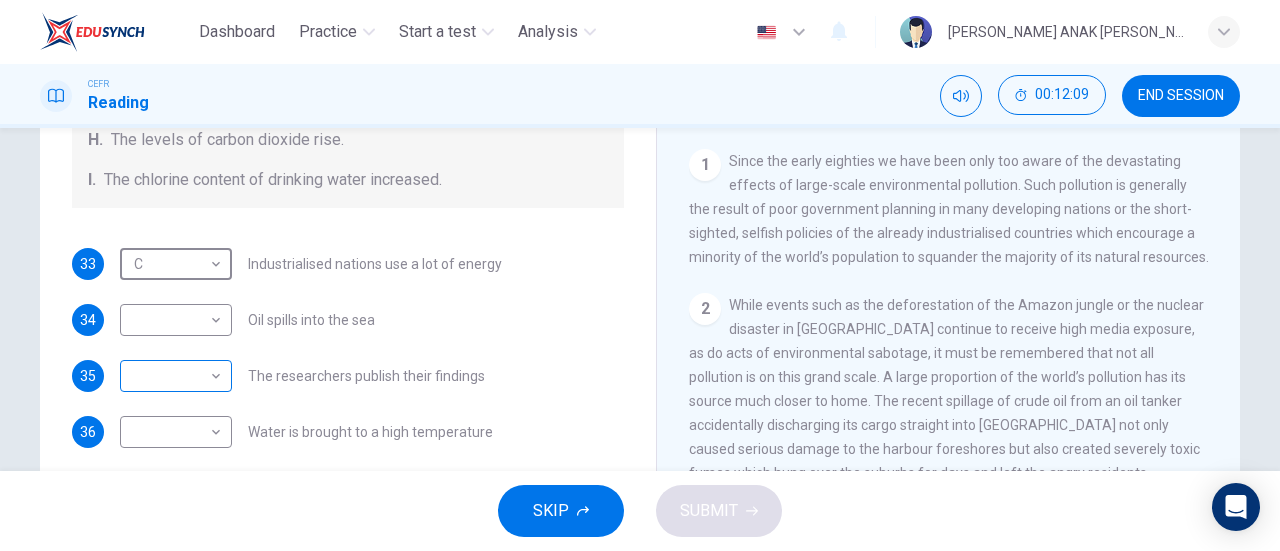 click on "Dashboard Practice Start a test Analysis English en ​ [PERSON_NAME] ANAK [PERSON_NAME] Reading 00:12:09 END SESSION Questions 33 - 39 The Reading Passage describes a number of cause and effect relationships.
Match each cause with its effect ( A-J ).
Write the appropriate letters ( A-J ) in the boxes below. Causes A. The focus of pollution moves to the home. B. The levels of [MEDICAL_DATA] rise. C. The world’s natural resources are unequally shared. D. Environmentalists look elsewhere for an explanation. E. Chemicals are effectively stripped from the water. F. A clean odour is produced. G. Sales of bottled water increase. H. The levels of carbon dioxide rise. I. The chlorine content of drinking water increased. 33 C C ​ Industrialised nations use a lot of energy 34 ​ ​ Oil spills into the sea 35 ​ ​ The researchers publish their findings 36 ​ ​ Water is brought to a high temperature 37 ​ ​ People fear pollutants in tap water 38 ​ ​ Air conditioning systems are inadequate 39 ​ 1" at bounding box center [640, 275] 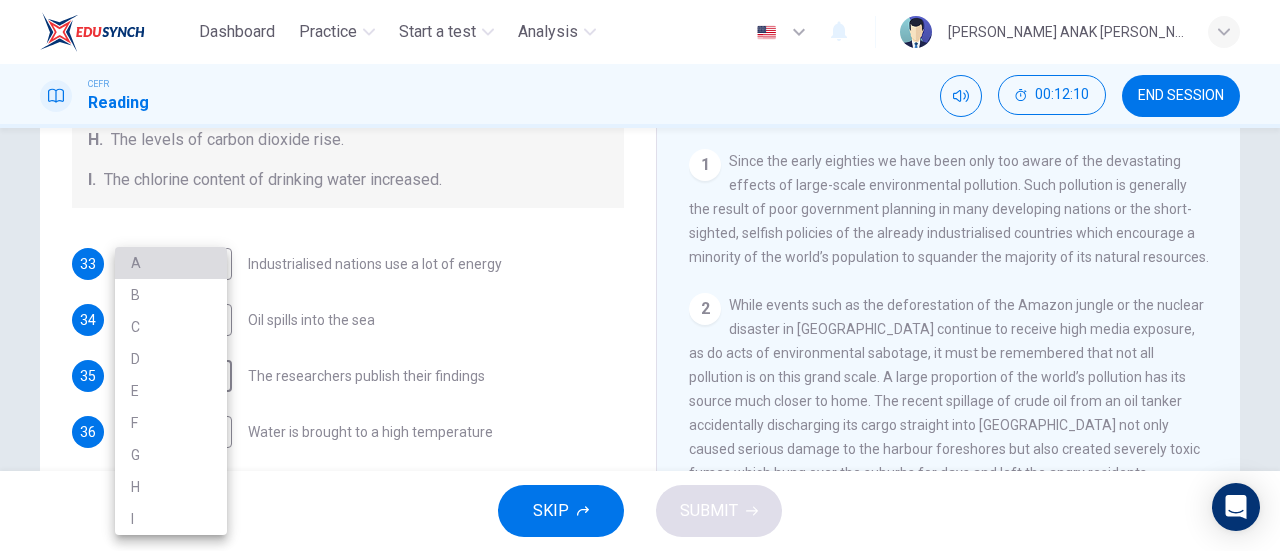 click on "A" at bounding box center [171, 263] 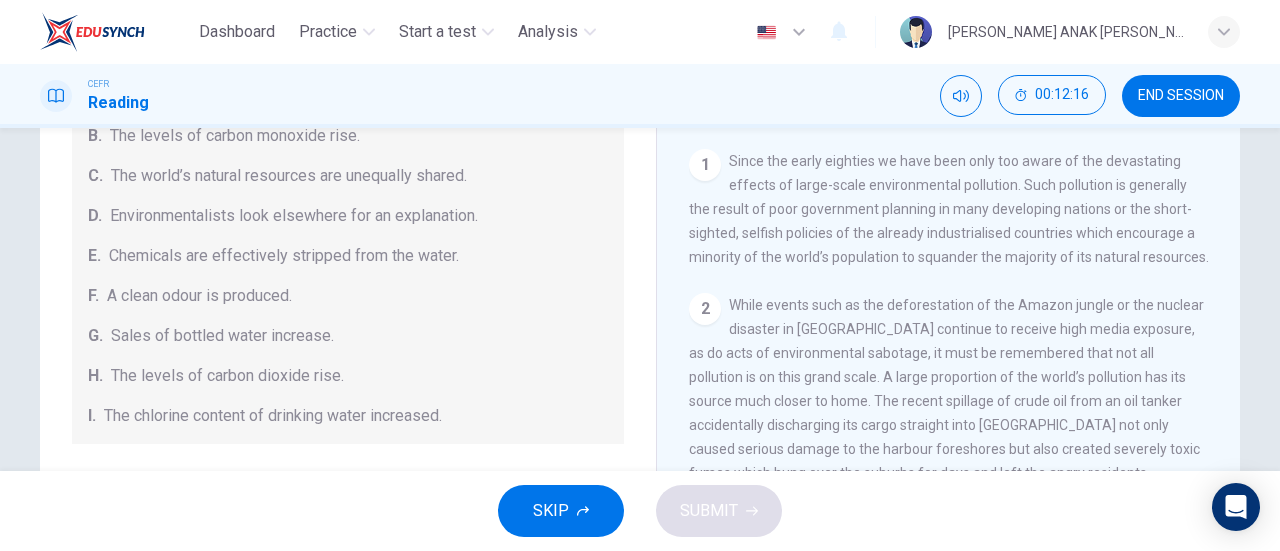 scroll, scrollTop: 155, scrollLeft: 0, axis: vertical 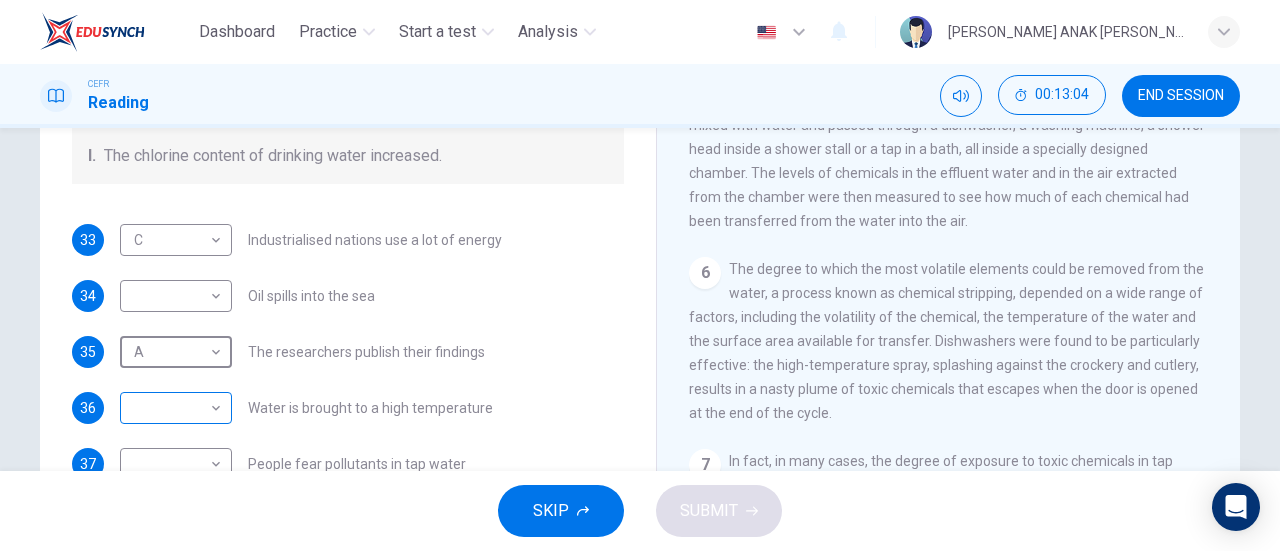 click on "Dashboard Practice Start a test Analysis English en ​ [PERSON_NAME] ANAK [PERSON_NAME] Reading 00:13:04 END SESSION Questions 33 - 39 The Reading Passage describes a number of cause and effect relationships.
Match each cause with its effect ( A-J ).
Write the appropriate letters ( A-J ) in the boxes below. Causes A. The focus of pollution moves to the home. B. The levels of [MEDICAL_DATA] rise. C. The world’s natural resources are unequally shared. D. Environmentalists look elsewhere for an explanation. E. Chemicals are effectively stripped from the water. F. A clean odour is produced. G. Sales of bottled water increase. H. The levels of carbon dioxide rise. I. The chlorine content of drinking water increased. 33 C C ​ Industrialised nations use a lot of energy 34 ​ ​ Oil spills into the sea 35 A A ​ The researchers publish their findings 36 ​ ​ Water is brought to a high temperature 37 ​ ​ People fear pollutants in tap water 38 ​ ​ Air conditioning systems are inadequate 39 ​ 1" at bounding box center [640, 275] 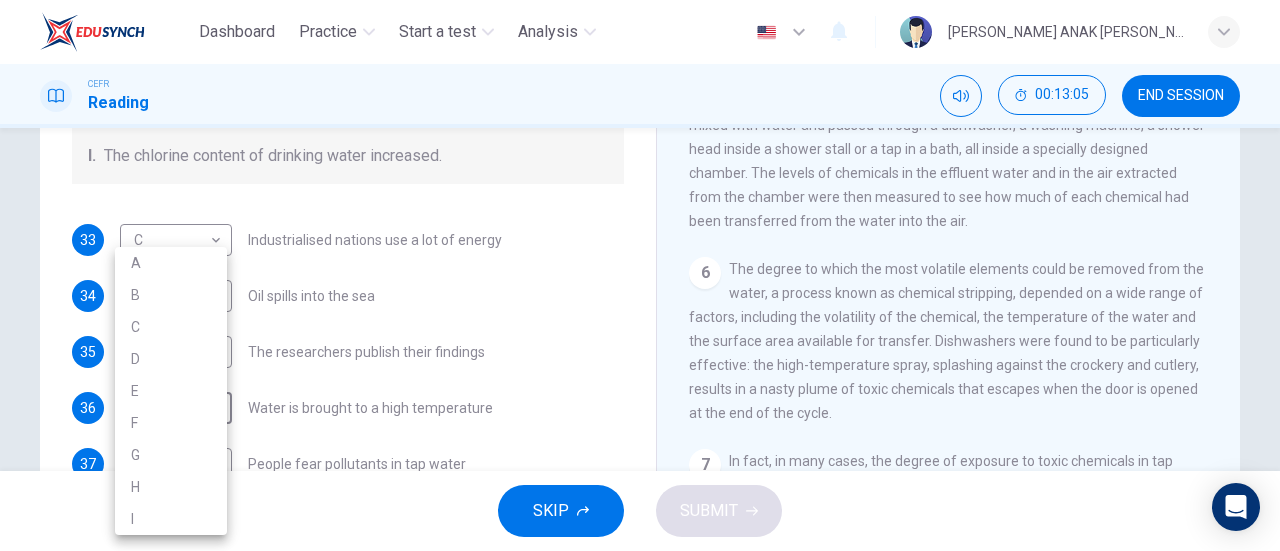 click on "E" at bounding box center (171, 391) 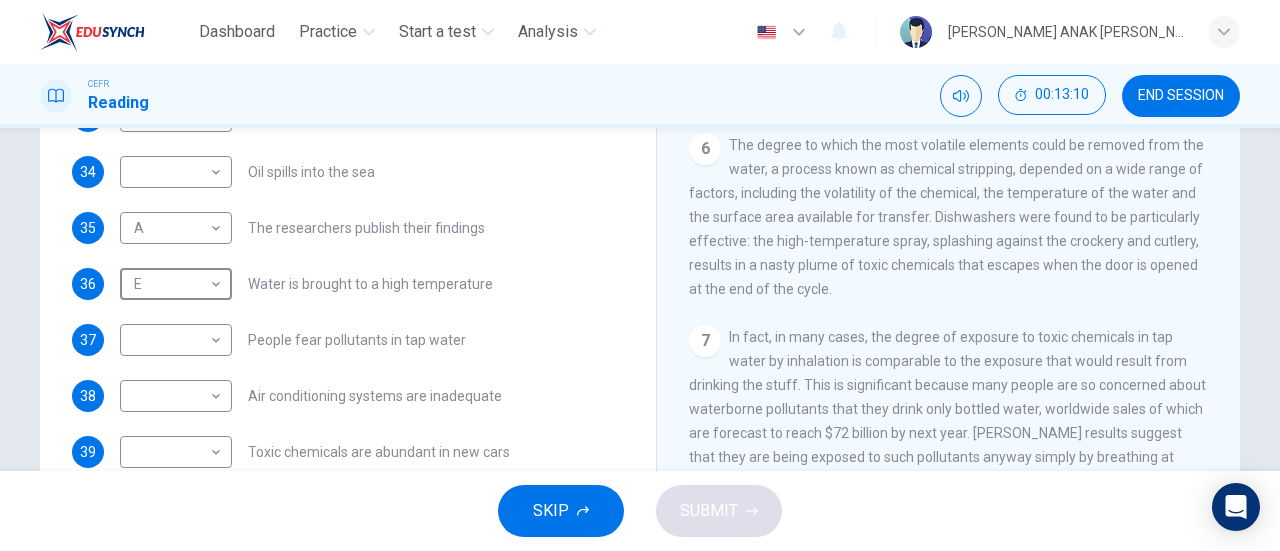 scroll, scrollTop: 352, scrollLeft: 0, axis: vertical 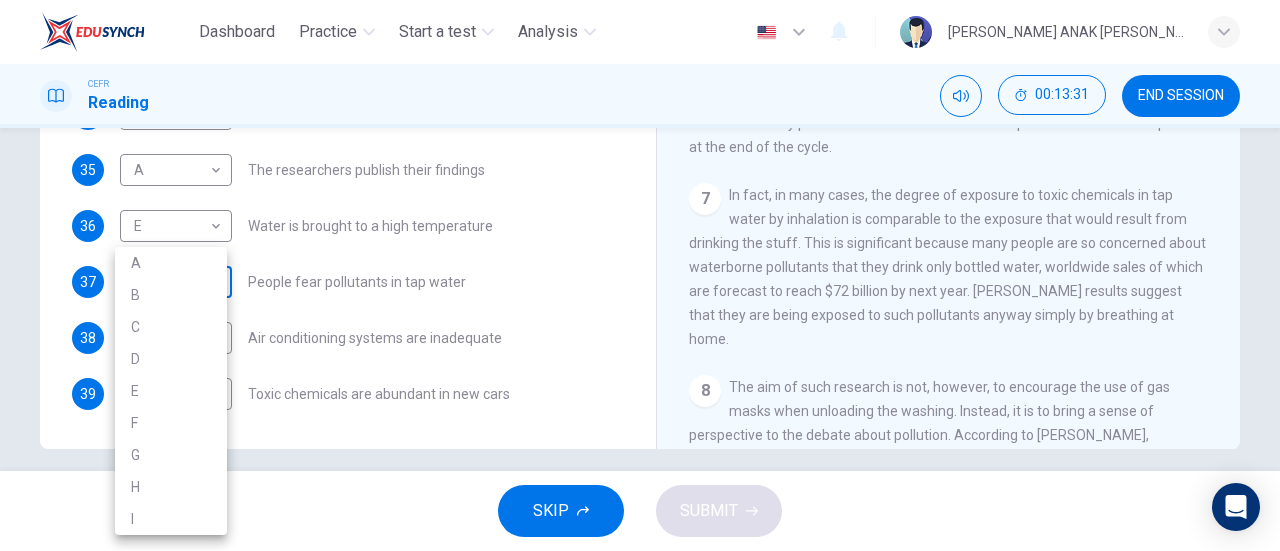 click on "Dashboard Practice Start a test Analysis English en ​ [PERSON_NAME] ANAK [PERSON_NAME] Reading 00:13:31 END SESSION Questions 33 - 39 The Reading Passage describes a number of cause and effect relationships.
Match each cause with its effect ( A-J ).
Write the appropriate letters ( A-J ) in the boxes below. Causes A. The focus of pollution moves to the home. B. The levels of [MEDICAL_DATA] rise. C. The world’s natural resources are unequally shared. D. Environmentalists look elsewhere for an explanation. E. Chemicals are effectively stripped from the water. F. A clean odour is produced. G. Sales of bottled water increase. H. The levels of carbon dioxide rise. I. The chlorine content of drinking water increased. 33 C C ​ Industrialised nations use a lot of energy 34 ​ ​ Oil spills into the sea 35 A A ​ The researchers publish their findings 36 E E ​ Water is brought to a high temperature 37 ​ ​ People fear pollutants in tap water 38 ​ ​ Air conditioning systems are inadequate 39 ​ 1" at bounding box center (640, 275) 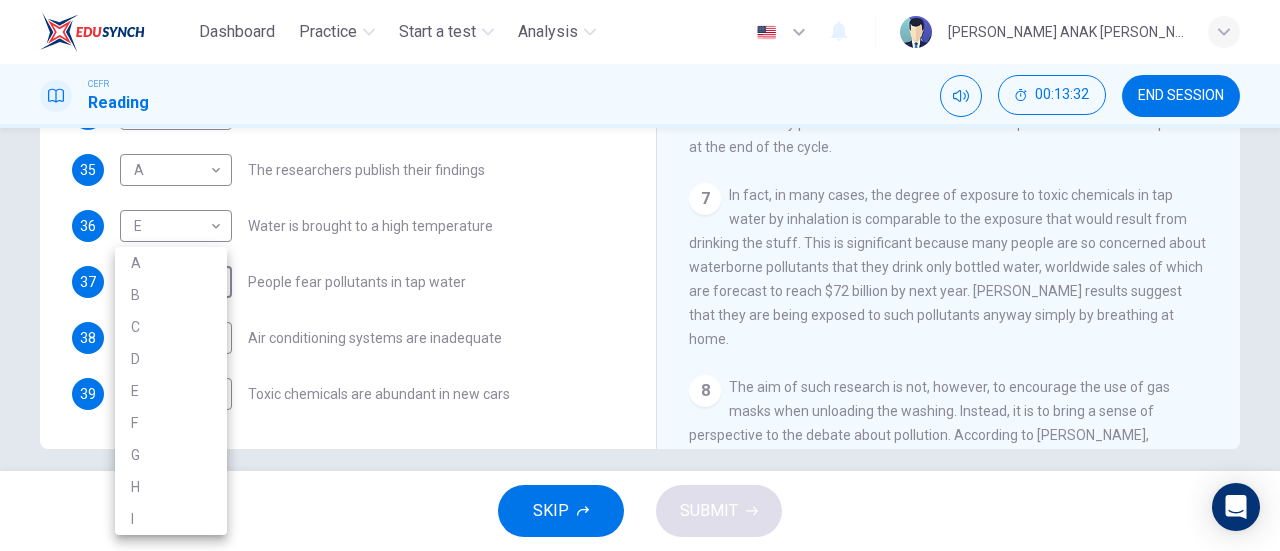 click on "G" at bounding box center (171, 455) 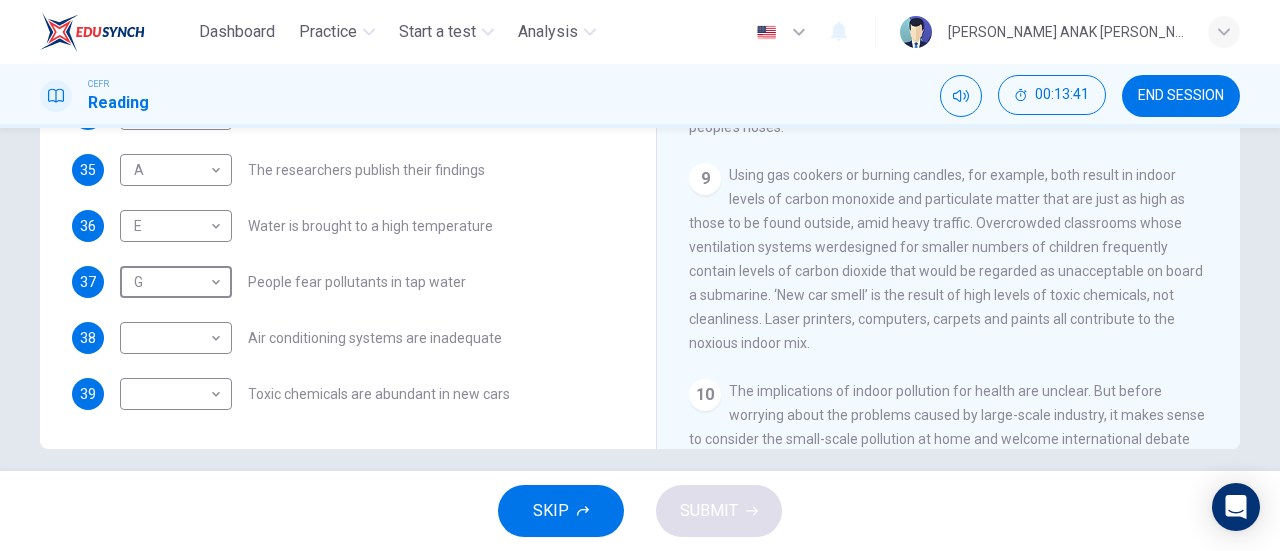scroll, scrollTop: 1680, scrollLeft: 0, axis: vertical 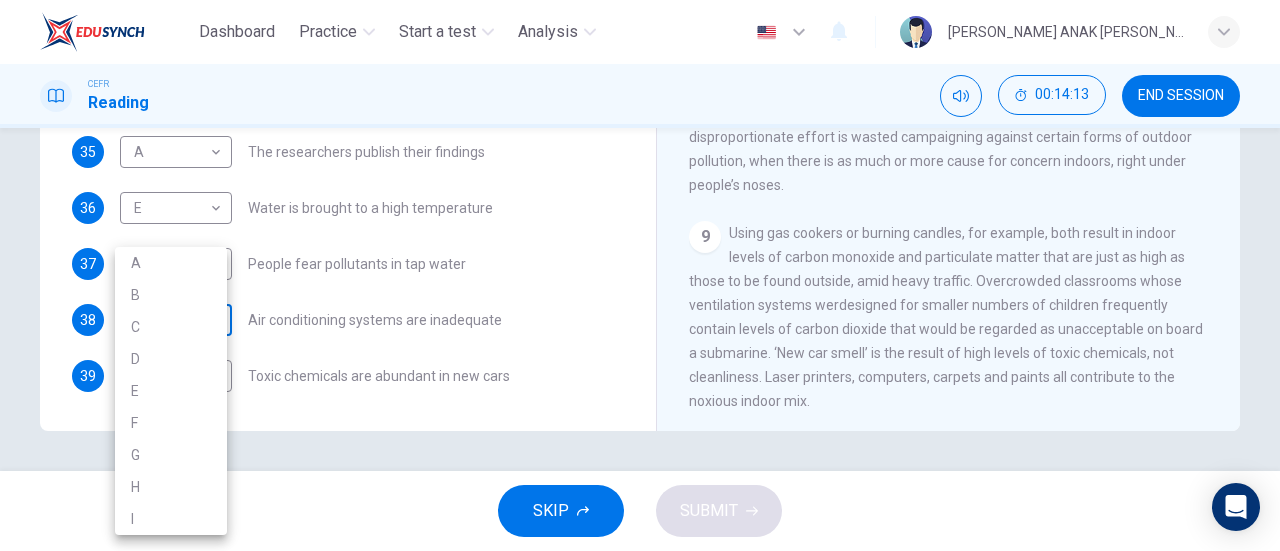 click on "Dashboard Practice Start a test Analysis English en ​ [PERSON_NAME] ANAK [PERSON_NAME] Reading 00:14:13 END SESSION Questions 33 - 39 The Reading Passage describes a number of cause and effect relationships.
Match each cause with its effect ( A-J ).
Write the appropriate letters ( A-J ) in the boxes below. Causes A. The focus of pollution moves to the home. B. The levels of [MEDICAL_DATA] rise. C. The world’s natural resources are unequally shared. D. Environmentalists look elsewhere for an explanation. E. Chemicals are effectively stripped from the water. F. A clean odour is produced. G. Sales of bottled water increase. H. The levels of carbon dioxide rise. I. The chlorine content of drinking water increased. 33 C C ​ Industrialised nations use a lot of energy 34 ​ ​ Oil spills into the sea 35 A A ​ The researchers publish their findings 36 E E ​ Water is brought to a high temperature 37 G G ​ People fear pollutants in tap water 38 ​ ​ Air conditioning systems are inadequate 39 ​ 1" at bounding box center (640, 275) 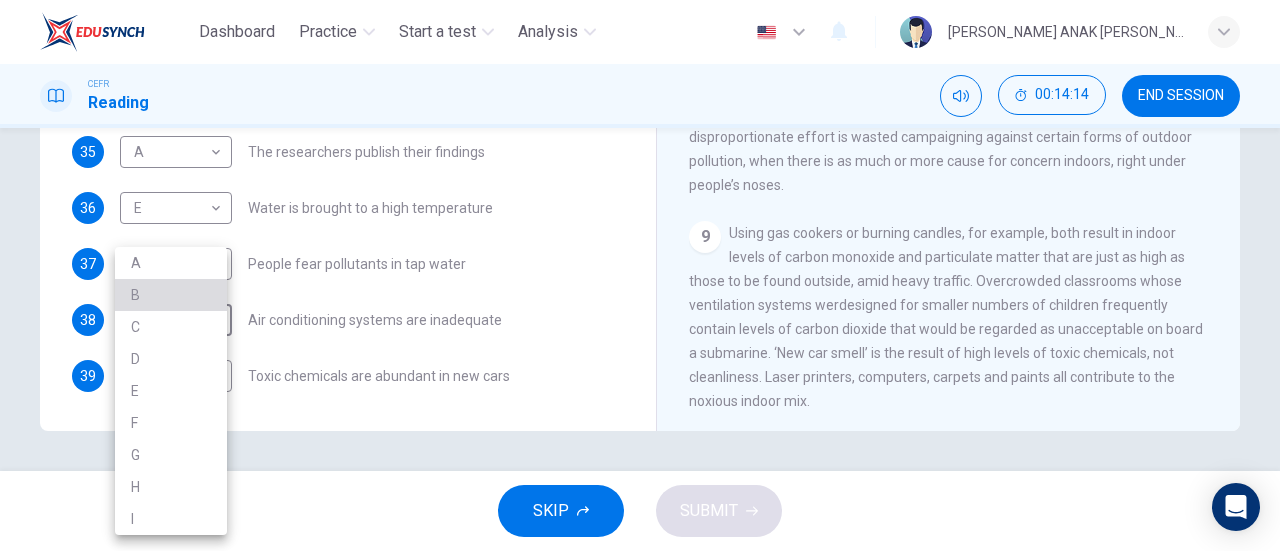 click on "B" at bounding box center (171, 295) 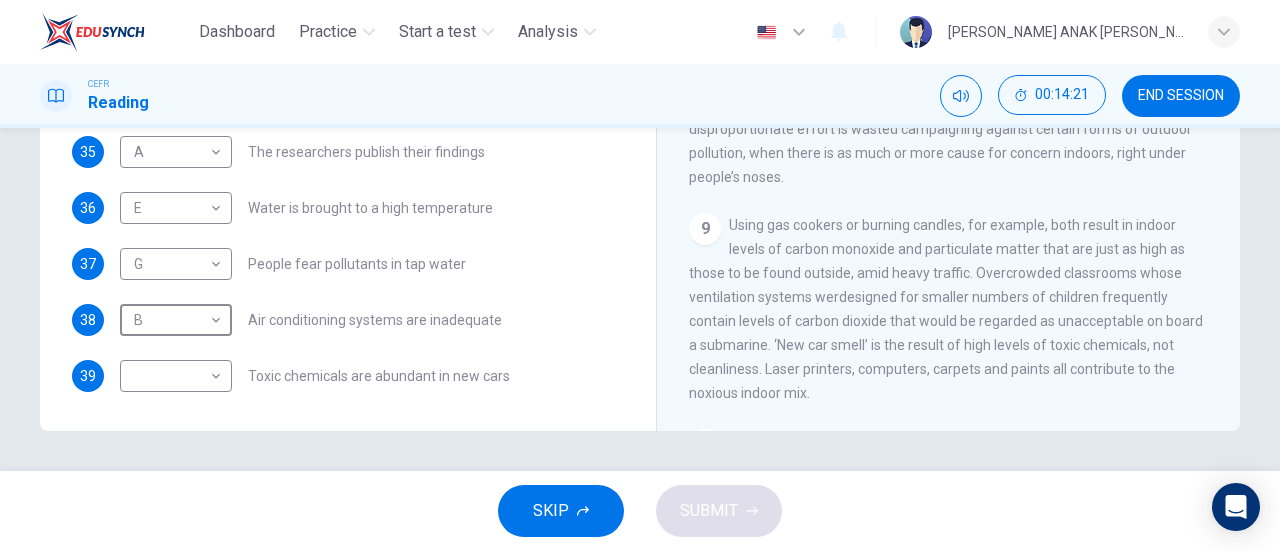 scroll, scrollTop: 1685, scrollLeft: 0, axis: vertical 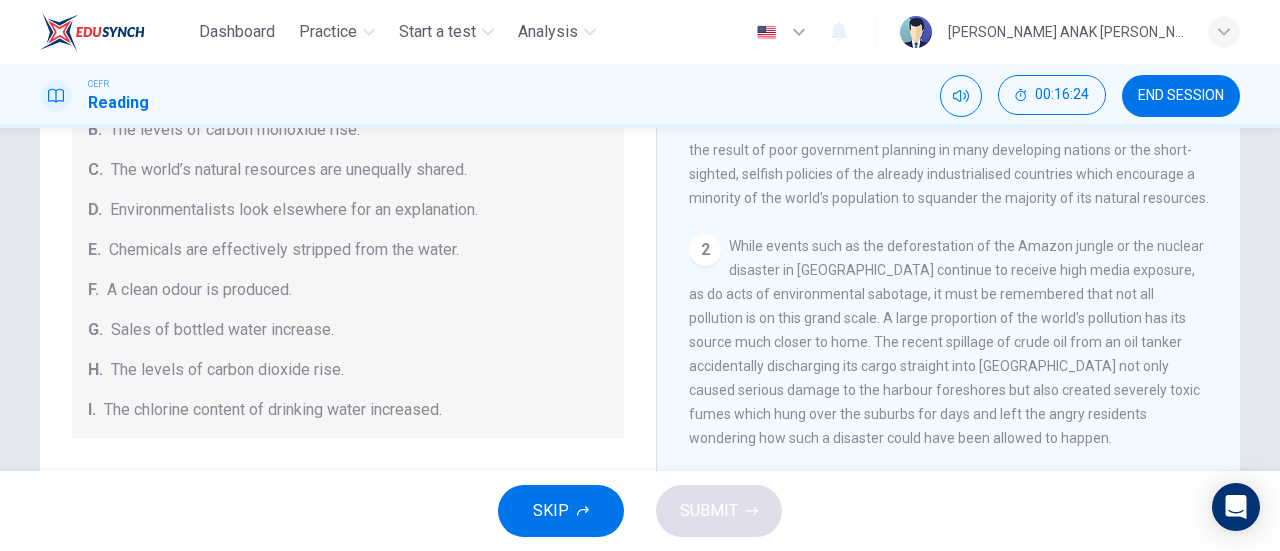 drag, startPoint x: 621, startPoint y: 335, endPoint x: 629, endPoint y: 397, distance: 62.514 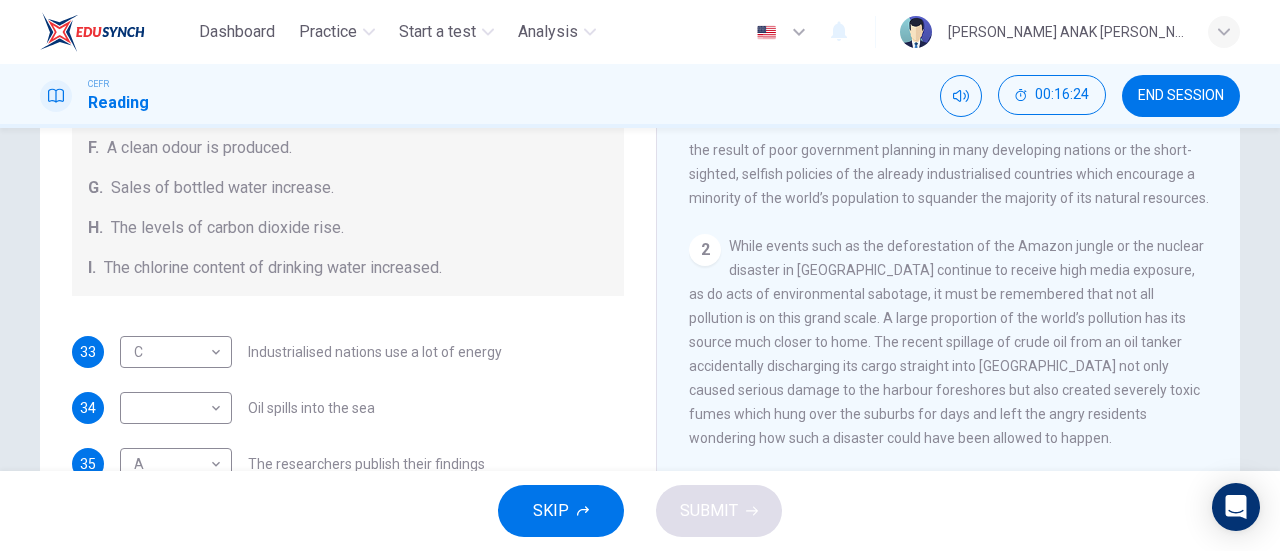 scroll, scrollTop: 424, scrollLeft: 0, axis: vertical 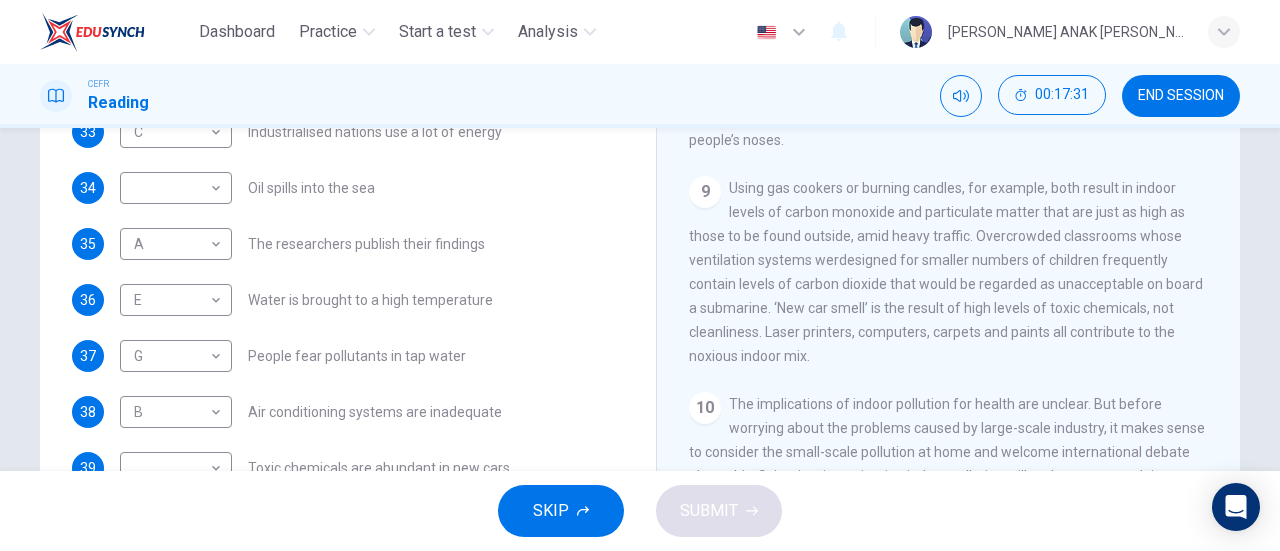 click on "Questions 33 - 39 The Reading Passage describes a number of cause and effect relationships.
Match each cause with its effect ( A-J ).
Write the appropriate letters ( A-J ) in the boxes below. Causes A. The focus of pollution moves to the home. B. The levels of [MEDICAL_DATA] rise. C. The world’s natural resources are unequally shared. D. Environmentalists look elsewhere for an explanation. E. Chemicals are effectively stripped from the water. F. A clean odour is produced. G. Sales of bottled water increase. H. The levels of carbon dioxide rise. I. The chlorine content of drinking water increased. 33 C C ​ Industrialised nations use a lot of energy 34 ​ ​ Oil spills into the sea 35 A A ​ The researchers publish their findings 36 E E ​ Water is brought to a high temperature 37 G G ​ People fear pollutants in tap water 38 B B ​ Air conditioning systems are inadequate 39 ​ ​ Toxic chemicals are abundant in new cars Indoor Pollution CLICK TO ZOOM Click to Zoom 1 2 3 4 5 6 7 8 9 10" at bounding box center [640, 175] 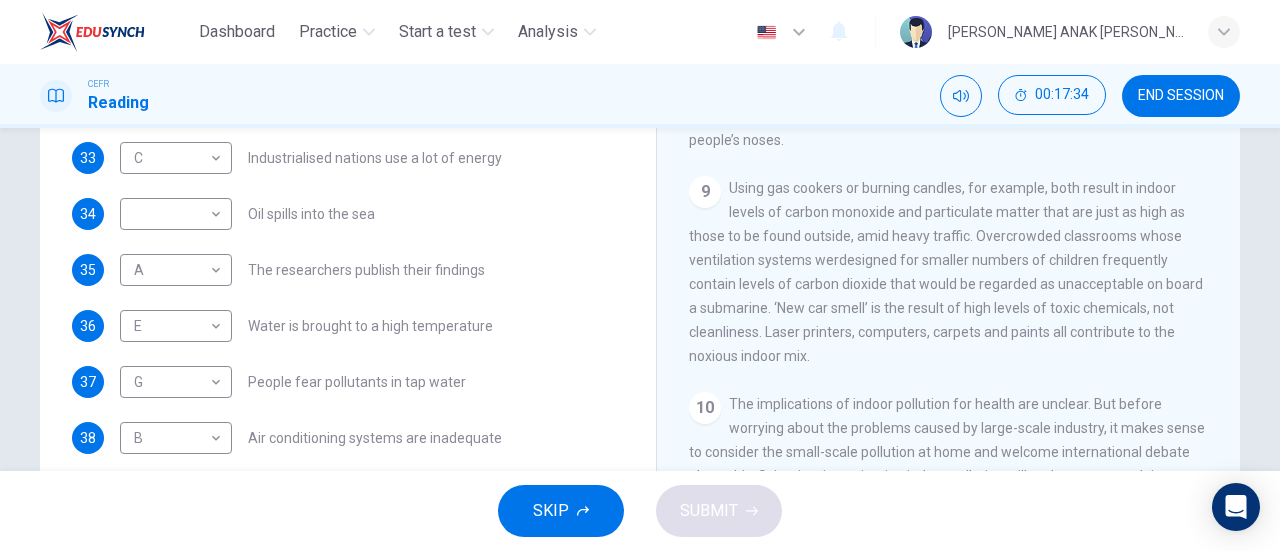 scroll, scrollTop: 424, scrollLeft: 0, axis: vertical 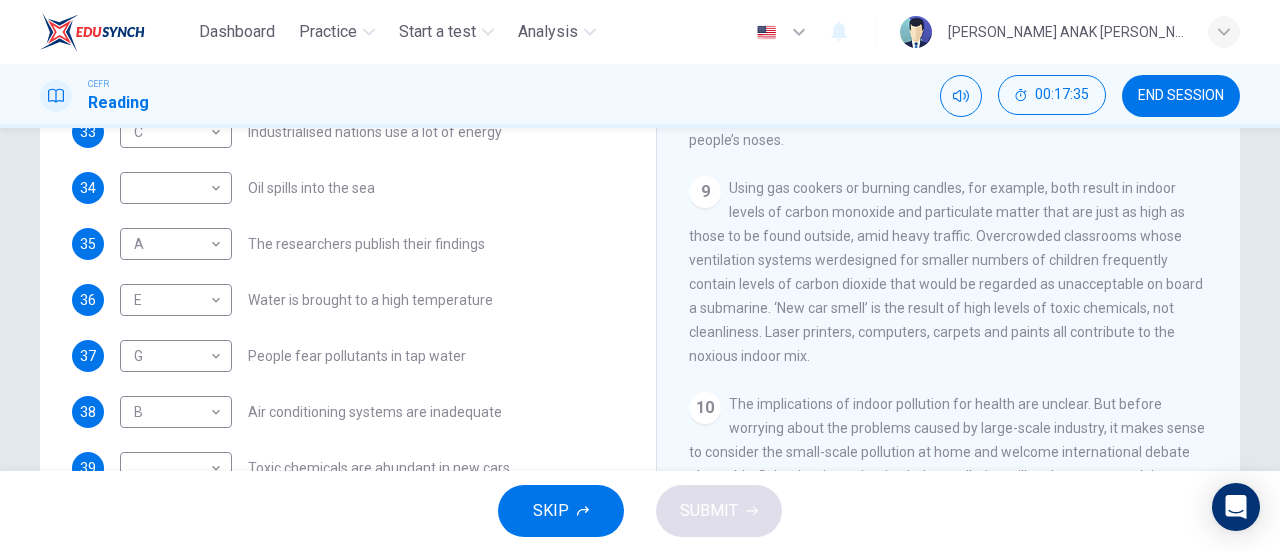 click on "CLICK TO ZOOM Click to Zoom 1 Since the early eighties we have been only too aware of the devastating effects of large-scale environmental pollution. Such pollution is generally the result of poor government planning in many developing nations or the short-sighted, selfish policies of the already industrialised countries which encourage a minority of the world’s population to squander the majority of its natural resources. 2 3 4 The latest study, conducted by two environmental engineers, [PERSON_NAME] and [PERSON_NAME], of the [GEOGRAPHIC_DATA][US_STATE] in [GEOGRAPHIC_DATA], and published in Environmental Science and Technology, suggests that it is the process of keeping clean that may be making indoor pollution worse. The researchers found that baths, showers, dishwashers and washing machines can all be significant sources of indoor pollution, because they extract trace amounts of chemicals from the water that they use and transfer them to the air. 5 6 7 8 9 10" at bounding box center [962, 219] 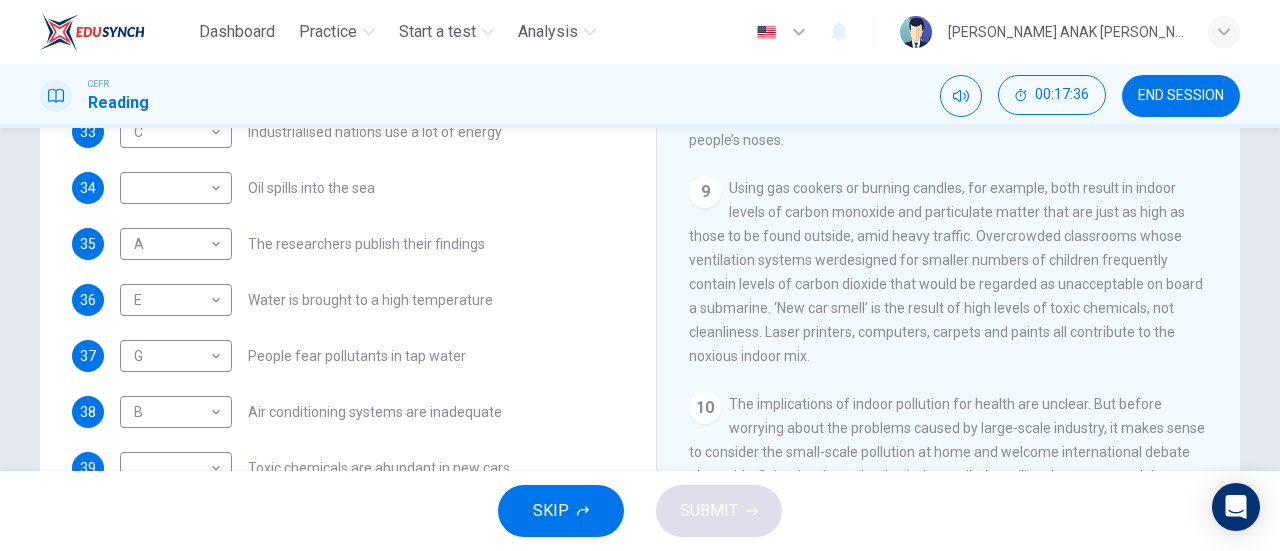 click on "Indoor Pollution CLICK TO ZOOM Click to Zoom 1 Since the early eighties we have been only too aware of the devastating effects of large-scale environmental pollution. Such pollution is generally the result of poor government planning in many developing nations or the short-sighted, selfish policies of the already industrialised countries which encourage a minority of the world’s population to squander the majority of its natural resources. 2 3 4 The latest study, conducted by two environmental engineers, [PERSON_NAME] and [PERSON_NAME], of the [GEOGRAPHIC_DATA][US_STATE] in [GEOGRAPHIC_DATA], and published in Environmental Science and Technology, suggests that it is the process of keeping clean that may be making indoor pollution worse. The researchers found that baths, showers, dishwashers and washing machines can all be significant sources of indoor pollution, because they extract trace amounts of chemicals from the water that they use and transfer them to the air. 5 6 7 8 9 10" at bounding box center (948, 191) 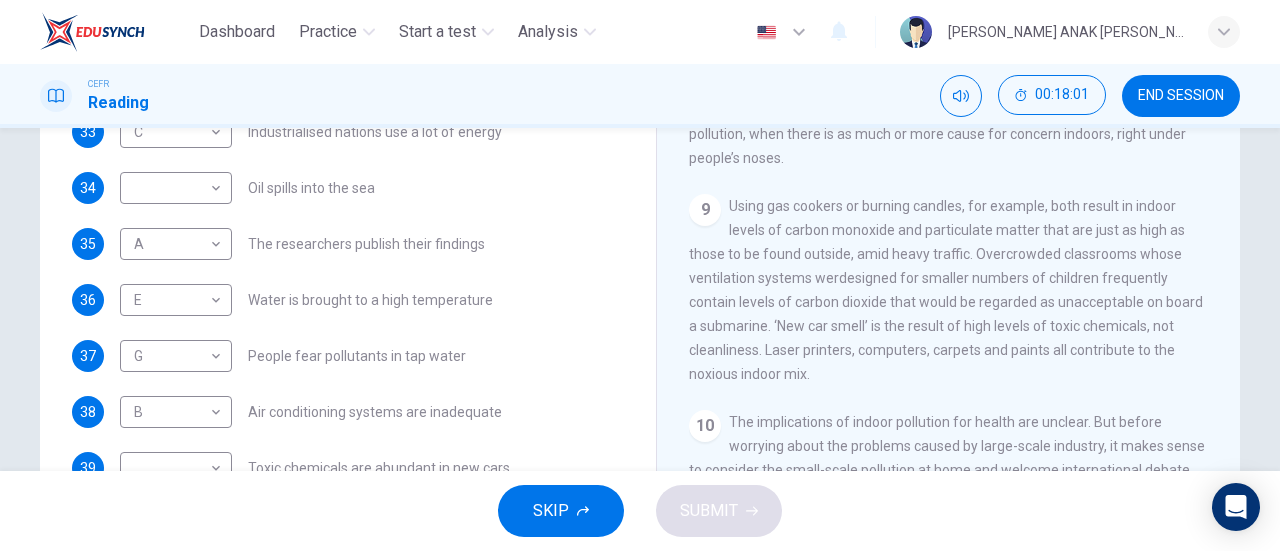 scroll, scrollTop: 1810, scrollLeft: 0, axis: vertical 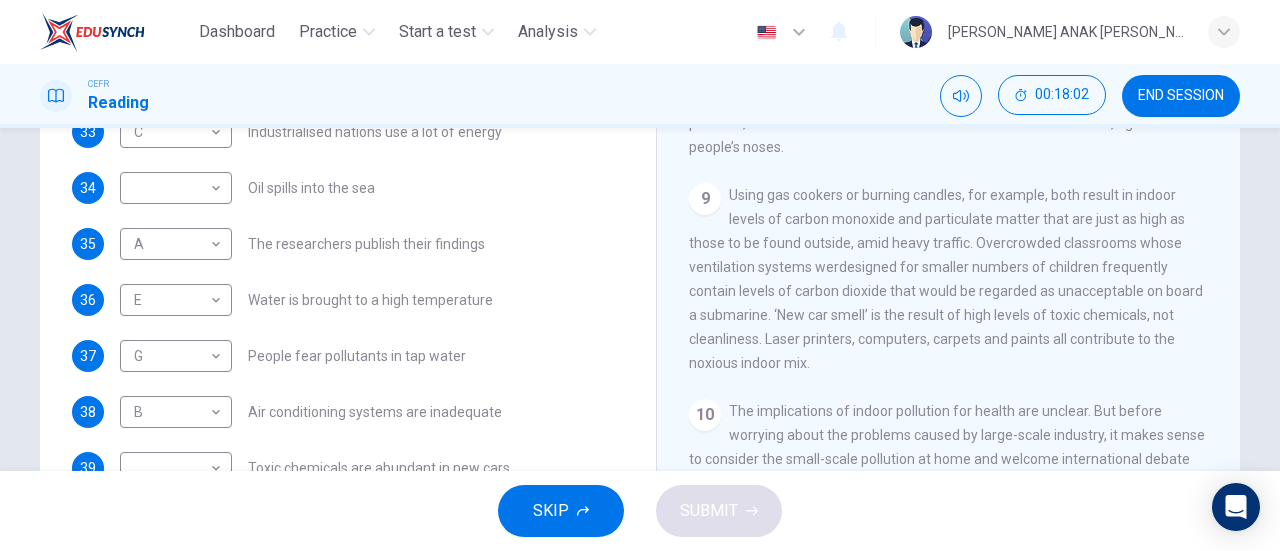 click on "Indoor Pollution CLICK TO ZOOM Click to Zoom 1 Since the early eighties we have been only too aware of the devastating effects of large-scale environmental pollution. Such pollution is generally the result of poor government planning in many developing nations or the short-sighted, selfish policies of the already industrialised countries which encourage a minority of the world’s population to squander the majority of its natural resources. 2 3 4 The latest study, conducted by two environmental engineers, [PERSON_NAME] and [PERSON_NAME], of the [GEOGRAPHIC_DATA][US_STATE] in [GEOGRAPHIC_DATA], and published in Environmental Science and Technology, suggests that it is the process of keeping clean that may be making indoor pollution worse. The researchers found that baths, showers, dishwashers and washing machines can all be significant sources of indoor pollution, because they extract trace amounts of chemicals from the water that they use and transfer them to the air. 5 6 7 8 9 10" at bounding box center [948, 191] 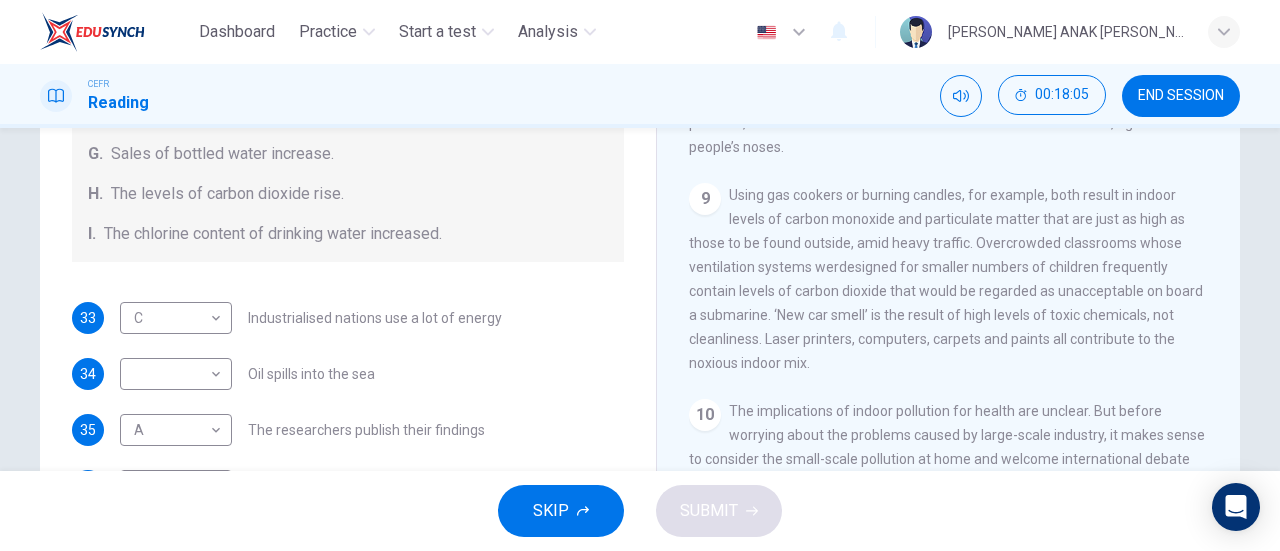 scroll, scrollTop: 235, scrollLeft: 0, axis: vertical 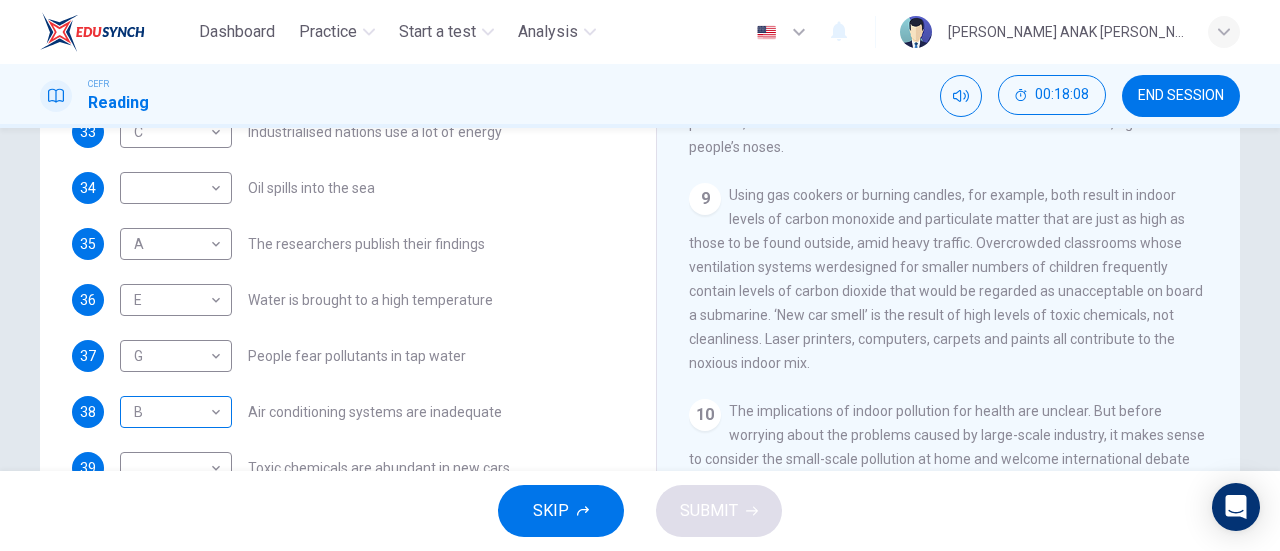 click on "Dashboard Practice Start a test Analysis English en ​ [PERSON_NAME] ANAK [PERSON_NAME] Reading 00:18:08 END SESSION Questions 33 - 39 The Reading Passage describes a number of cause and effect relationships.
Match each cause with its effect ( A-J ).
Write the appropriate letters ( A-J ) in the boxes below. Causes A. The focus of pollution moves to the home. B. The levels of [MEDICAL_DATA] rise. C. The world’s natural resources are unequally shared. D. Environmentalists look elsewhere for an explanation. E. Chemicals are effectively stripped from the water. F. A clean odour is produced. G. Sales of bottled water increase. H. The levels of carbon dioxide rise. I. The chlorine content of drinking water increased. 33 C C ​ Industrialised nations use a lot of energy 34 ​ ​ Oil spills into the sea 35 A A ​ The researchers publish their findings 36 E E ​ Water is brought to a high temperature 37 G G ​ People fear pollutants in tap water 38 B B ​ Air conditioning systems are inadequate 39 ​ 1" at bounding box center (640, 275) 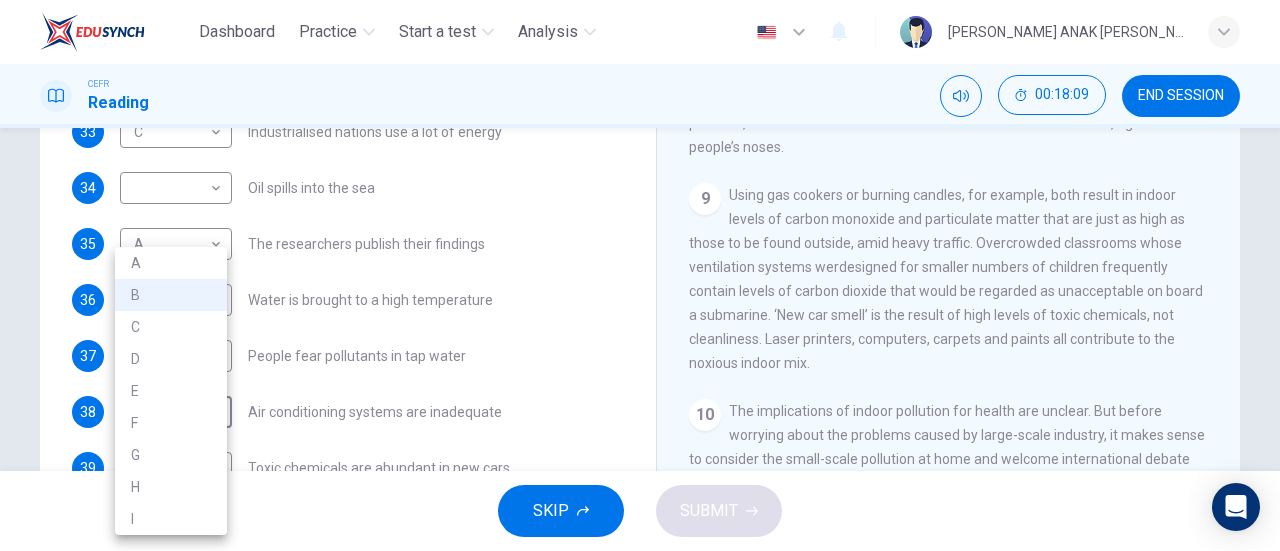 click on "H" at bounding box center (171, 487) 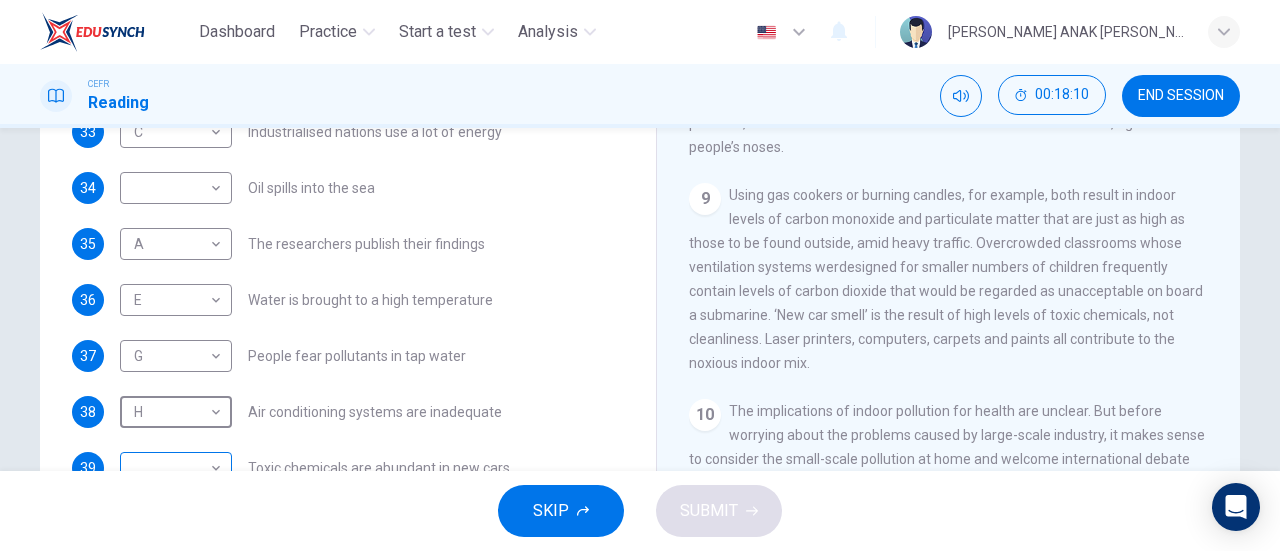 click on "Dashboard Practice Start a test Analysis English en ​ [PERSON_NAME] ANAK [PERSON_NAME] Reading 00:18:10 END SESSION Questions 33 - 39 The Reading Passage describes a number of cause and effect relationships.
Match each cause with its effect ( A-J ).
Write the appropriate letters ( A-J ) in the boxes below. Causes A. The focus of pollution moves to the home. B. The levels of [MEDICAL_DATA] rise. C. The world’s natural resources are unequally shared. D. Environmentalists look elsewhere for an explanation. E. Chemicals are effectively stripped from the water. F. A clean odour is produced. G. Sales of bottled water increase. H. The levels of carbon dioxide rise. I. The chlorine content of drinking water increased. 33 C C ​ Industrialised nations use a lot of energy 34 ​ ​ Oil spills into the sea 35 A A ​ The researchers publish their findings 36 E E ​ Water is brought to a high temperature 37 G G ​ People fear pollutants in tap water 38 H H ​ Air conditioning systems are inadequate 39 ​ 1" at bounding box center (640, 275) 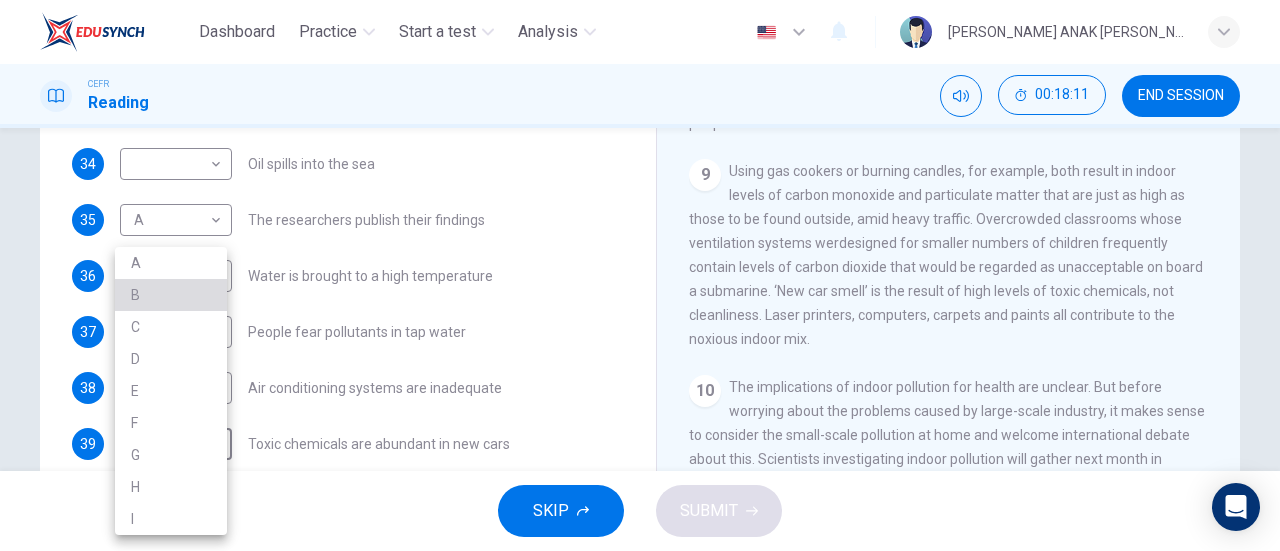click on "B" at bounding box center [171, 295] 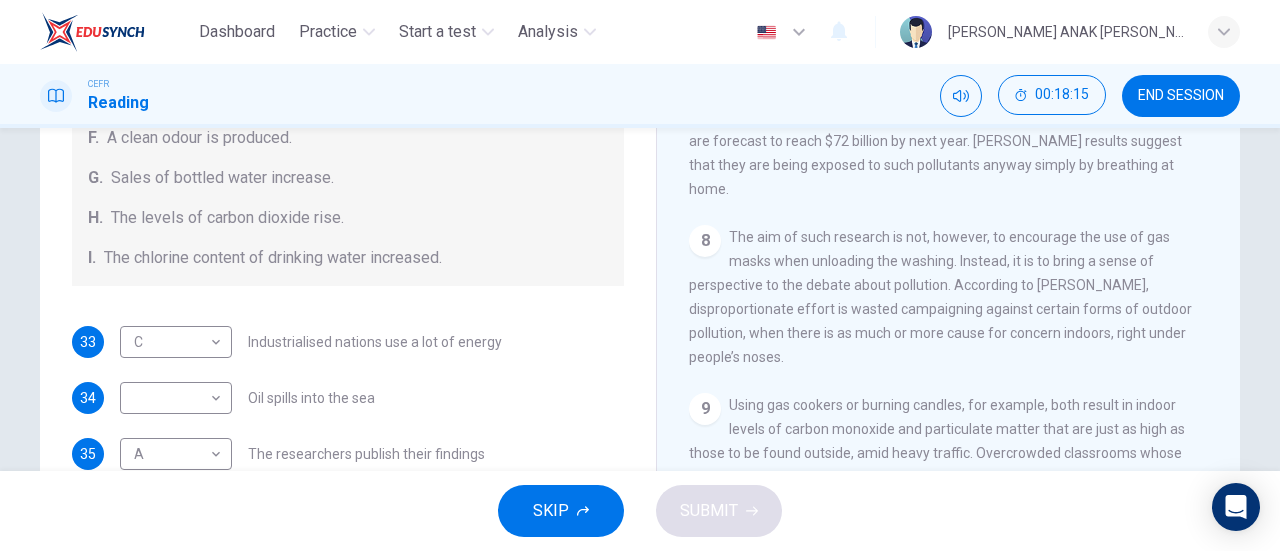 scroll, scrollTop: 101, scrollLeft: 0, axis: vertical 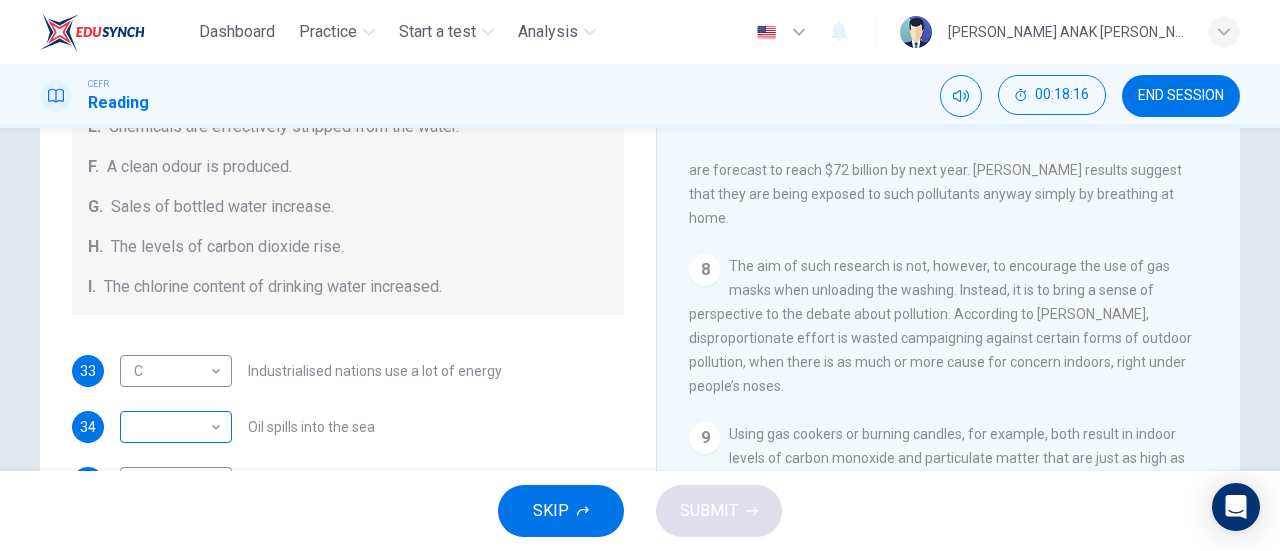 click on "Dashboard Practice Start a test Analysis English en ​ [PERSON_NAME] ANAK [PERSON_NAME] Reading 00:18:16 END SESSION Questions 33 - 39 The Reading Passage describes a number of cause and effect relationships.
Match each cause with its effect ( A-J ).
Write the appropriate letters ( A-J ) in the boxes below. Causes A. The focus of pollution moves to the home. B. The levels of [MEDICAL_DATA] rise. C. The world’s natural resources are unequally shared. D. Environmentalists look elsewhere for an explanation. E. Chemicals are effectively stripped from the water. F. A clean odour is produced. G. Sales of bottled water increase. H. The levels of carbon dioxide rise. I. The chlorine content of drinking water increased. 33 C C ​ Industrialised nations use a lot of energy 34 ​ ​ Oil spills into the sea 35 A A ​ The researchers publish their findings 36 E E ​ Water is brought to a high temperature 37 G G ​ People fear pollutants in tap water 38 H H ​ Air conditioning systems are inadequate 39 B B 1" at bounding box center [640, 275] 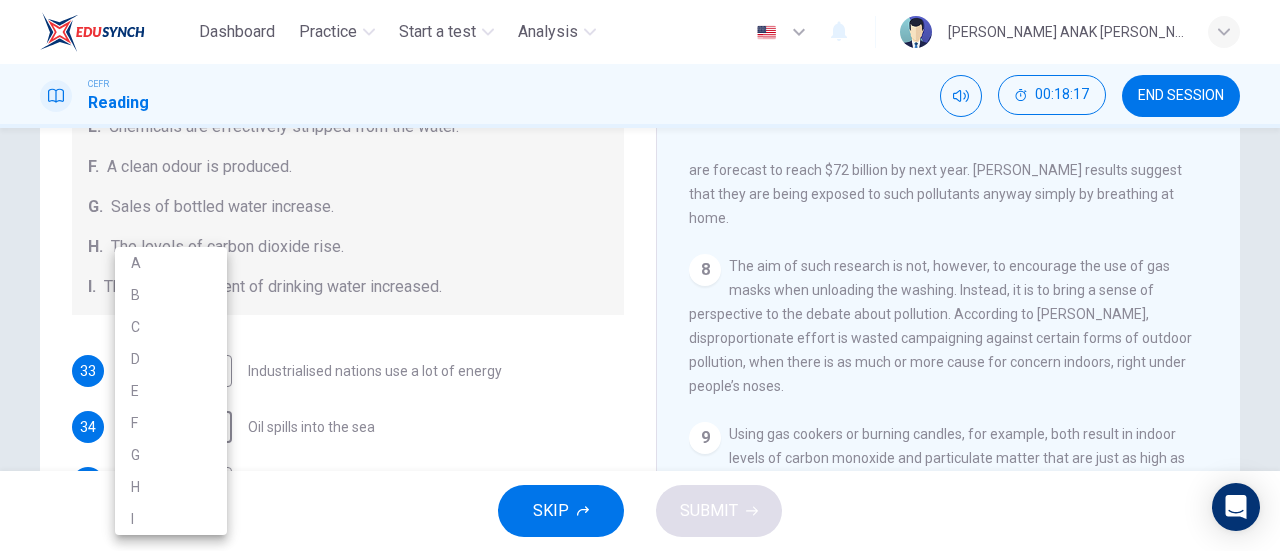 click on "I" at bounding box center [171, 519] 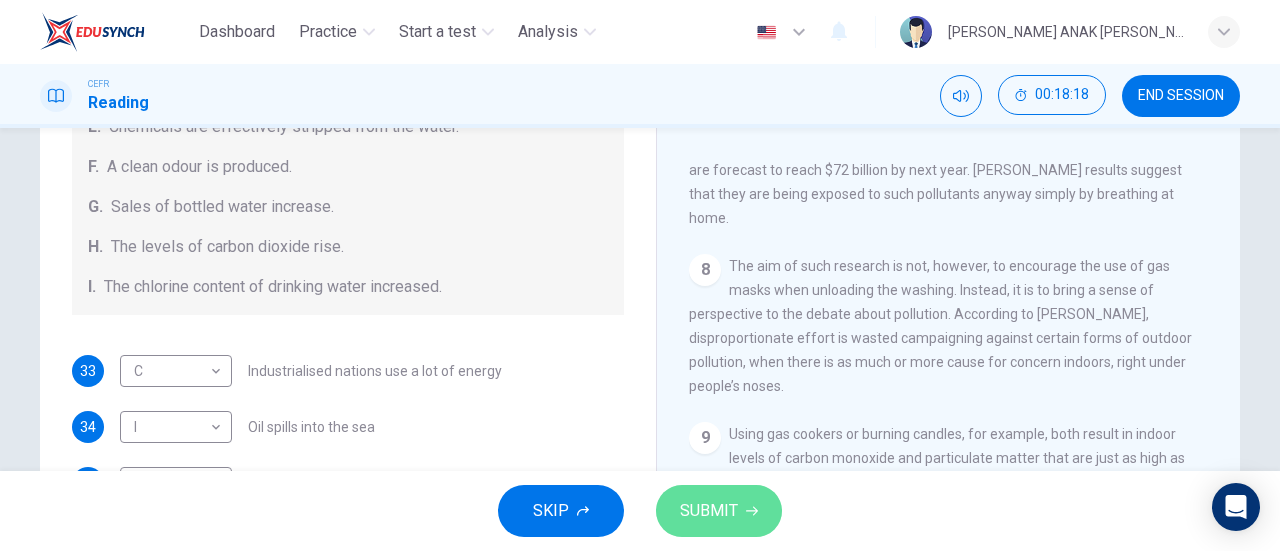 click 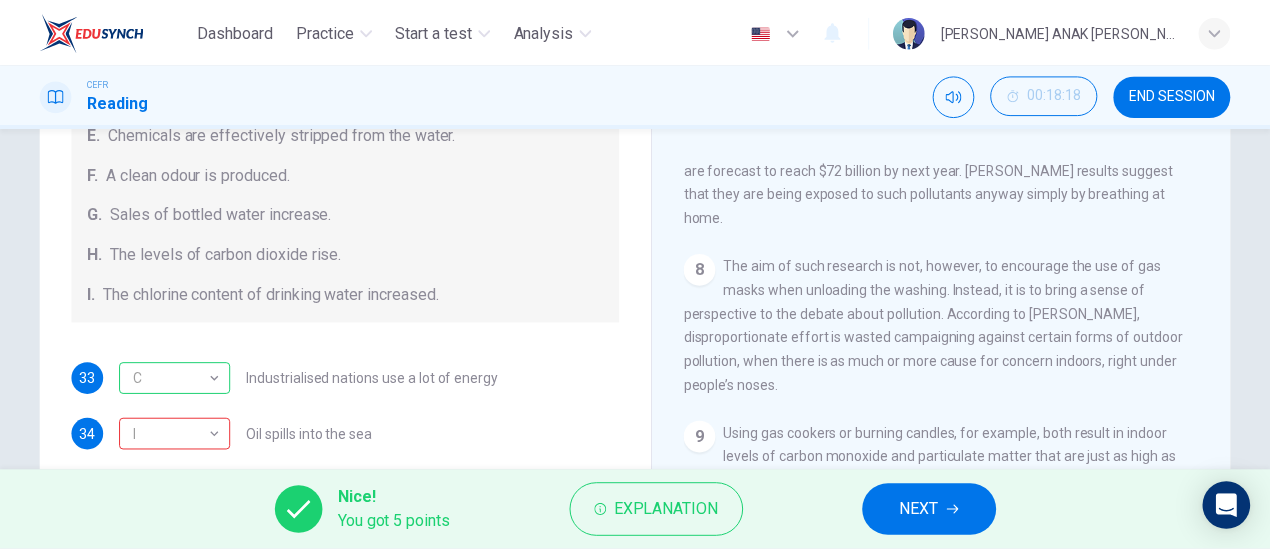 scroll, scrollTop: 424, scrollLeft: 0, axis: vertical 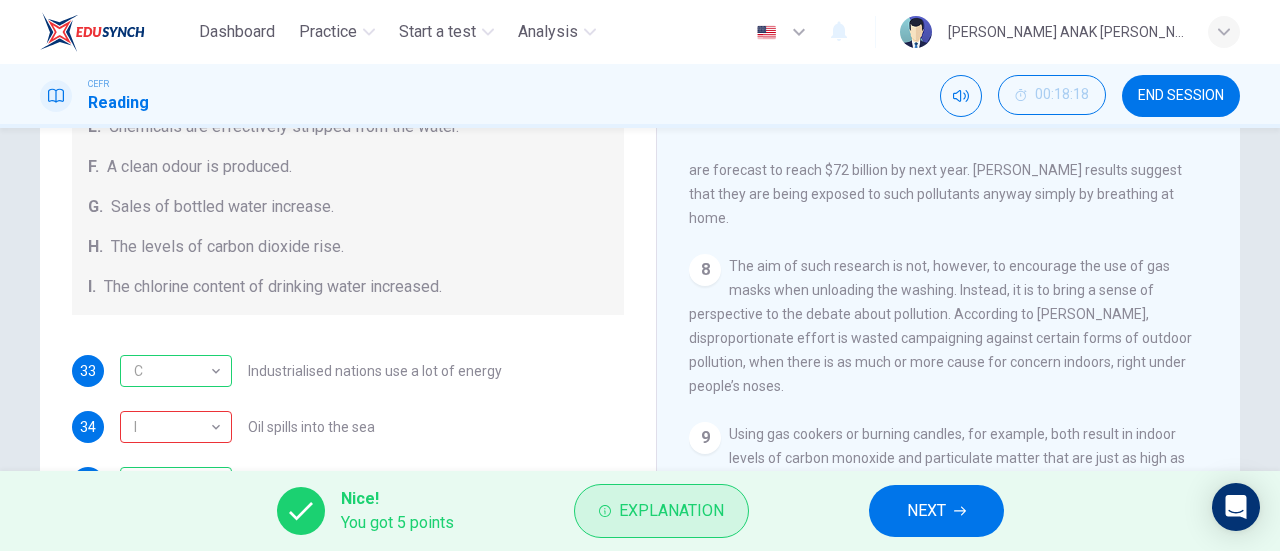 click 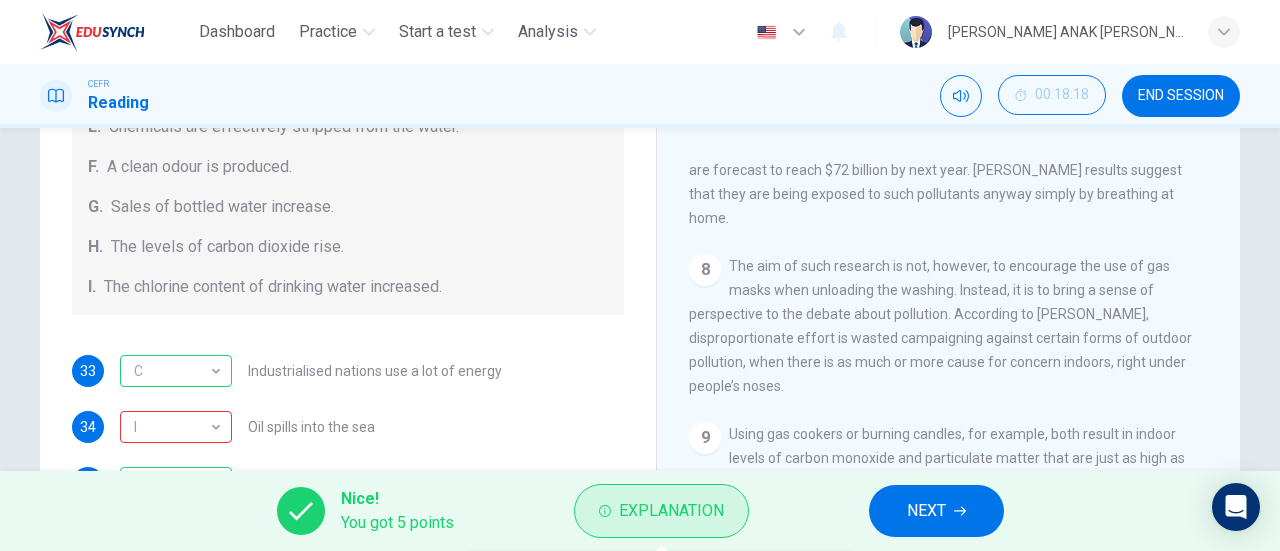 scroll, scrollTop: 1835, scrollLeft: 0, axis: vertical 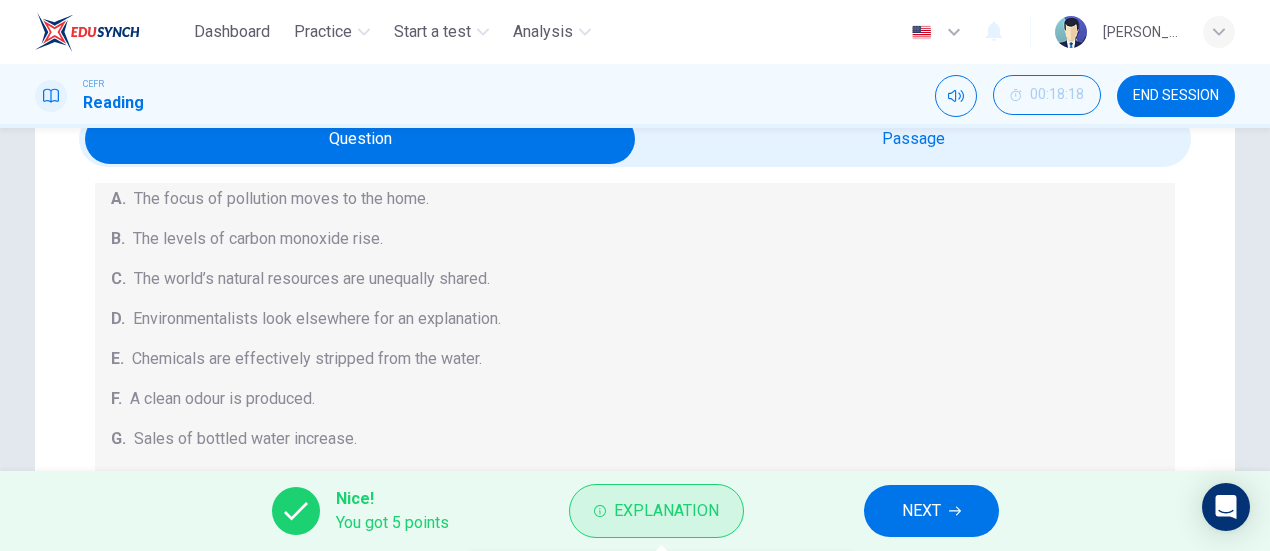 click on "Explanation" at bounding box center (666, 511) 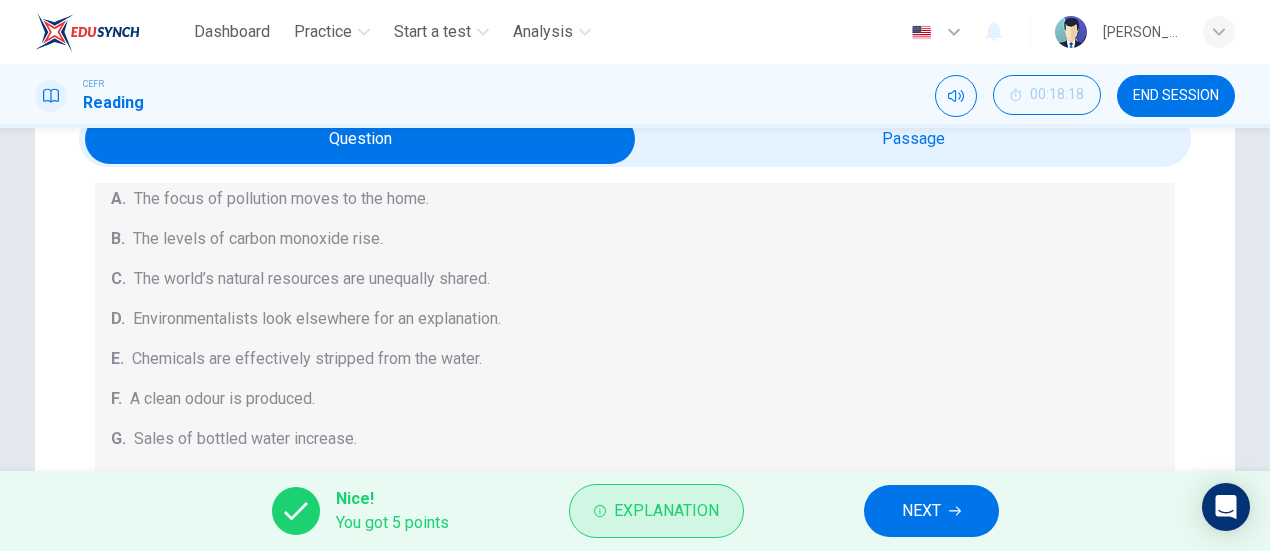 scroll, scrollTop: 1810, scrollLeft: 0, axis: vertical 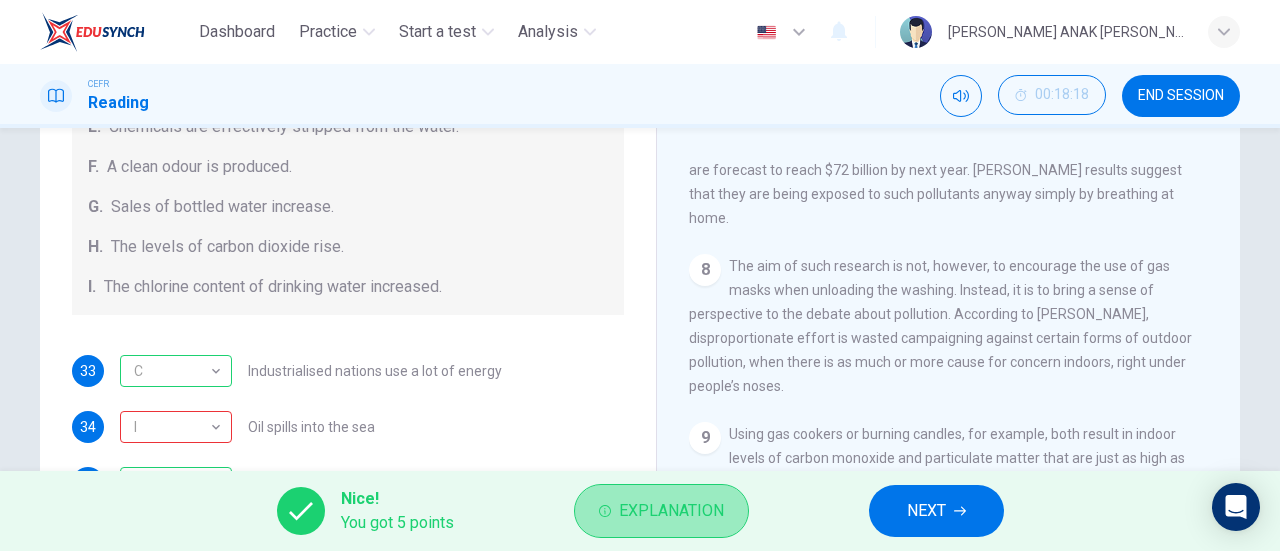 click on "Explanation" at bounding box center [671, 511] 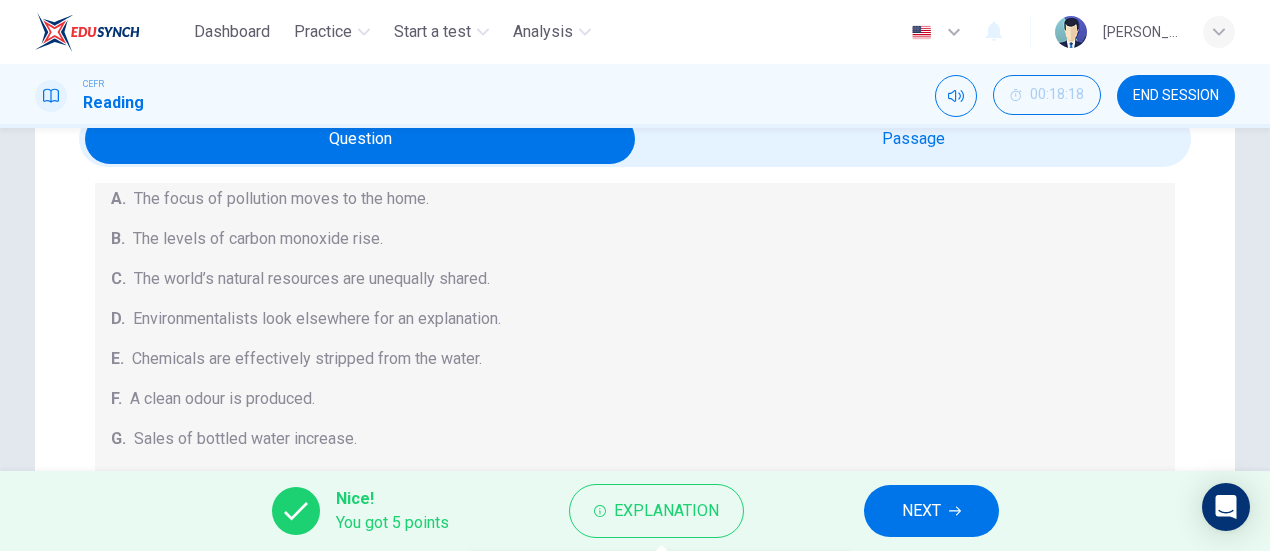 click on "Nice! You got 5
points Explanation NEXT" at bounding box center (635, 511) 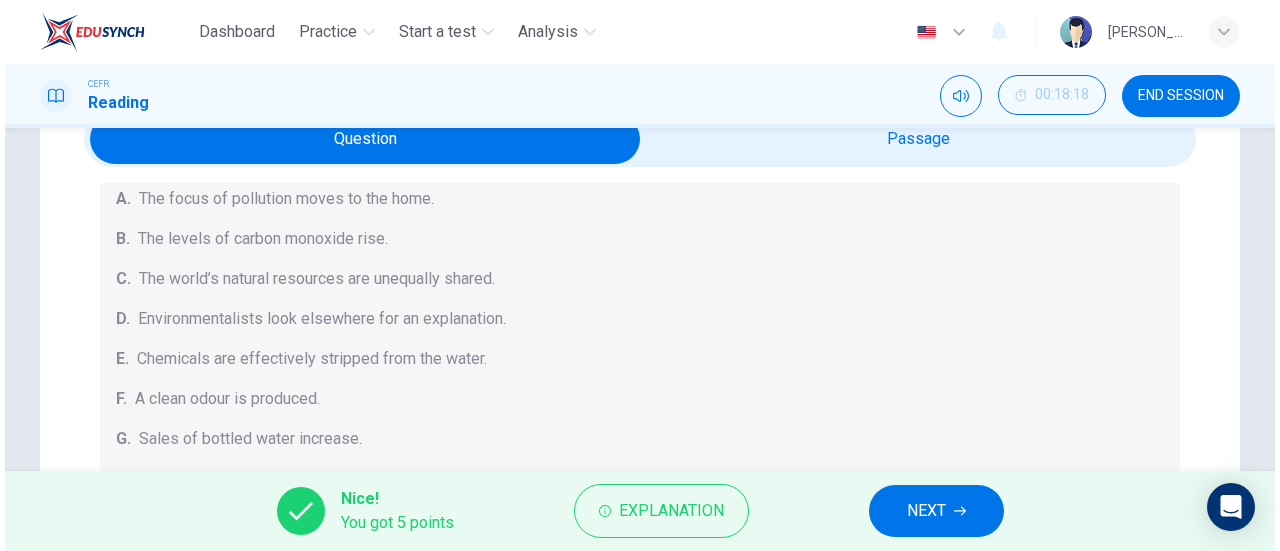 scroll, scrollTop: 1810, scrollLeft: 0, axis: vertical 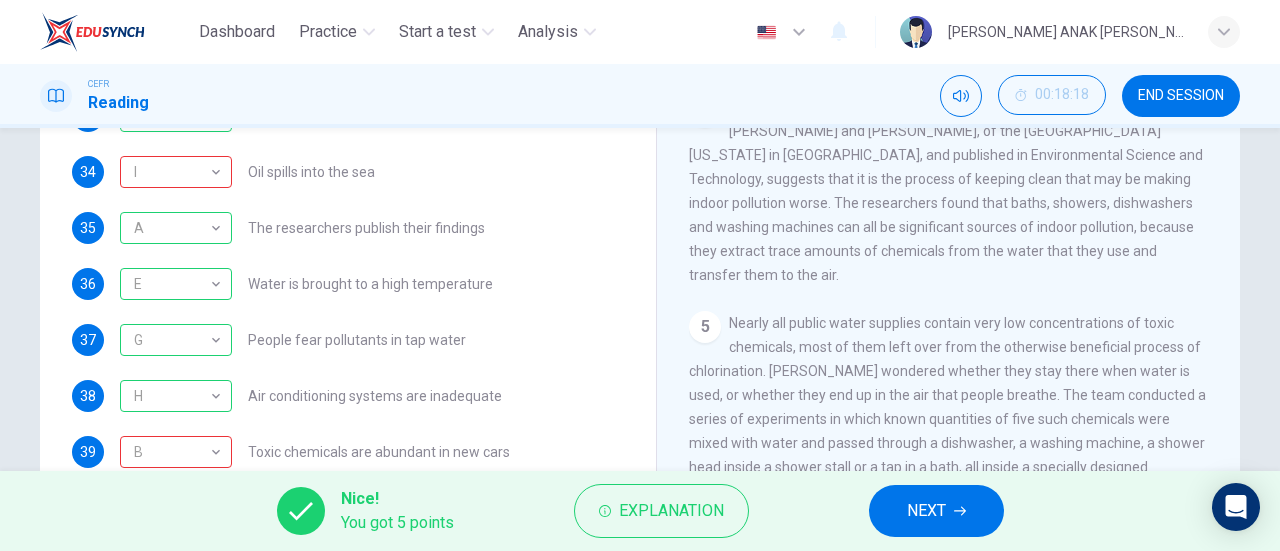 drag, startPoint x: 1214, startPoint y: 243, endPoint x: 1214, endPoint y: 222, distance: 21 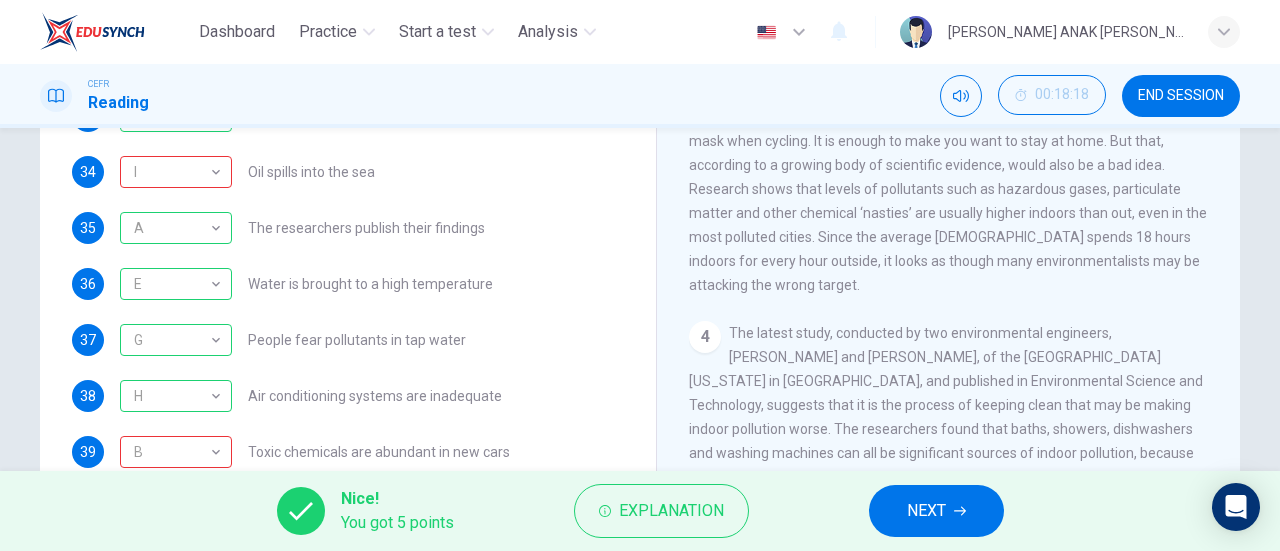 scroll, scrollTop: 584, scrollLeft: 0, axis: vertical 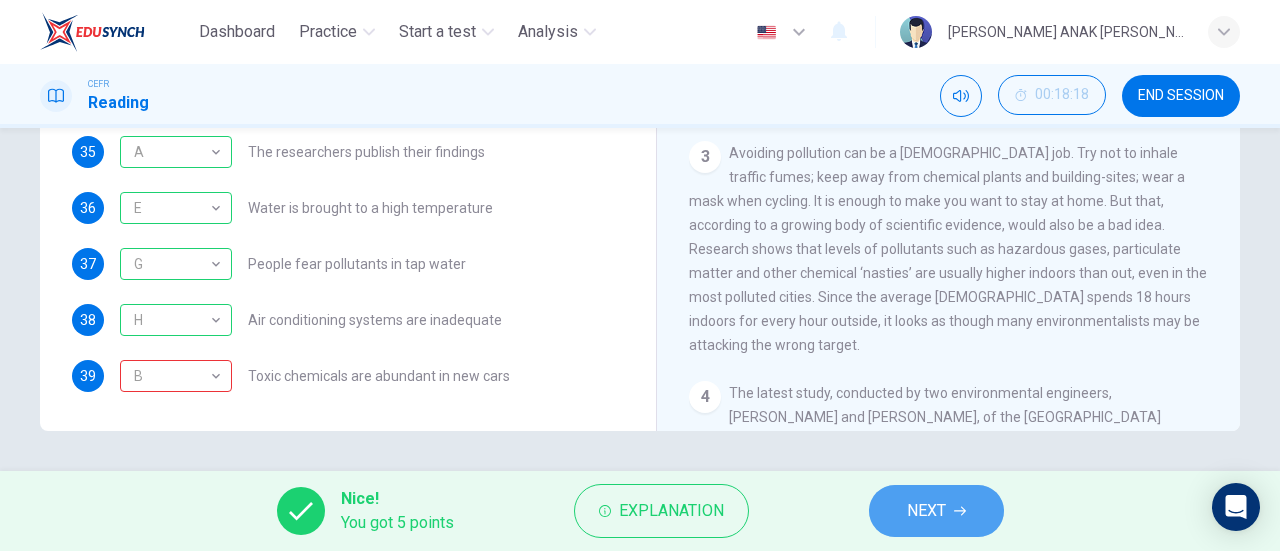 click on "NEXT" at bounding box center (926, 511) 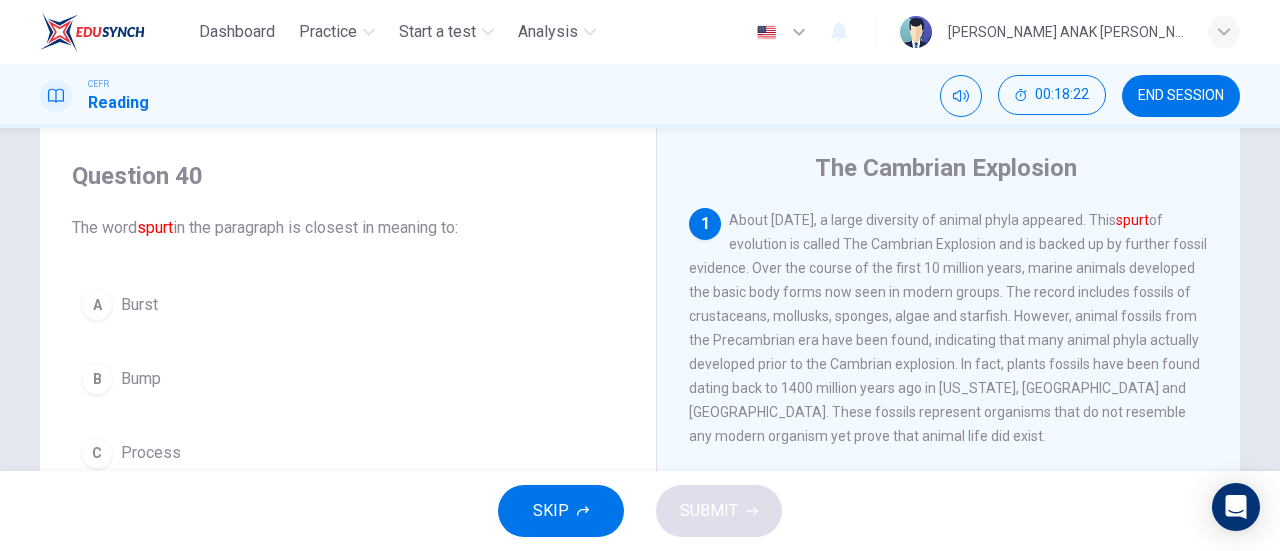 scroll, scrollTop: 60, scrollLeft: 0, axis: vertical 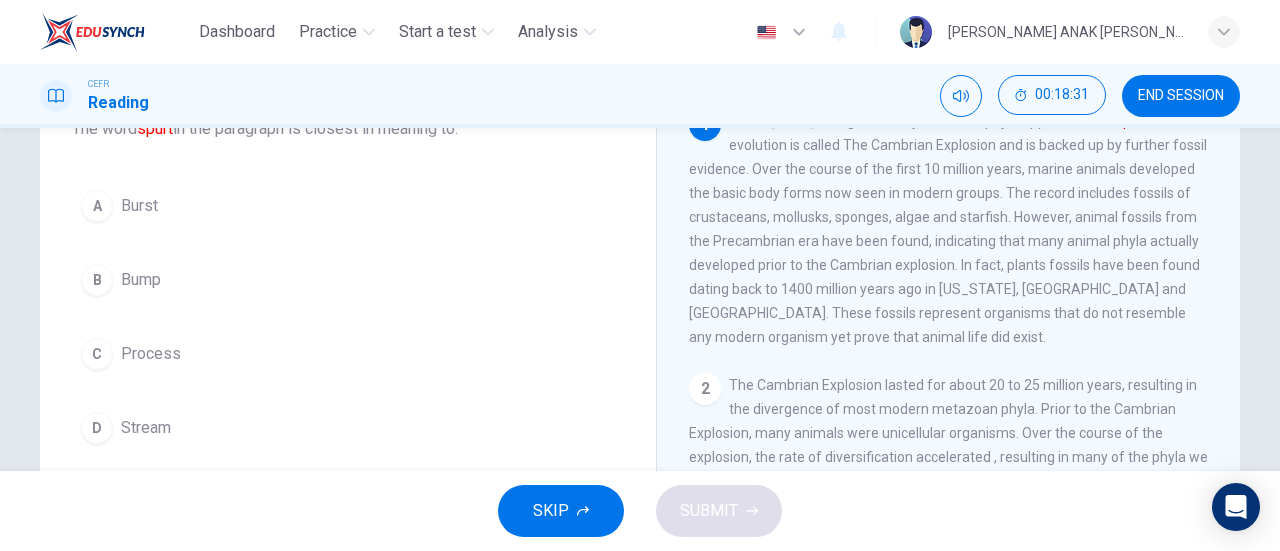 click on "A Burst" at bounding box center [348, 206] 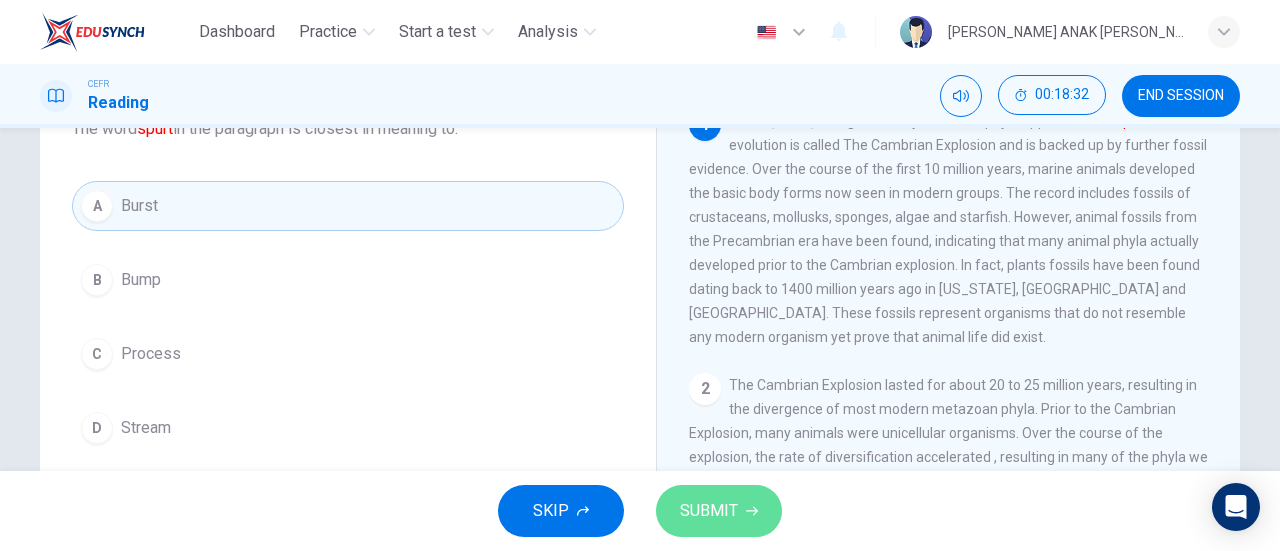 click on "SUBMIT" at bounding box center [719, 511] 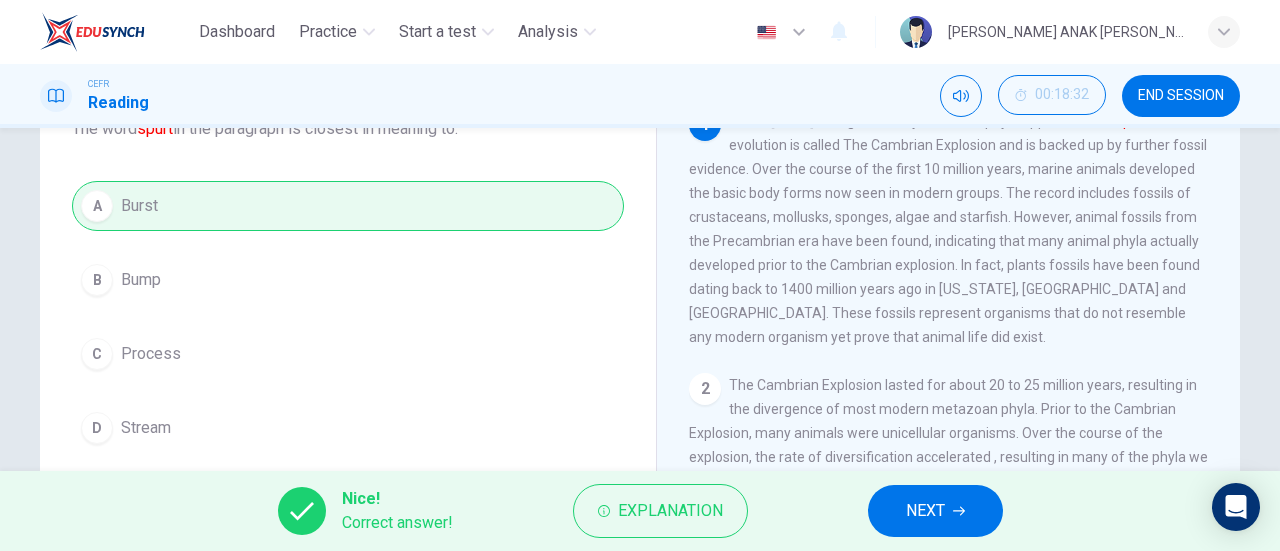 click on "NEXT" at bounding box center [935, 511] 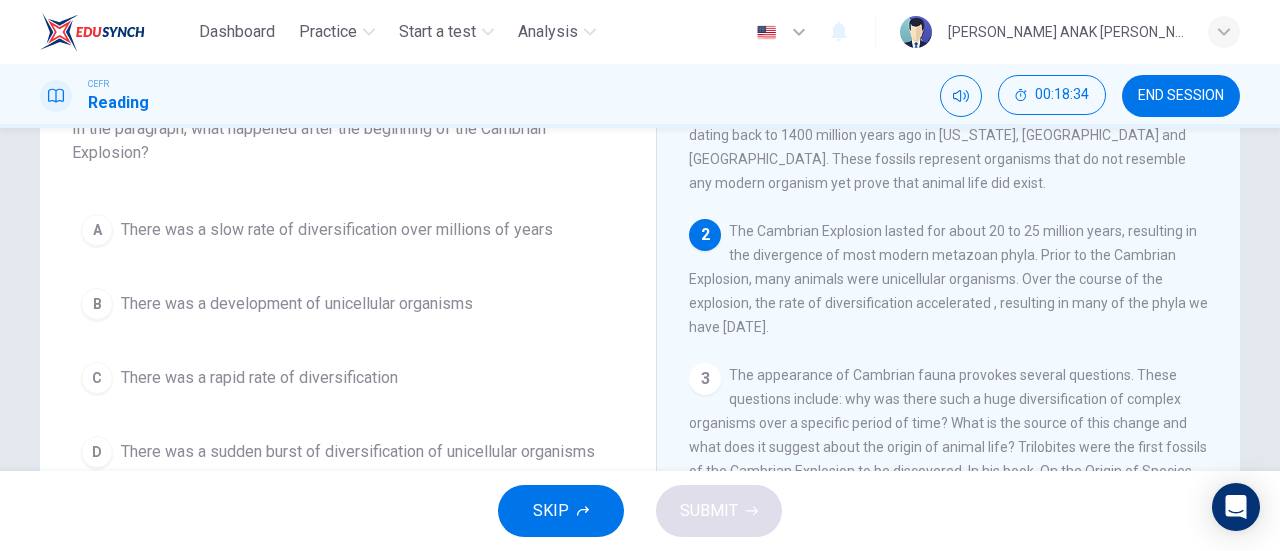 scroll, scrollTop: 169, scrollLeft: 0, axis: vertical 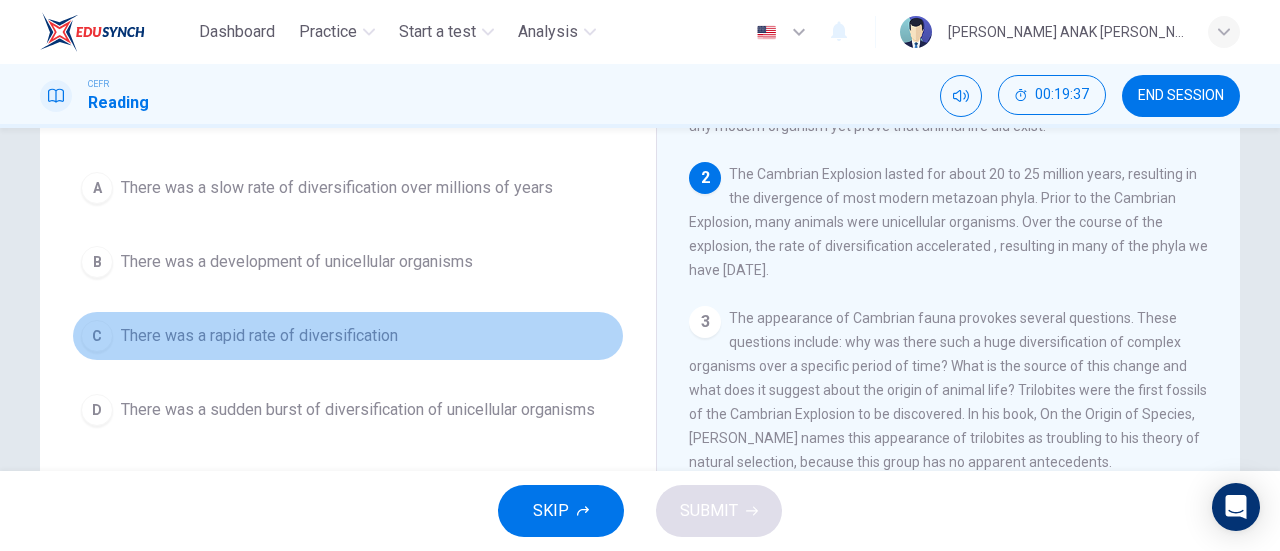 click on "There was a rapid rate of diversification" at bounding box center [259, 336] 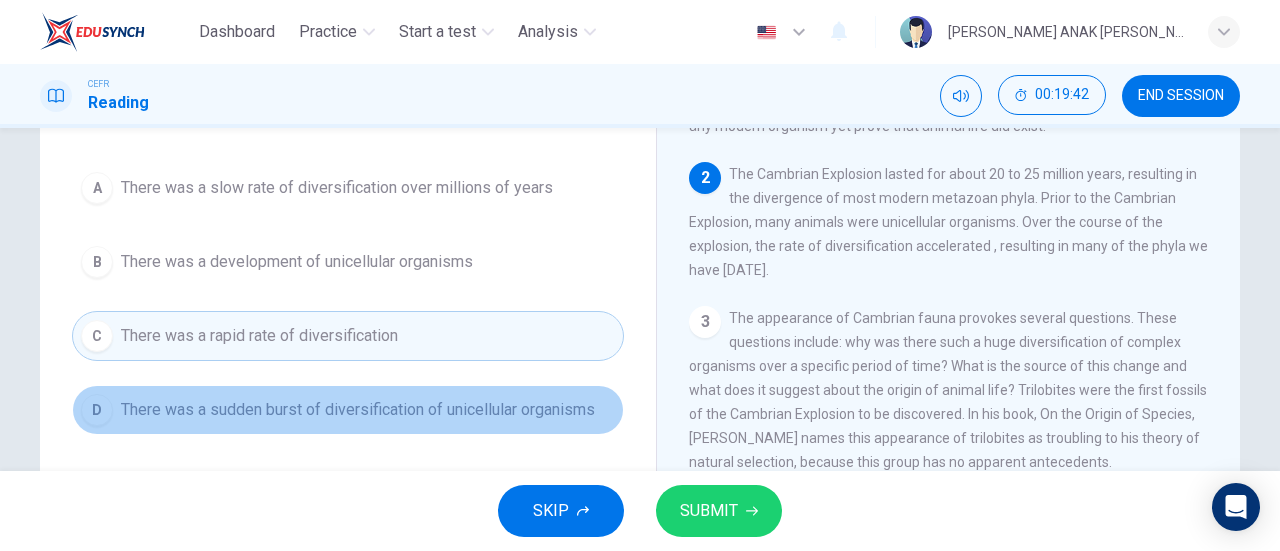 click on "There was a sudden burst of diversification of unicellular organisms" at bounding box center [358, 410] 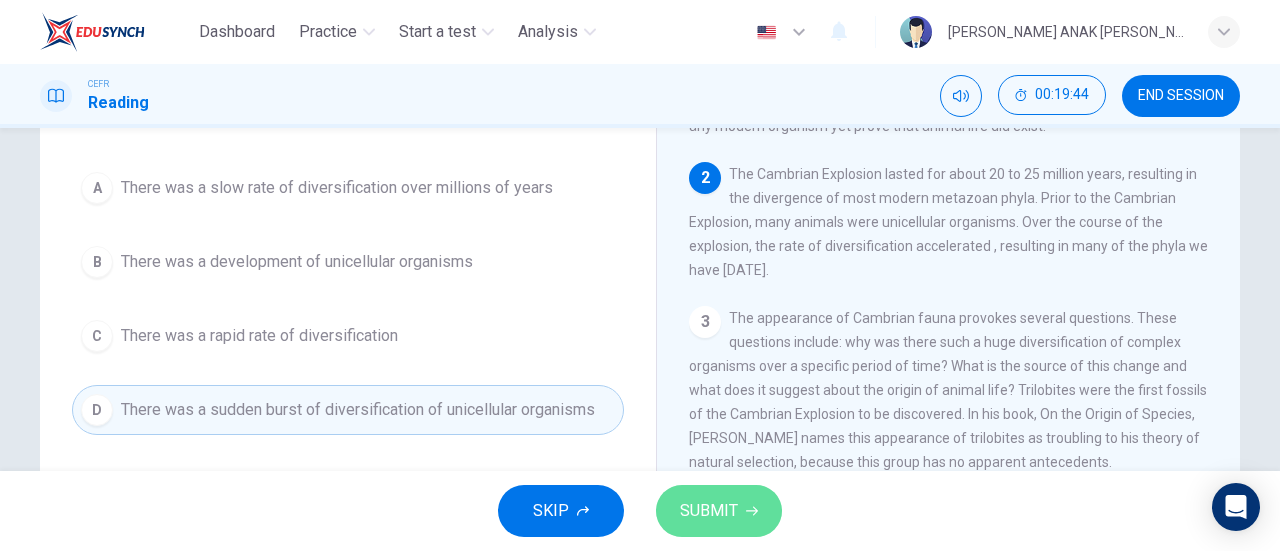 click on "SUBMIT" at bounding box center (709, 511) 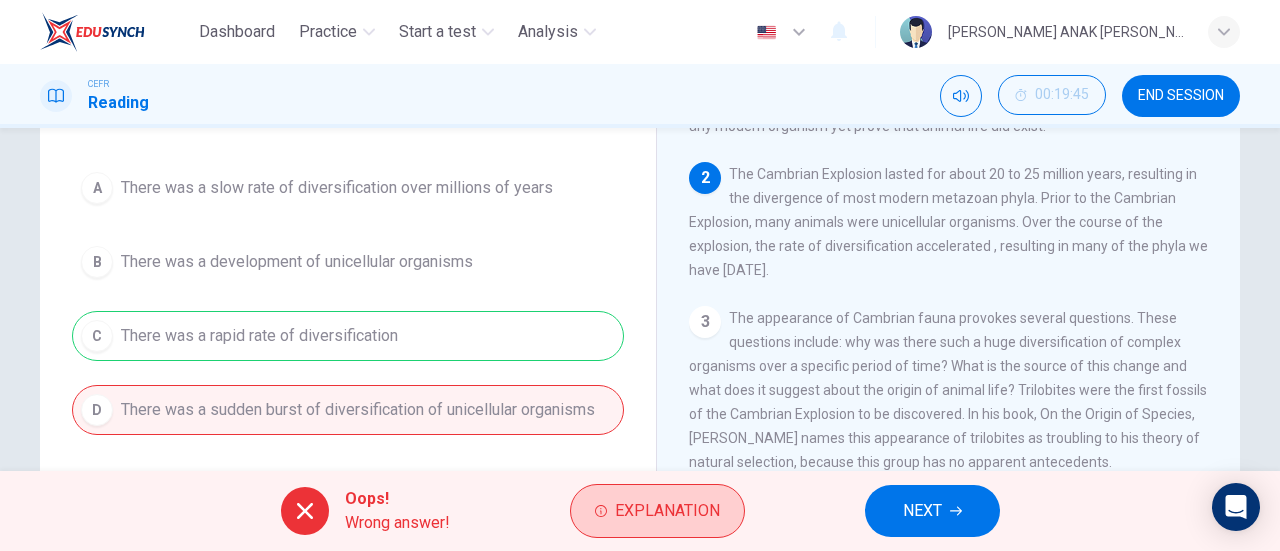 click on "Explanation" at bounding box center (667, 511) 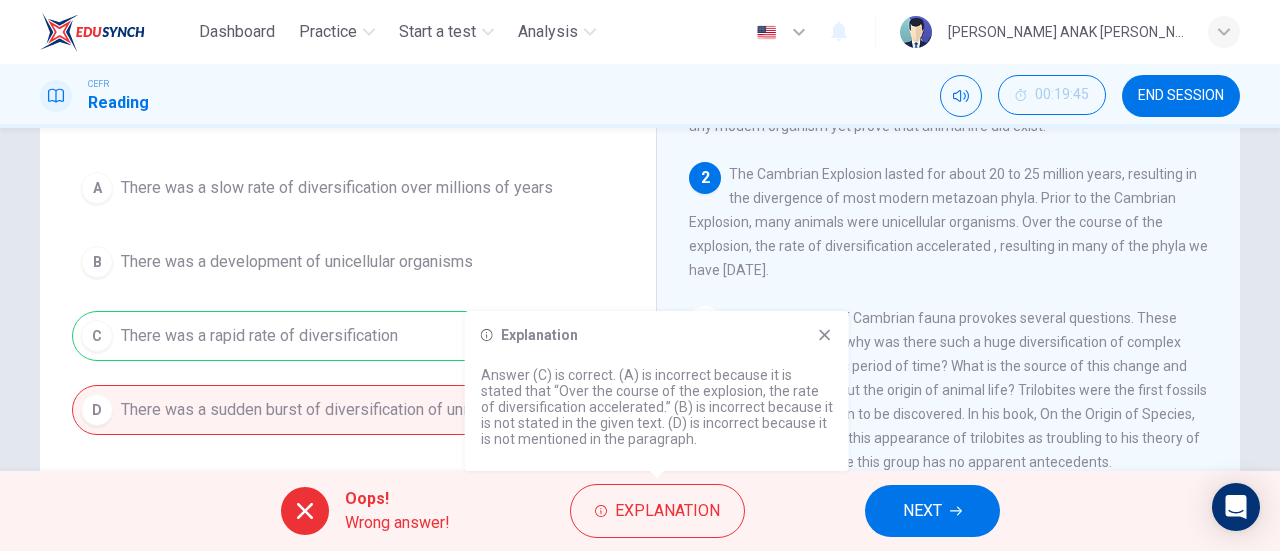 click on "Explanation Answer (C) is correct. (A) is incorrect because it is stated that “Over the course of the explosion, the rate of diversification accelerated.” (B) is incorrect because it is not stated in the given text. (D) is incorrect because it is not mentioned in the paragraph." at bounding box center (657, 391) 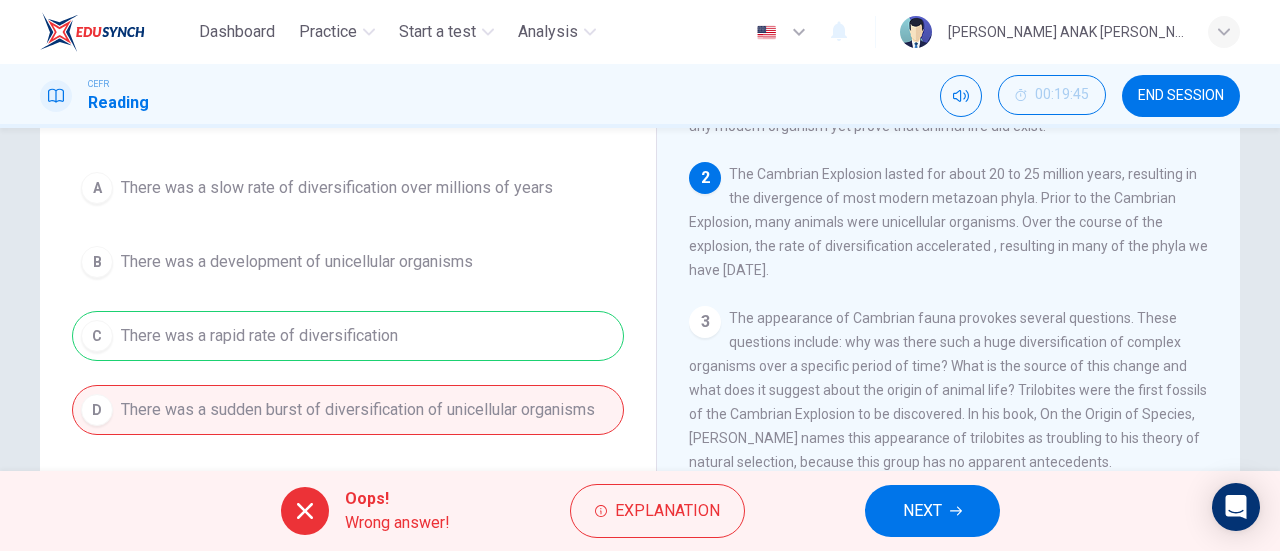 click on "NEXT" at bounding box center (932, 511) 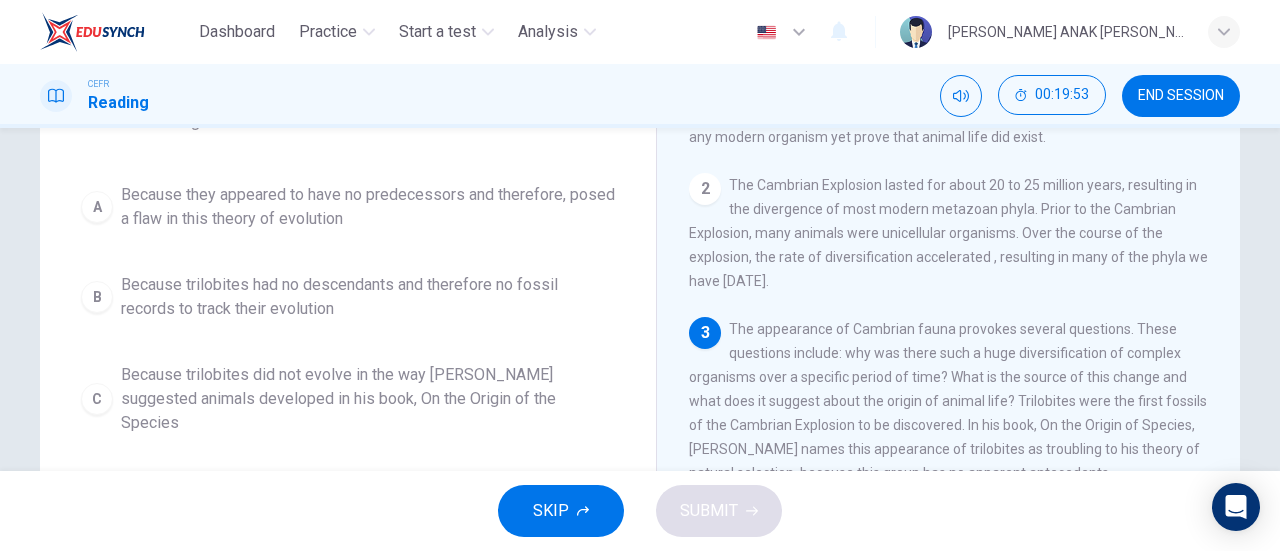 scroll, scrollTop: 192, scrollLeft: 0, axis: vertical 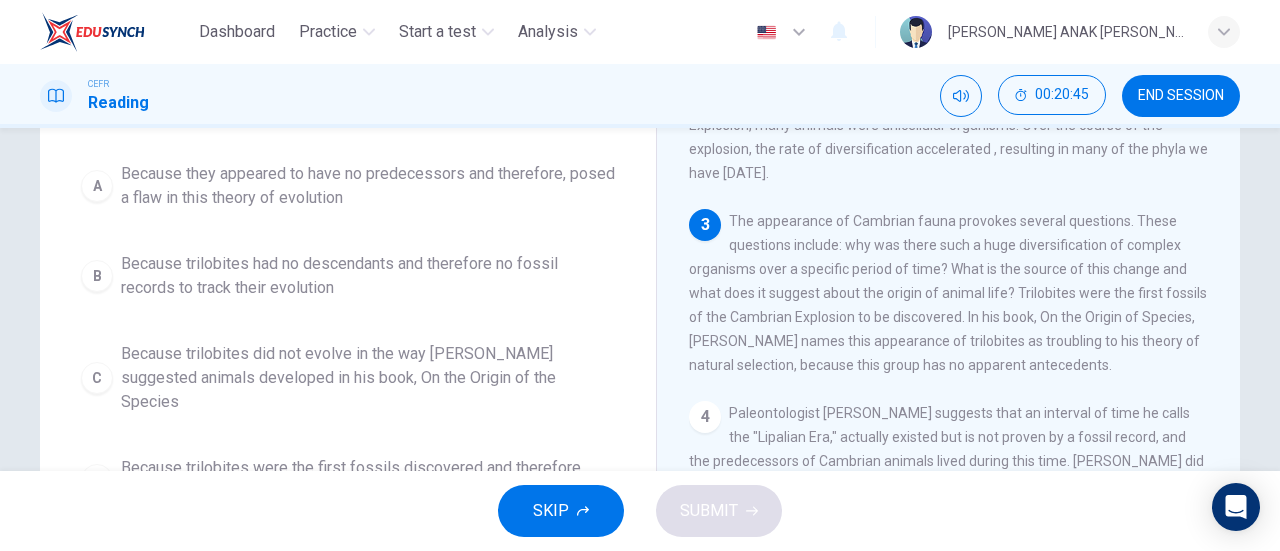 click on "Because they appeared to have no predecessors and therefore, posed a flaw in this theory of evolution" at bounding box center (368, 186) 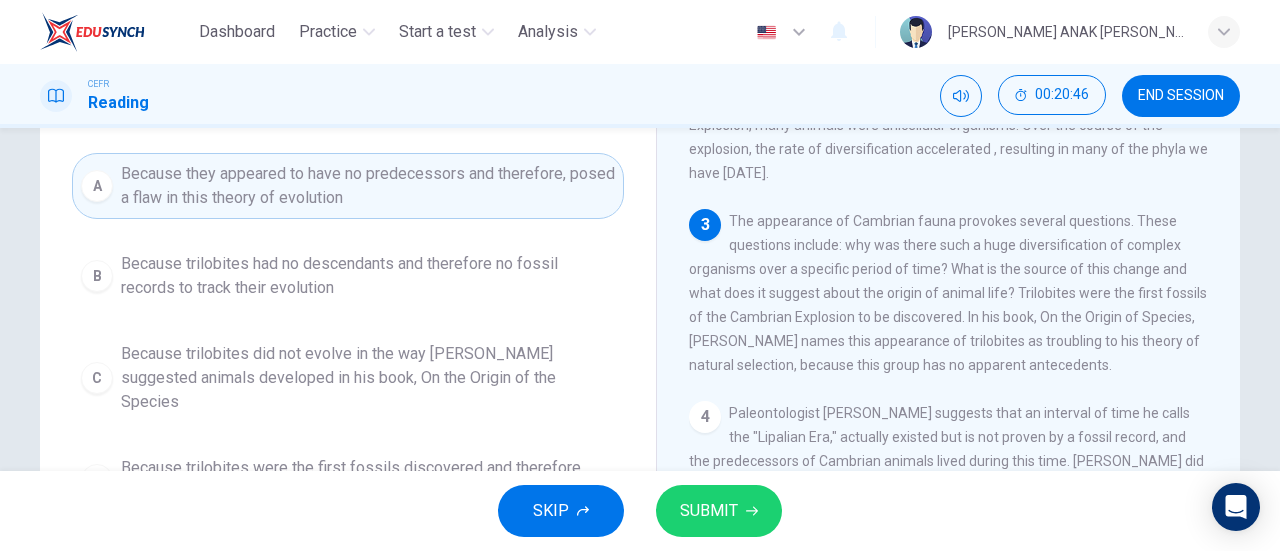 click on "SUBMIT" at bounding box center [709, 511] 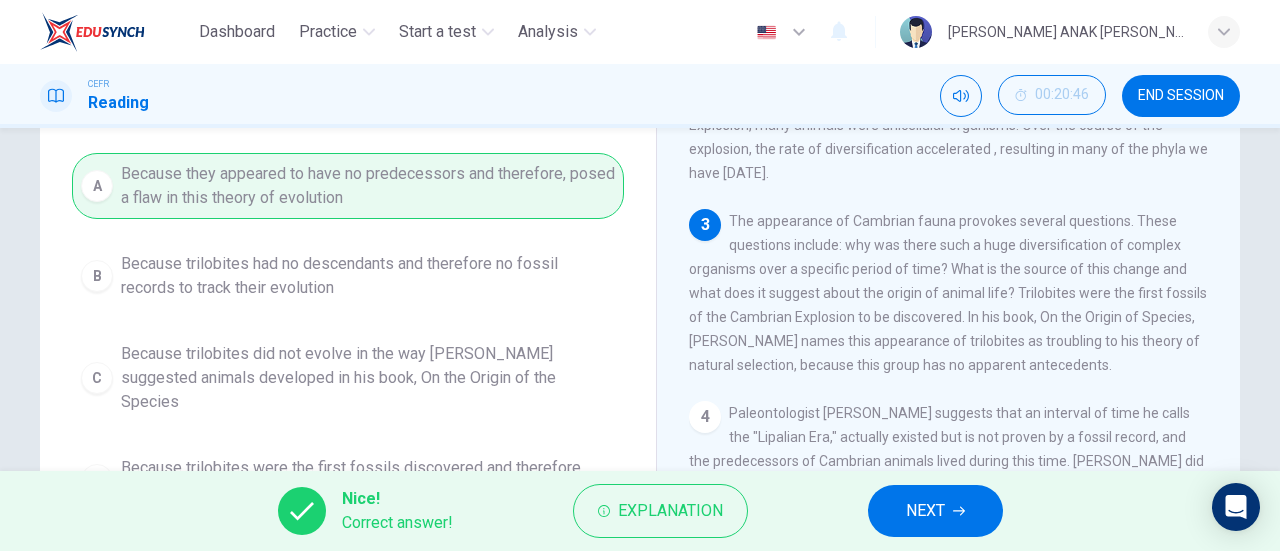 click on "NEXT" at bounding box center [925, 511] 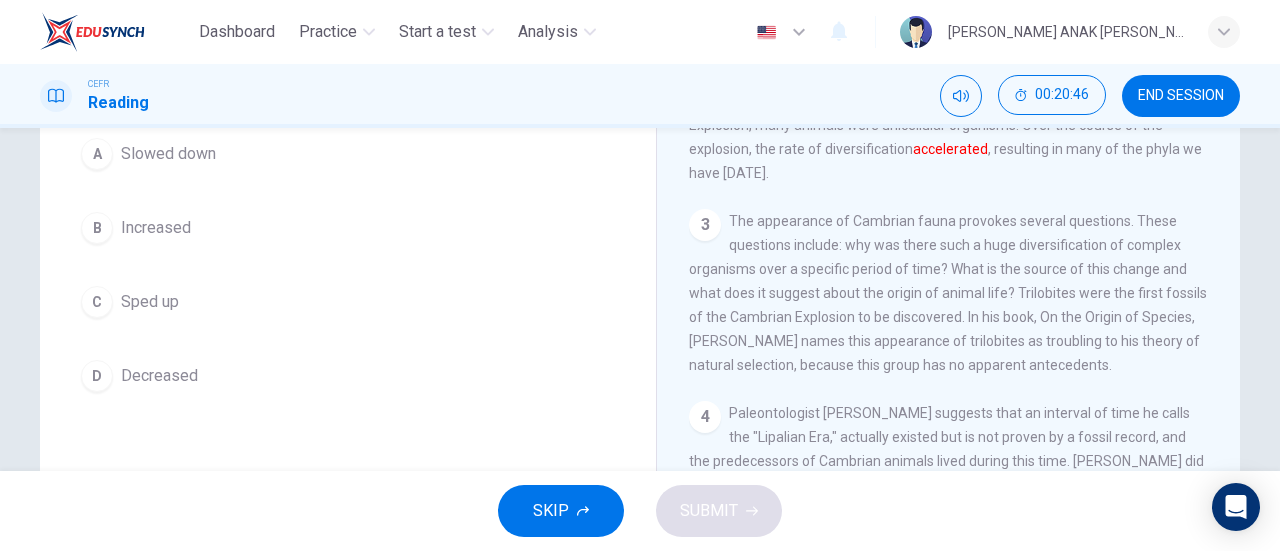 scroll, scrollTop: 175, scrollLeft: 0, axis: vertical 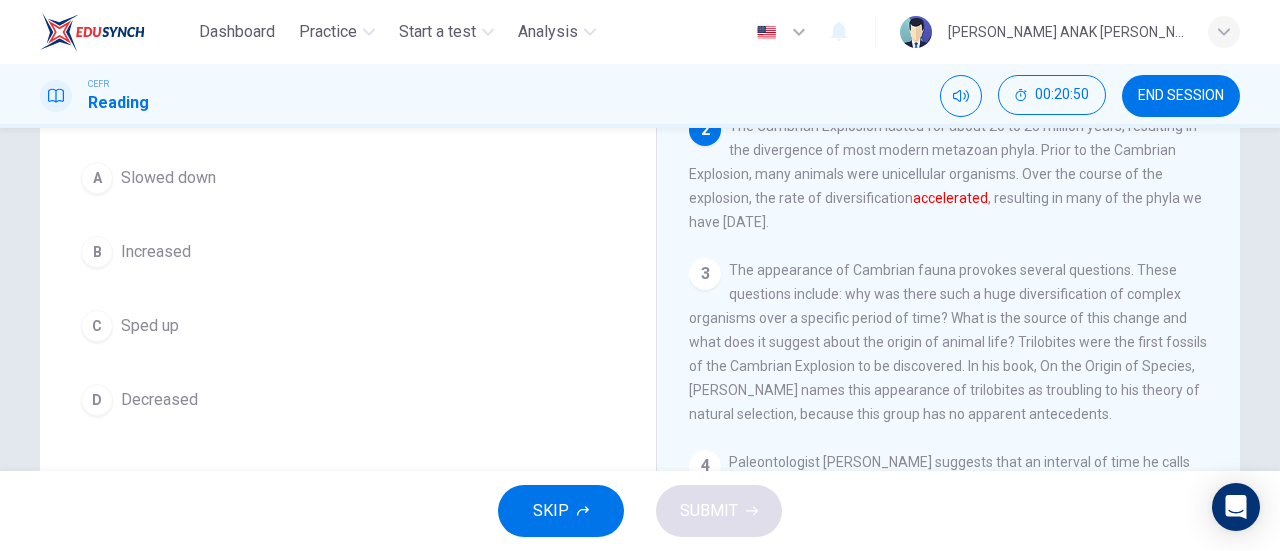 click on "C Sped up" at bounding box center (348, 326) 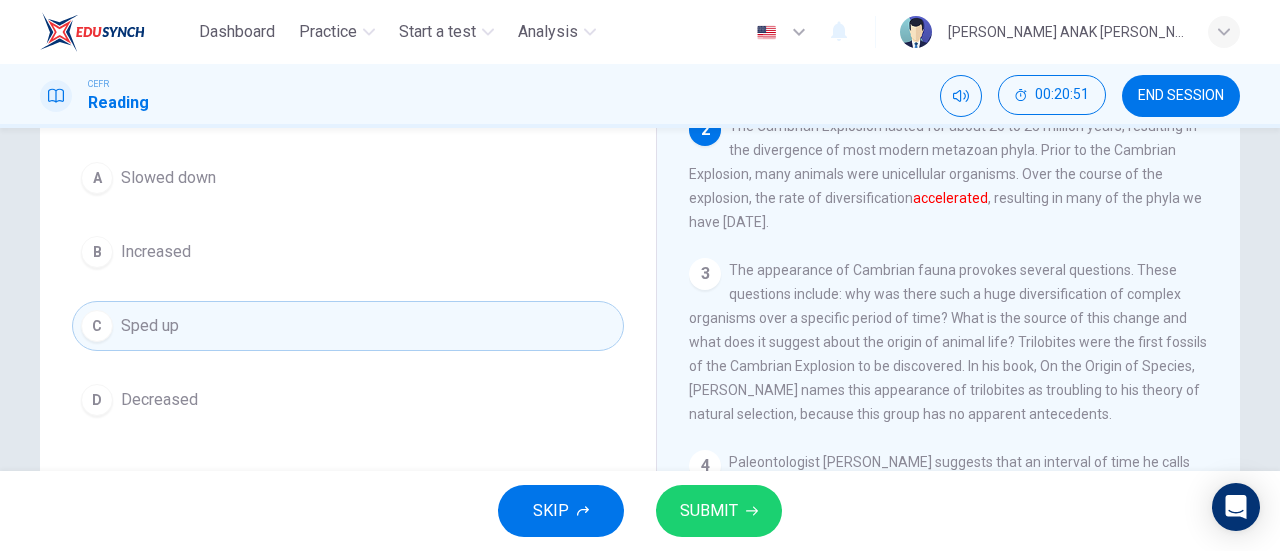 click on "SUBMIT" at bounding box center [719, 511] 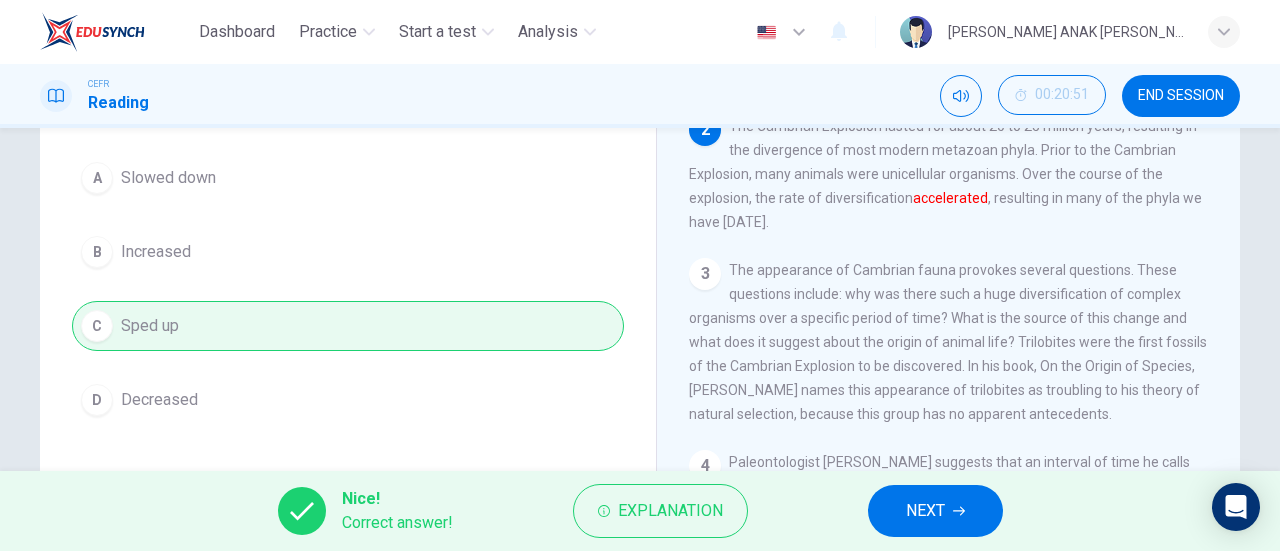 click on "NEXT" at bounding box center (925, 511) 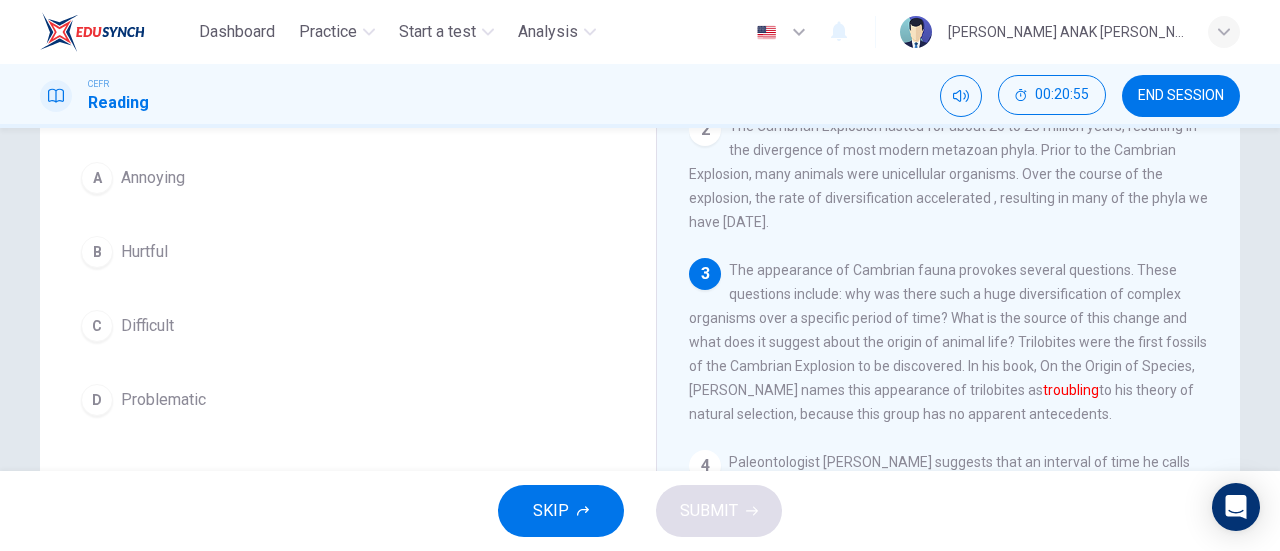 click on "Problematic" at bounding box center [163, 400] 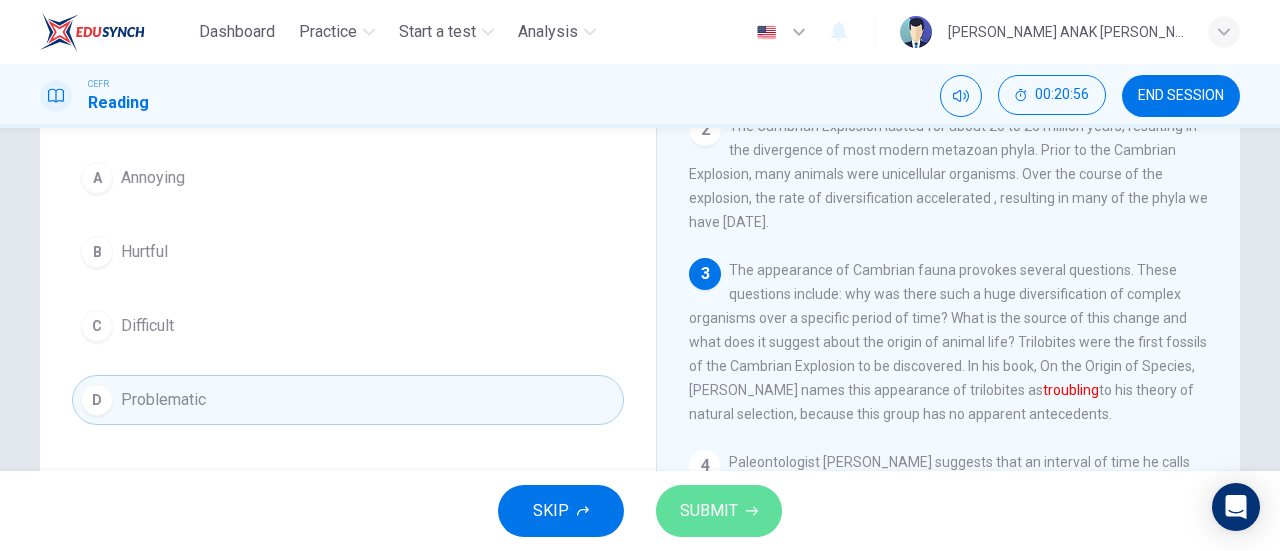 click on "SUBMIT" at bounding box center [709, 511] 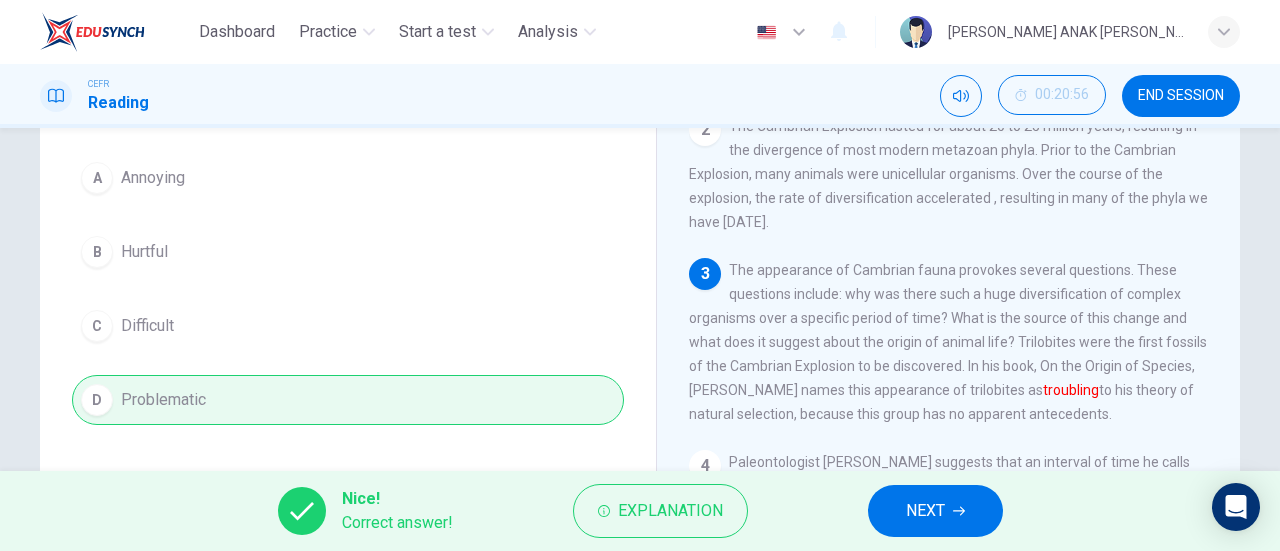 click on "NEXT" at bounding box center [925, 511] 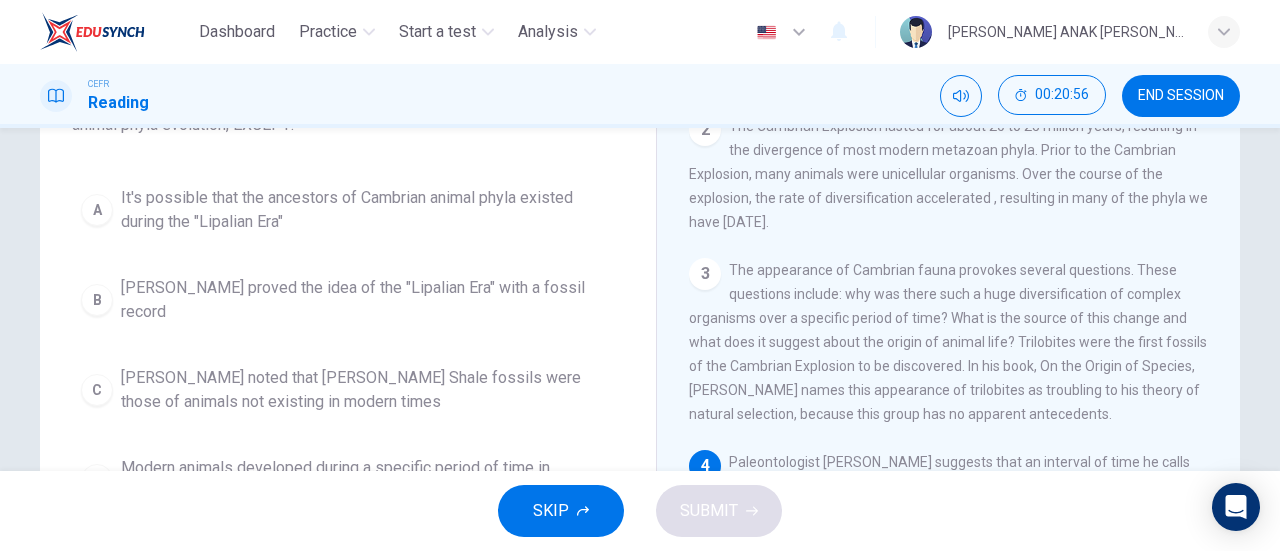 scroll, scrollTop: 199, scrollLeft: 0, axis: vertical 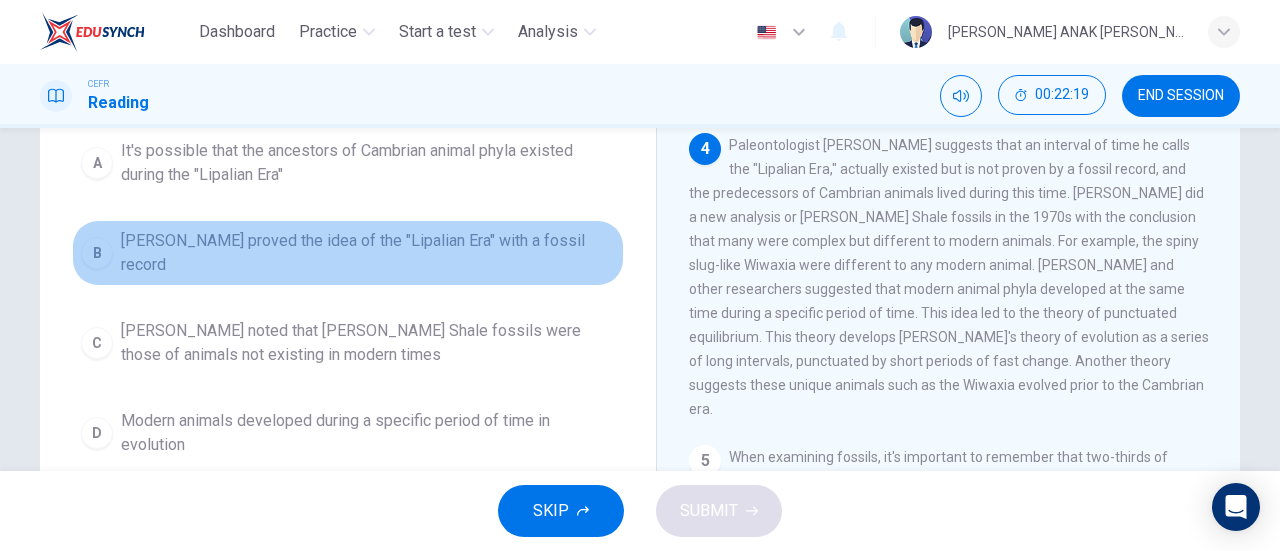 click on "[PERSON_NAME] proved the idea of the "Lipalian Era" with a fossil record" at bounding box center (368, 253) 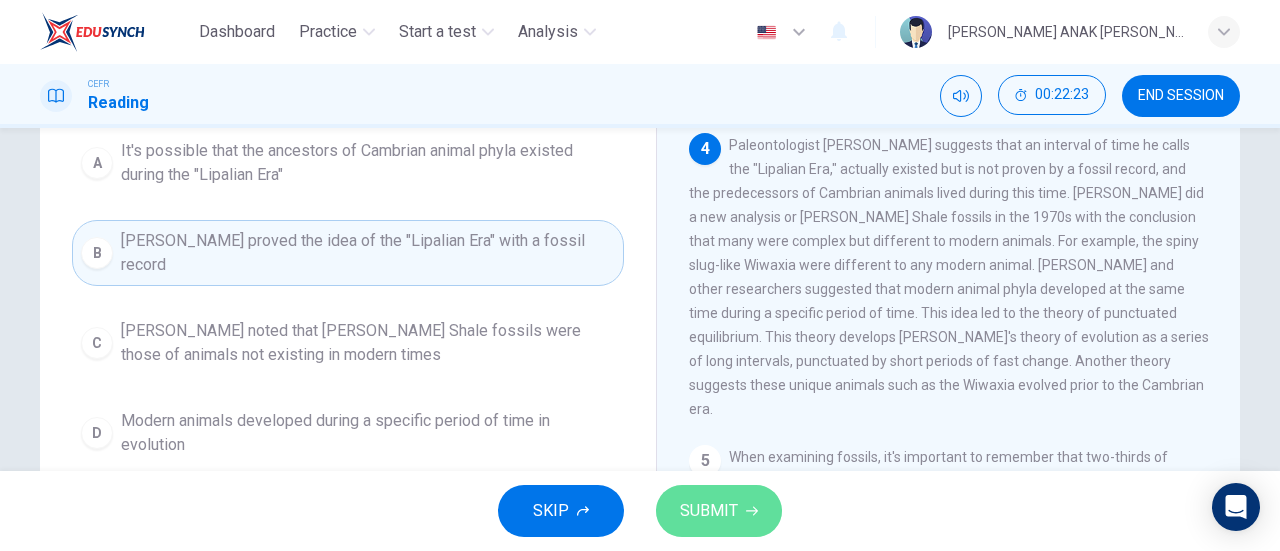 click on "SUBMIT" at bounding box center [709, 511] 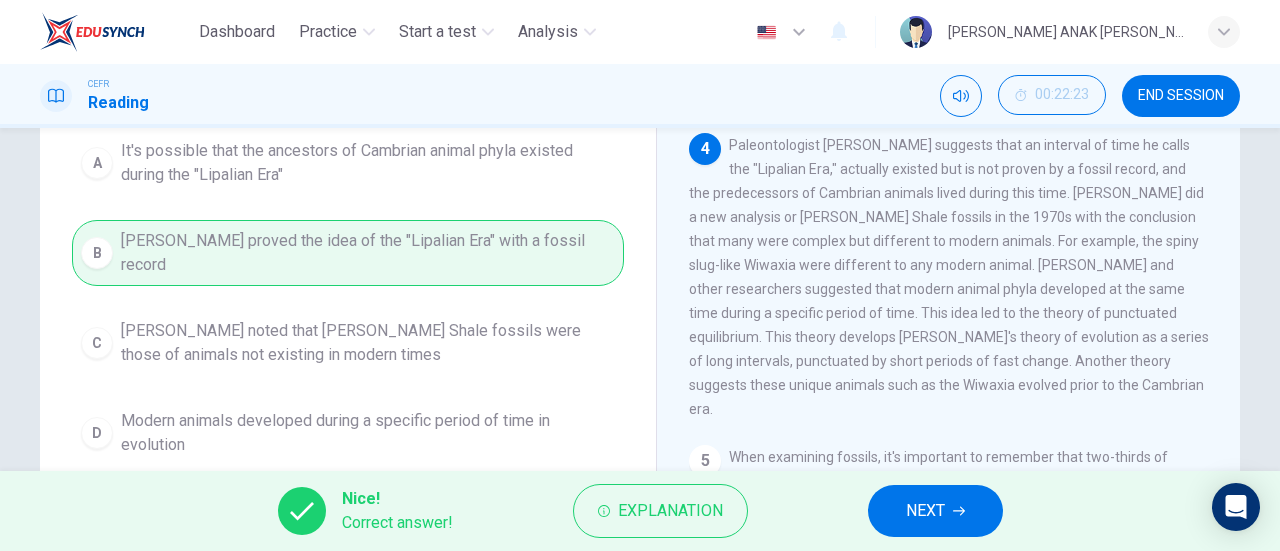 click on "NEXT" at bounding box center (935, 511) 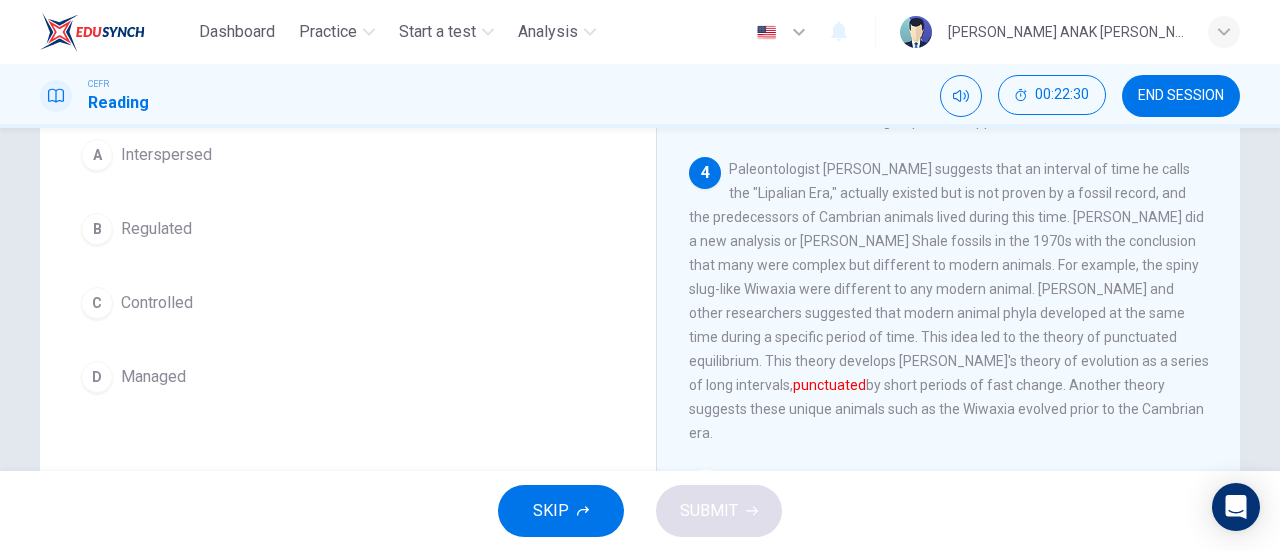scroll, scrollTop: 183, scrollLeft: 0, axis: vertical 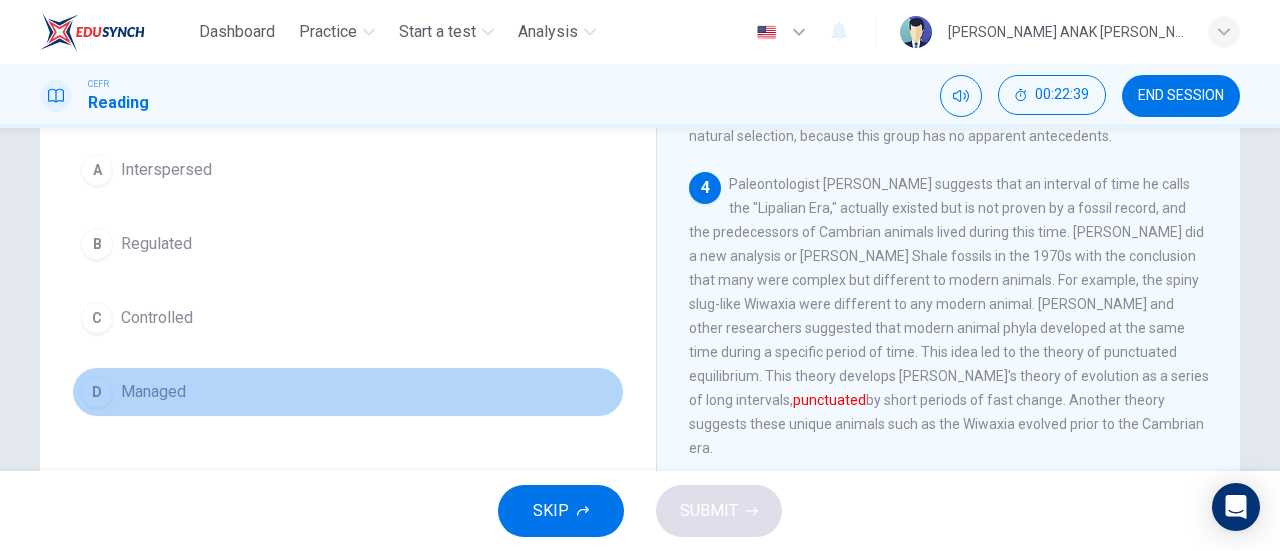 click on "Managed" at bounding box center (153, 392) 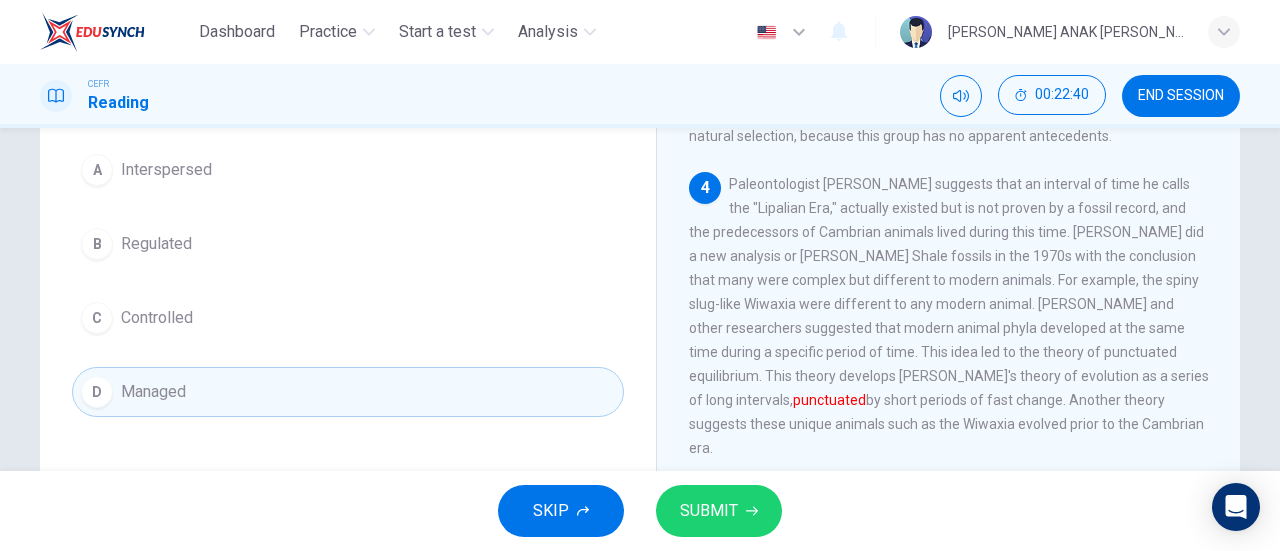 click on "SUBMIT" at bounding box center (709, 511) 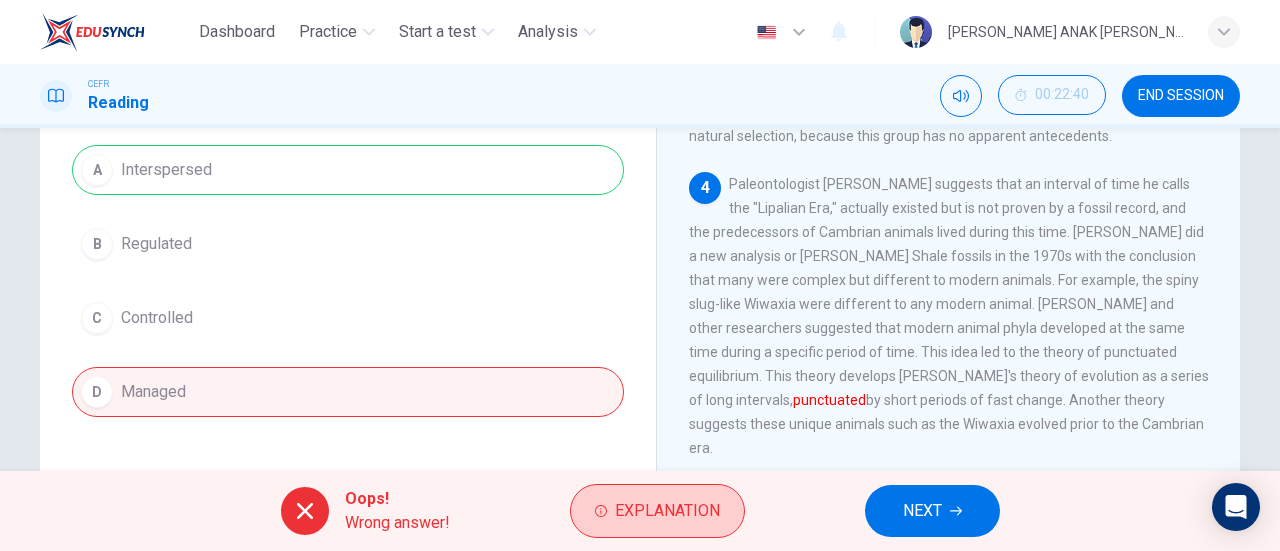 click on "Explanation" at bounding box center (667, 511) 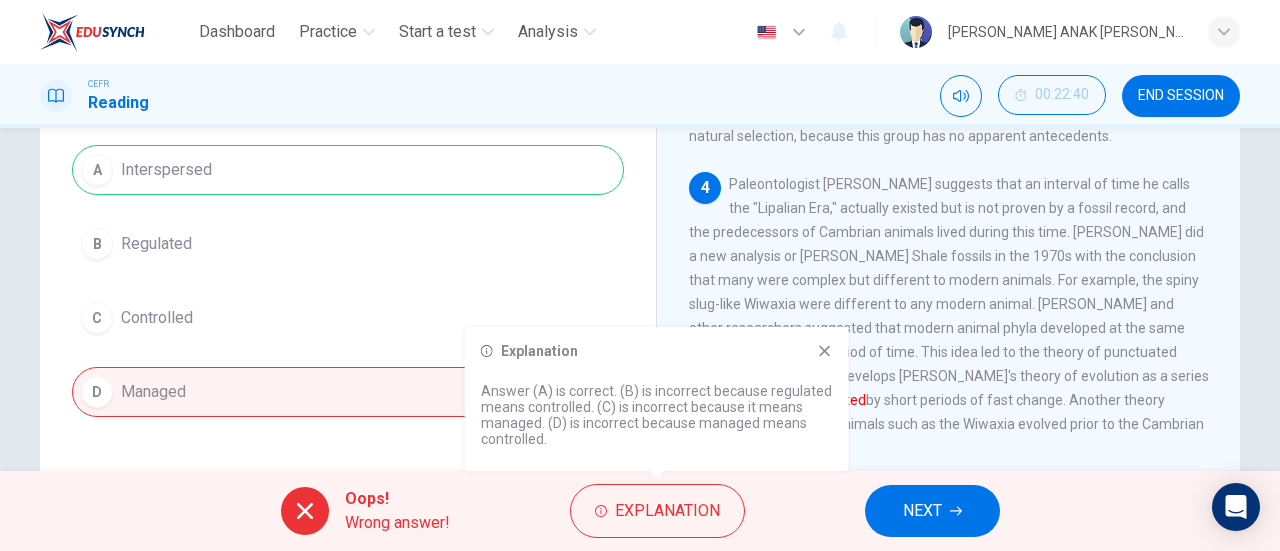 click on "NEXT" at bounding box center (922, 511) 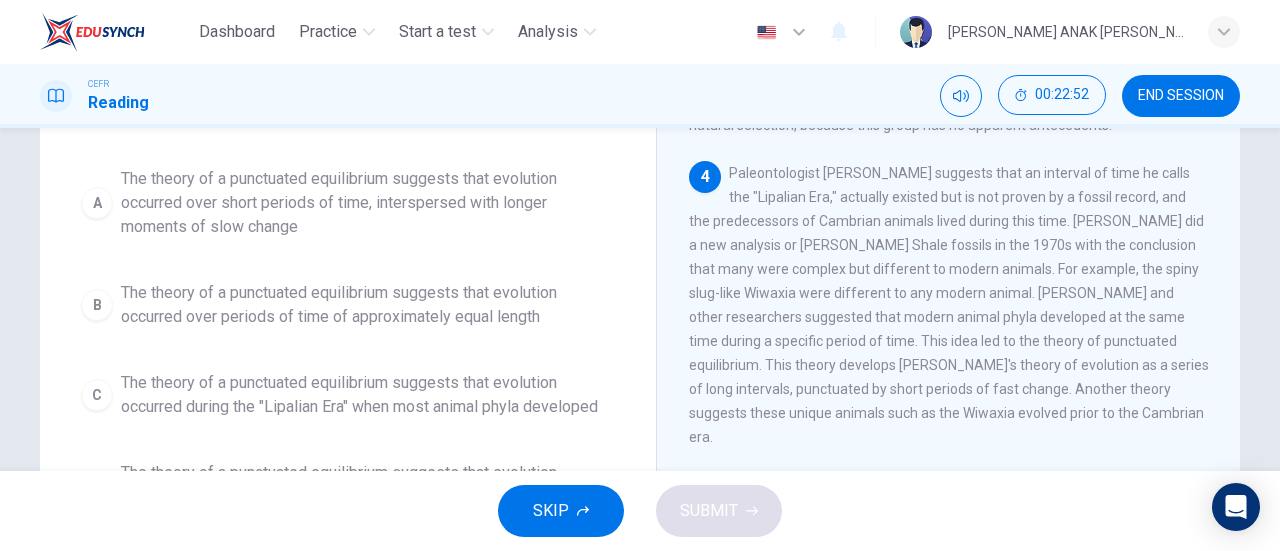scroll, scrollTop: 204, scrollLeft: 0, axis: vertical 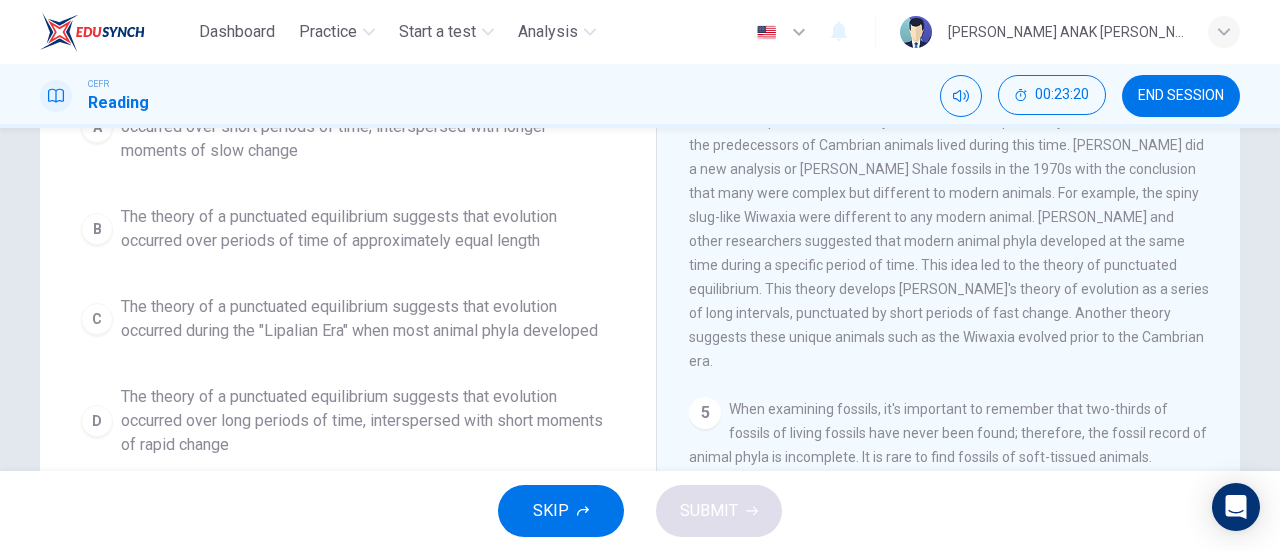 click on "The theory of a punctuated equilibrium suggests that evolution occurred over long periods of time, interspersed with short moments of rapid change" at bounding box center (368, 421) 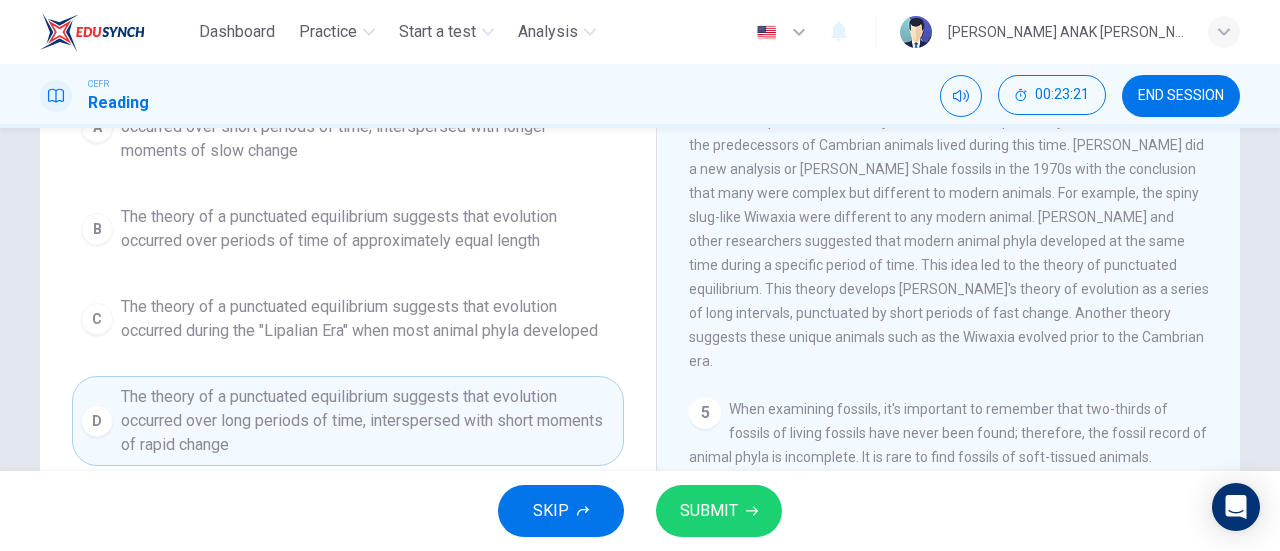 click on "SUBMIT" at bounding box center [719, 511] 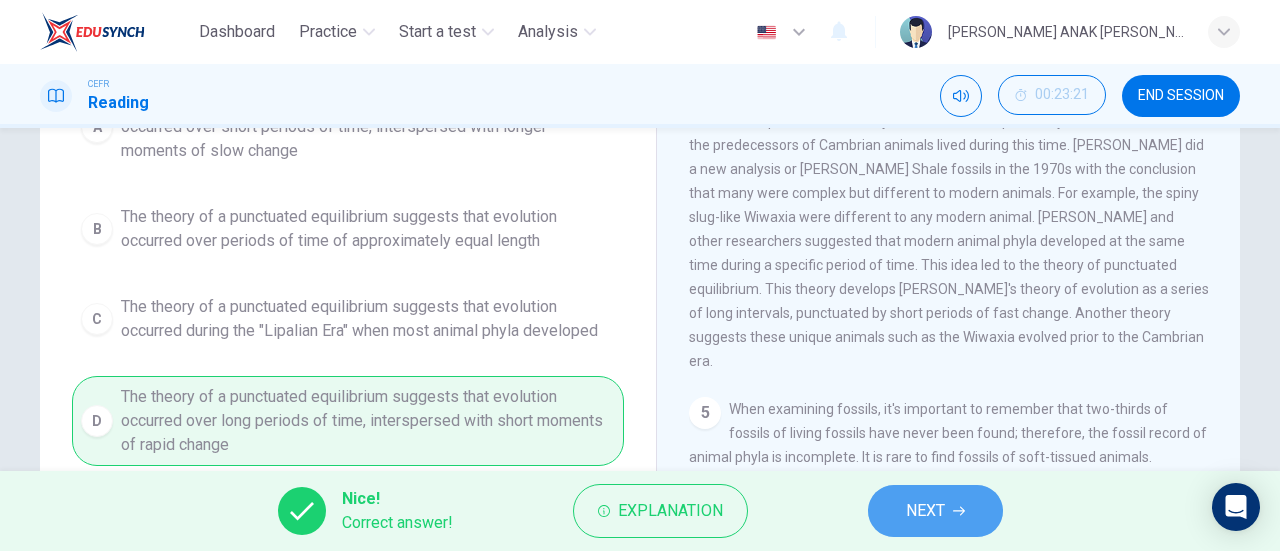 click on "NEXT" at bounding box center [935, 511] 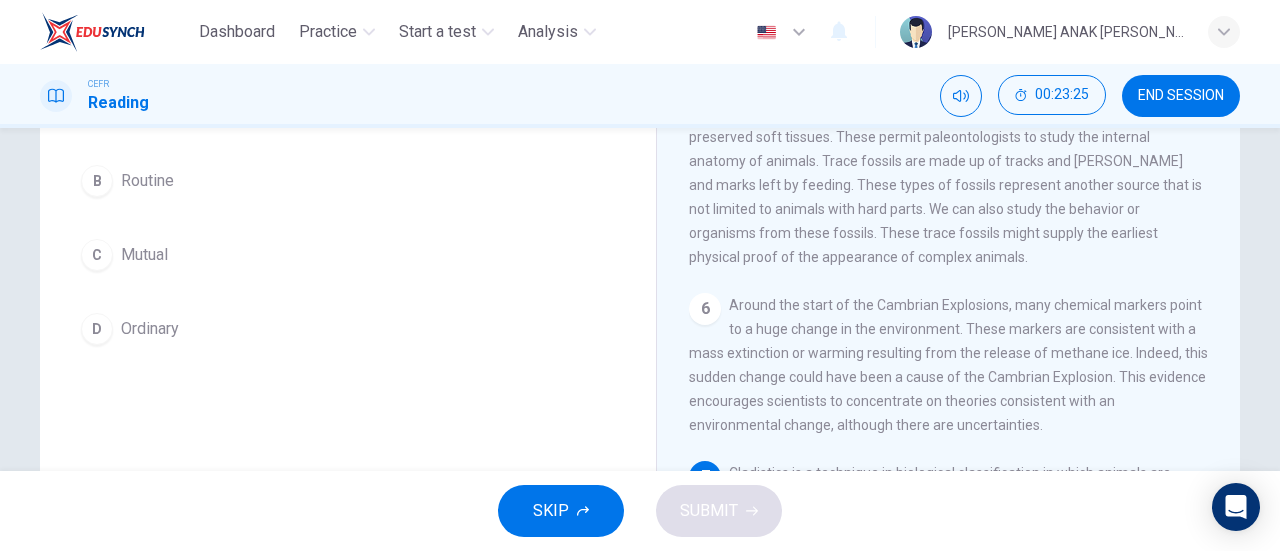 scroll, scrollTop: 942, scrollLeft: 0, axis: vertical 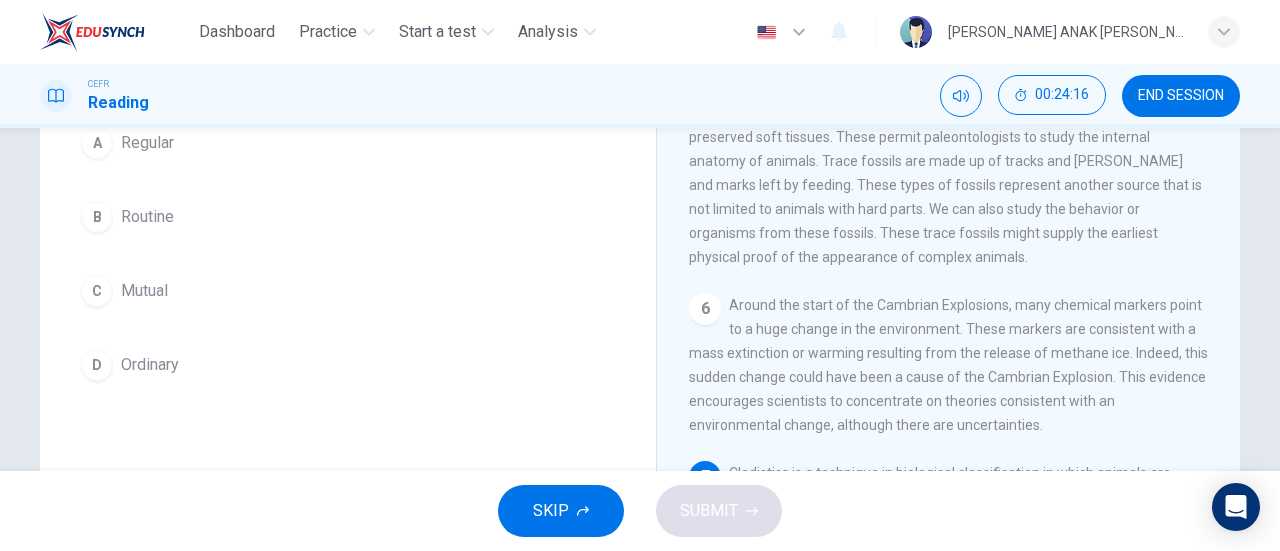 click on "Mutual" at bounding box center (144, 291) 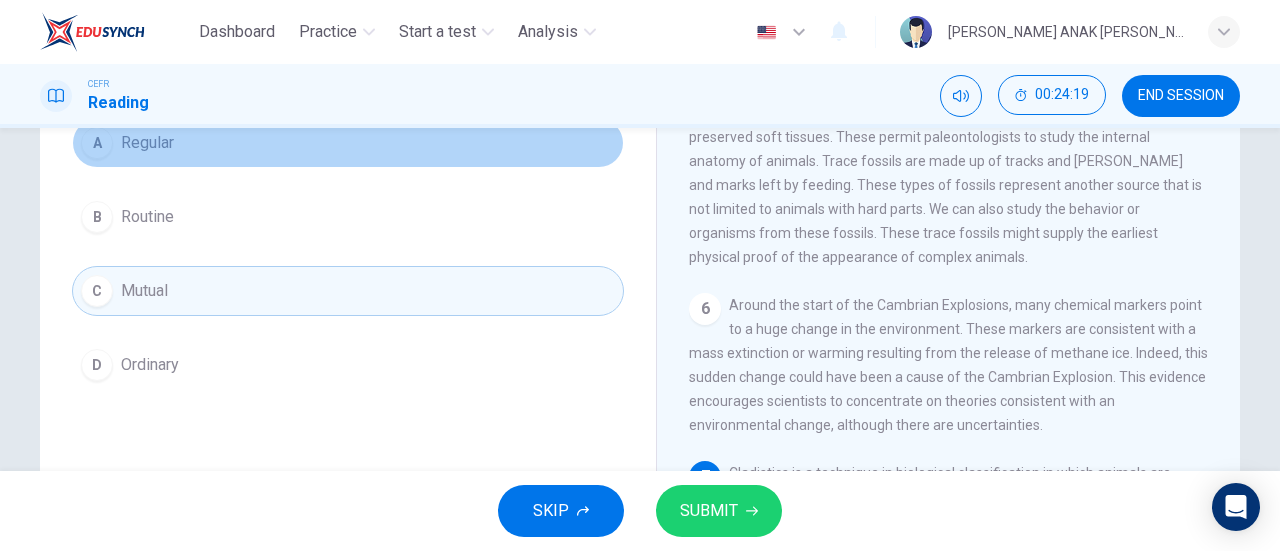 click on "Regular" at bounding box center (147, 143) 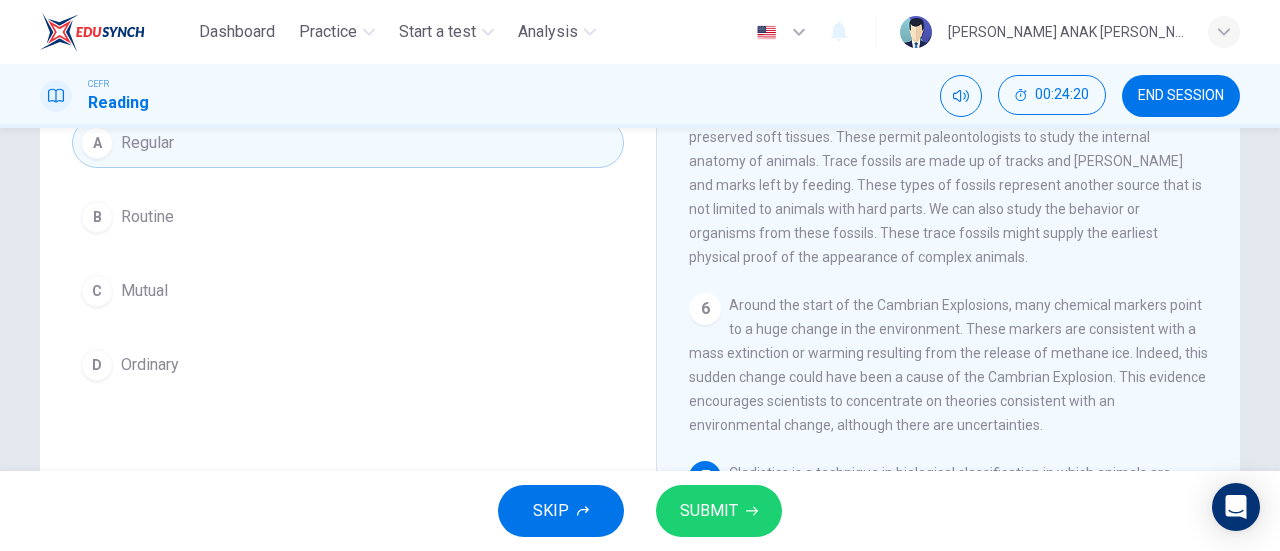 click on "SUBMIT" at bounding box center [709, 511] 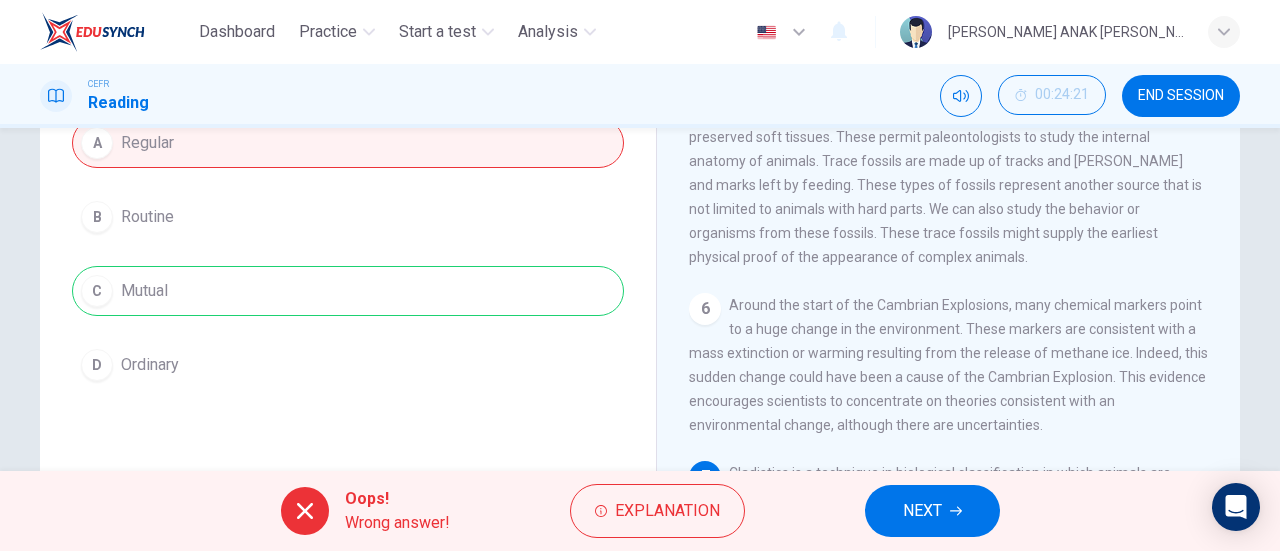 click on "Explanation" at bounding box center (667, 511) 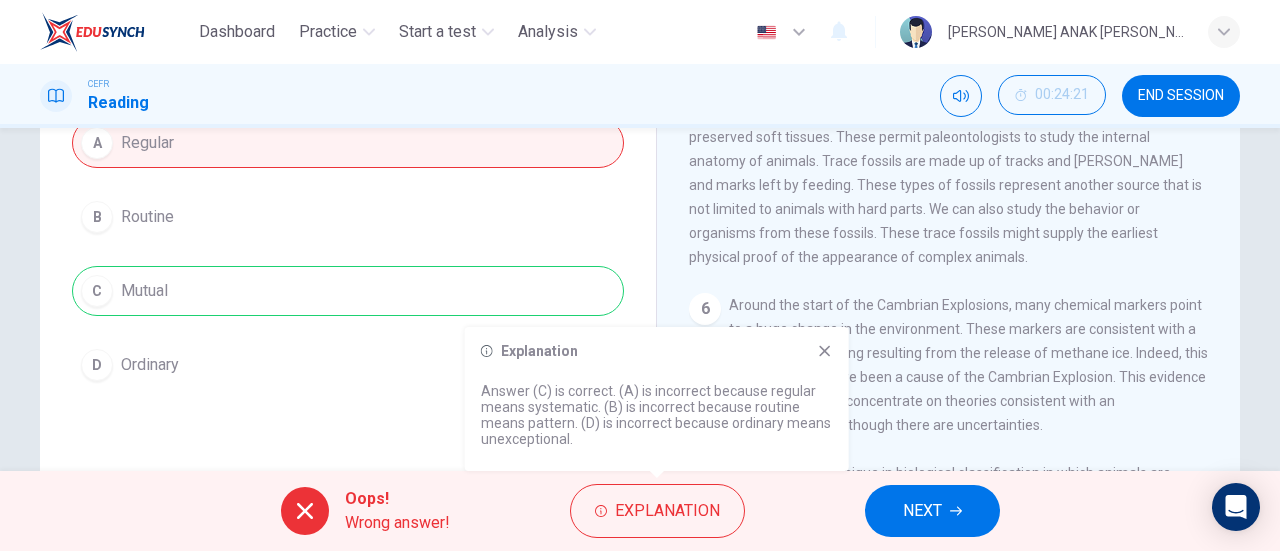 click 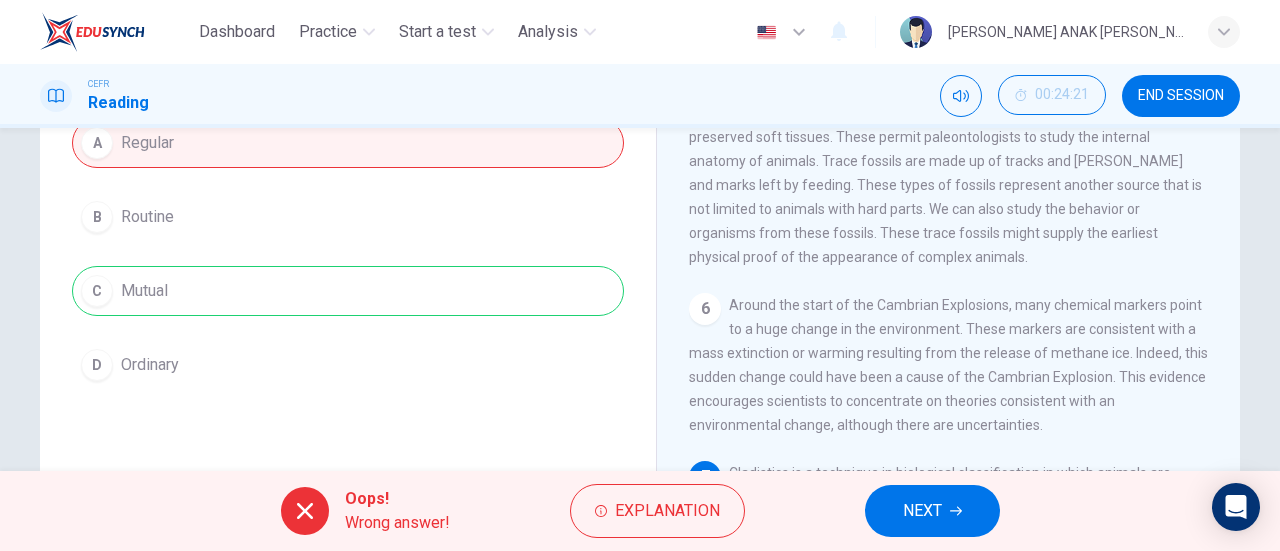 click on "NEXT" at bounding box center [932, 511] 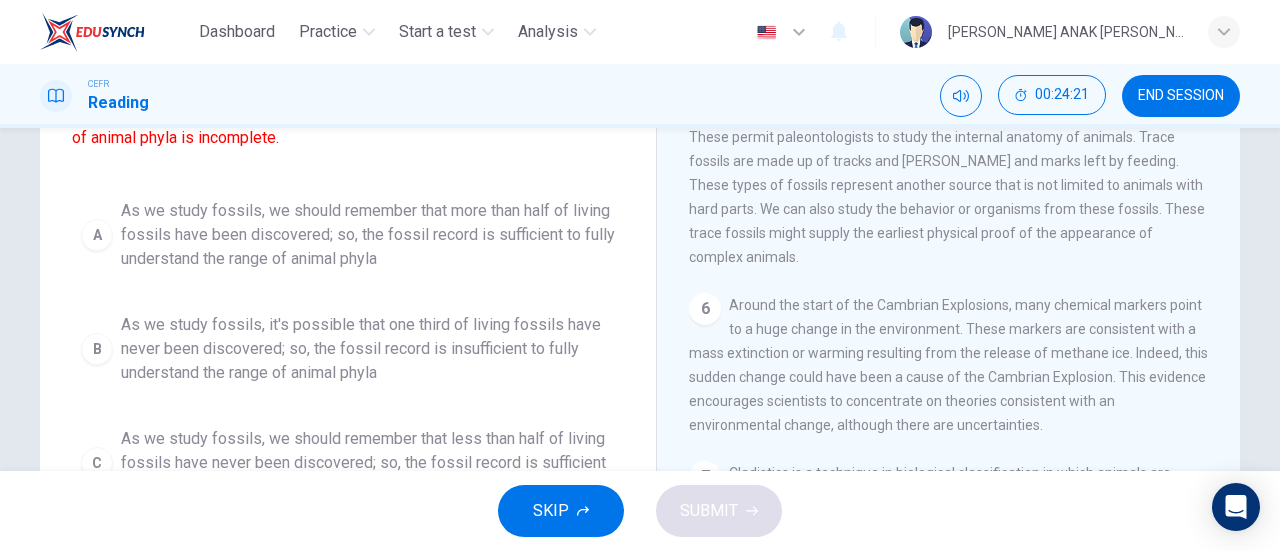 scroll, scrollTop: 282, scrollLeft: 0, axis: vertical 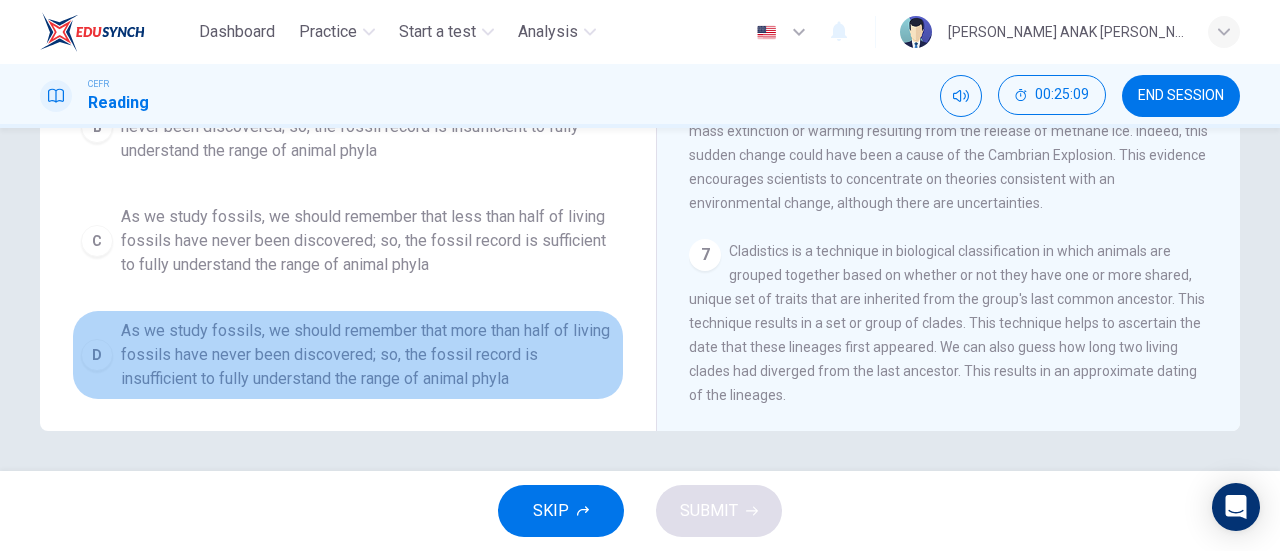 click on "As we study fossils, we should remember that more than half of living fossils have never been discovered; so, the fossil record is insufficient to fully understand the range of animal phyla" at bounding box center [368, 355] 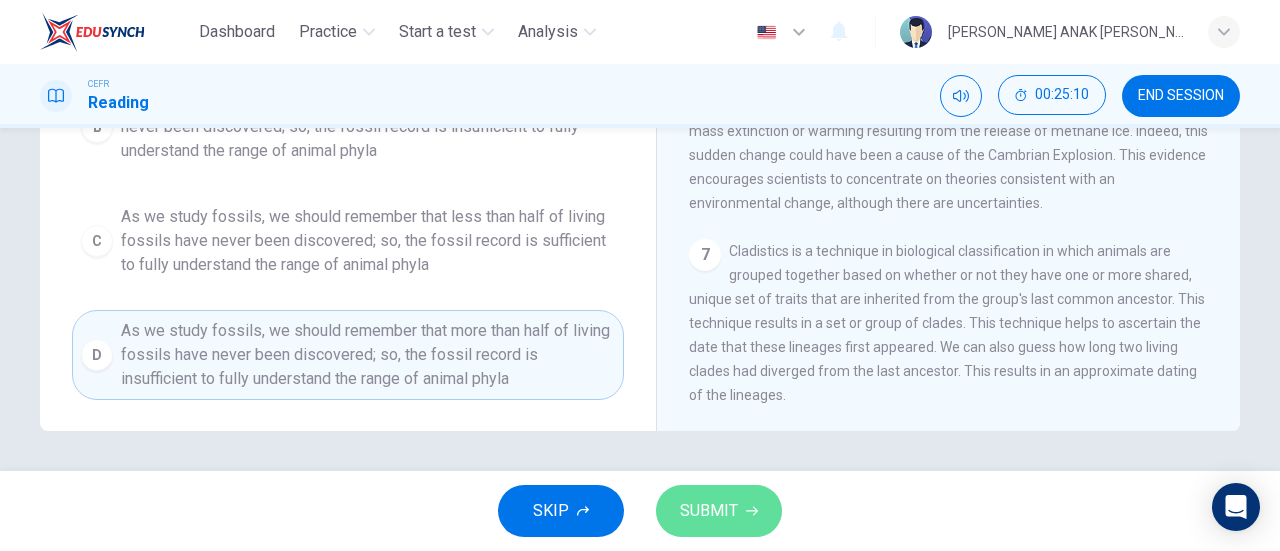 click on "SUBMIT" at bounding box center [709, 511] 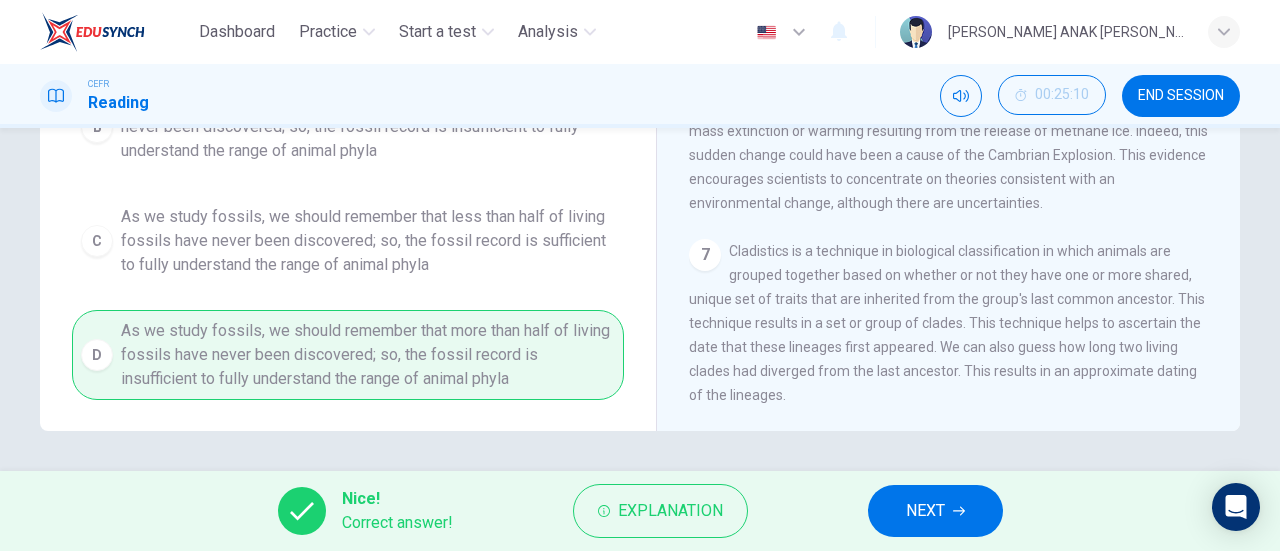 click on "NEXT" at bounding box center (935, 511) 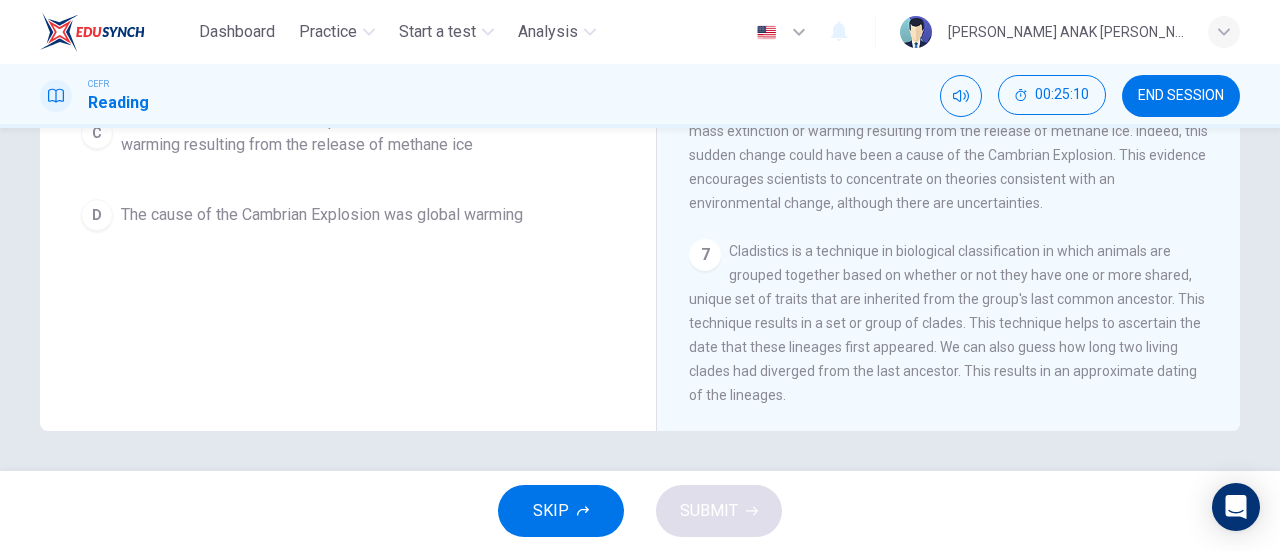 scroll, scrollTop: 384, scrollLeft: 0, axis: vertical 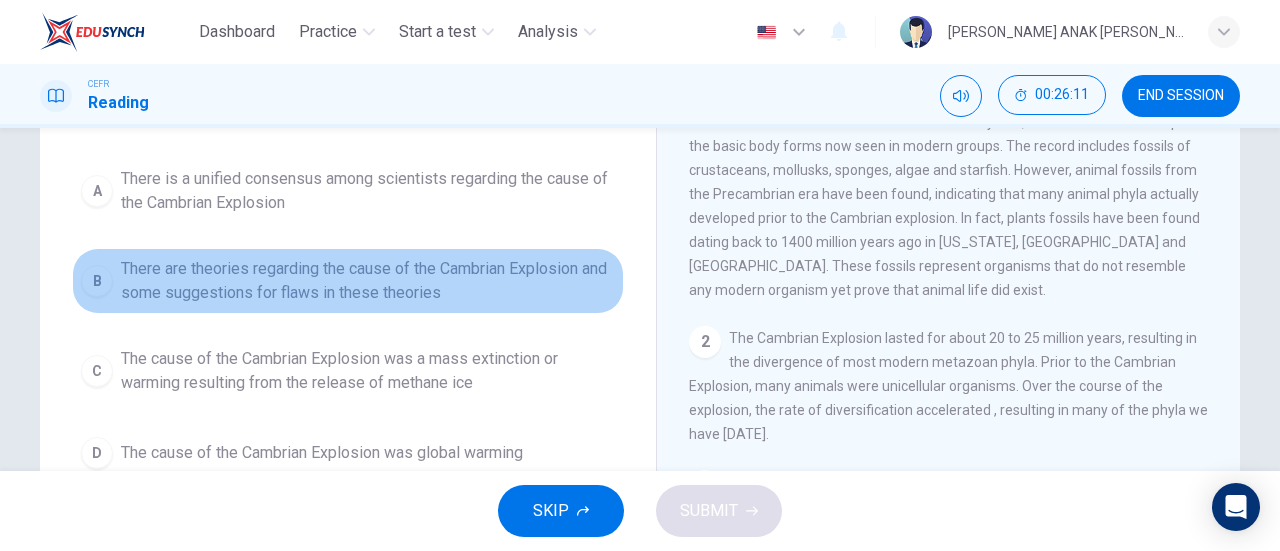 click on "There are theories regarding the cause of the Cambrian Explosion and some suggestions for flaws in these theories" at bounding box center (368, 281) 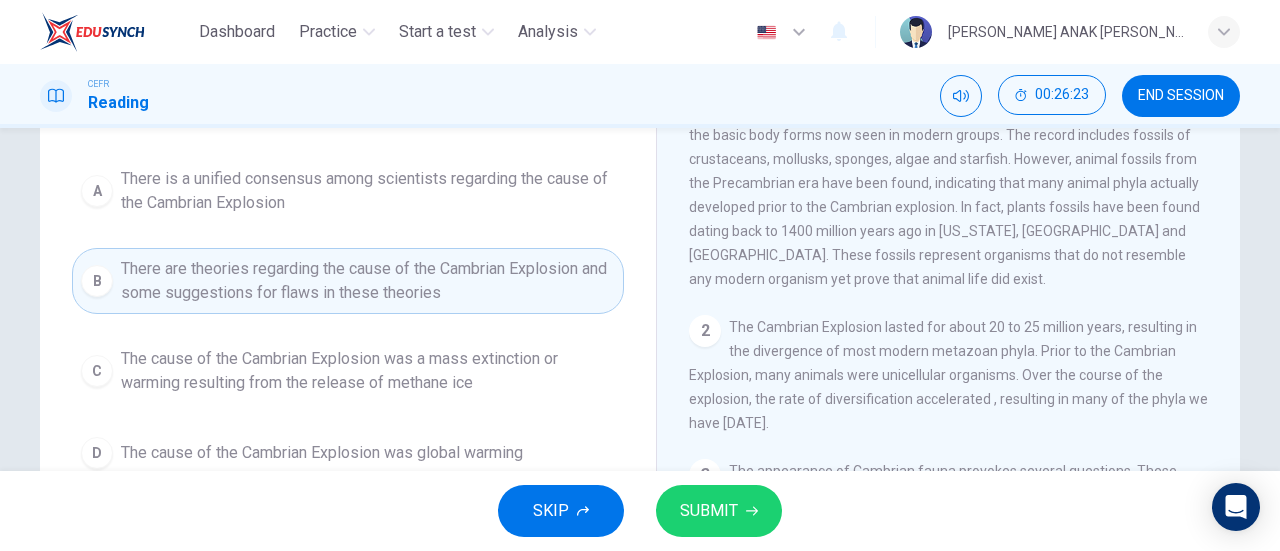 scroll, scrollTop: 0, scrollLeft: 0, axis: both 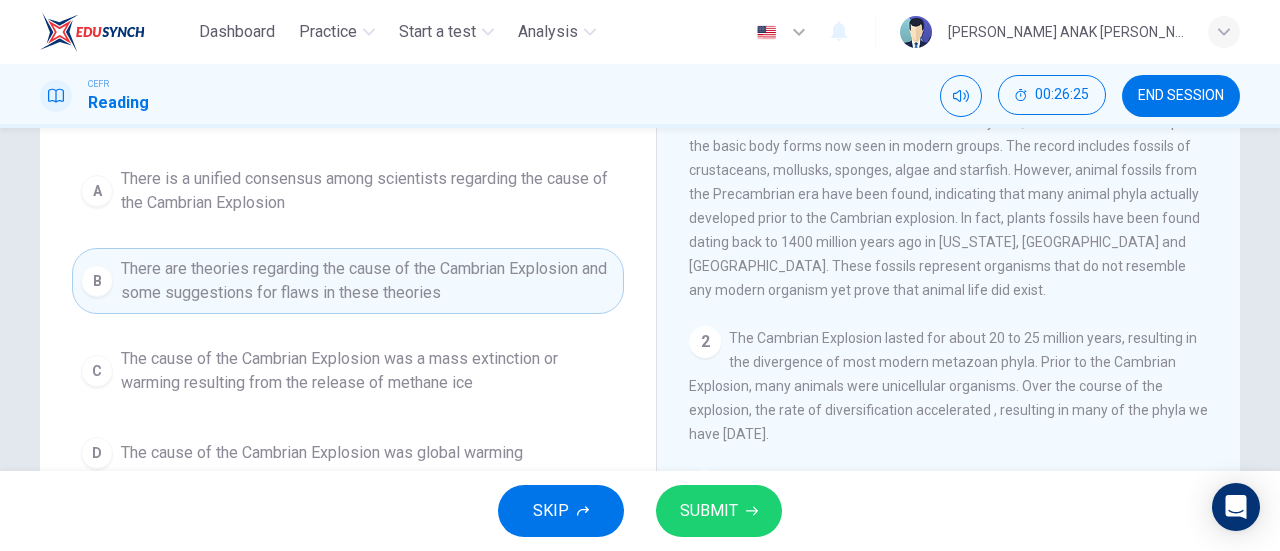 click on "SUBMIT" at bounding box center (709, 511) 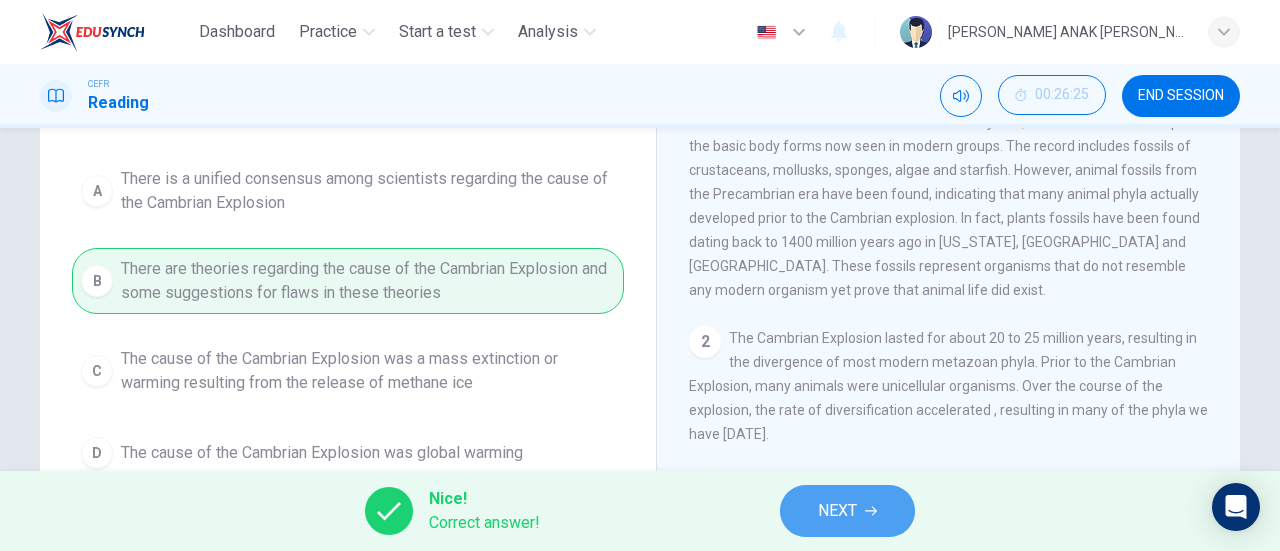 drag, startPoint x: 818, startPoint y: 526, endPoint x: 818, endPoint y: 513, distance: 13 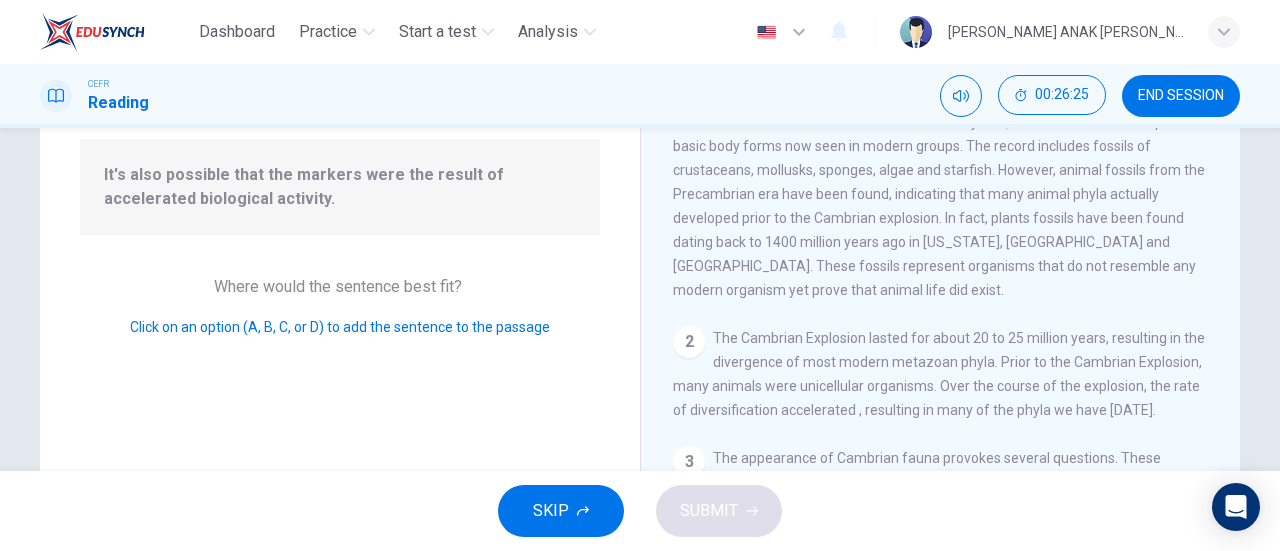 scroll, scrollTop: 982, scrollLeft: 0, axis: vertical 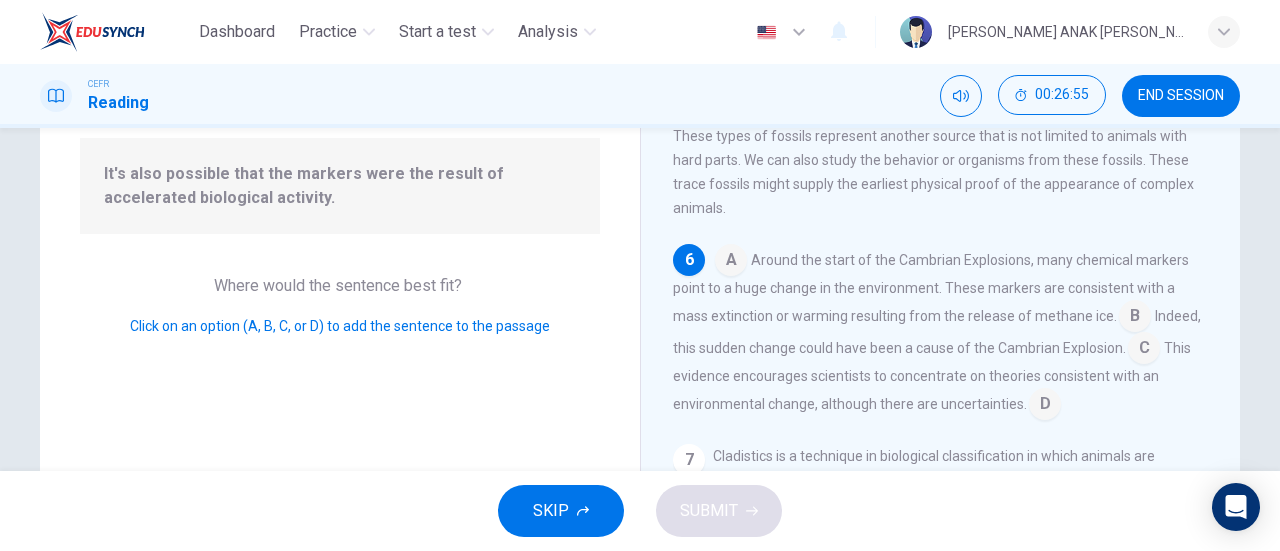 click at bounding box center (1135, 318) 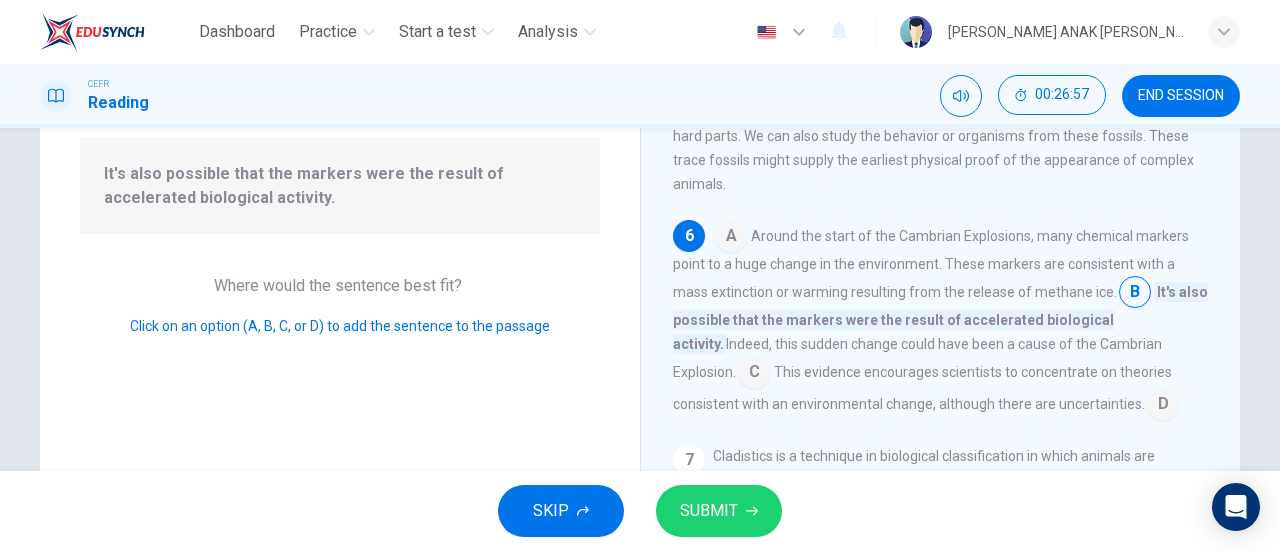 click on "SUBMIT" at bounding box center [709, 511] 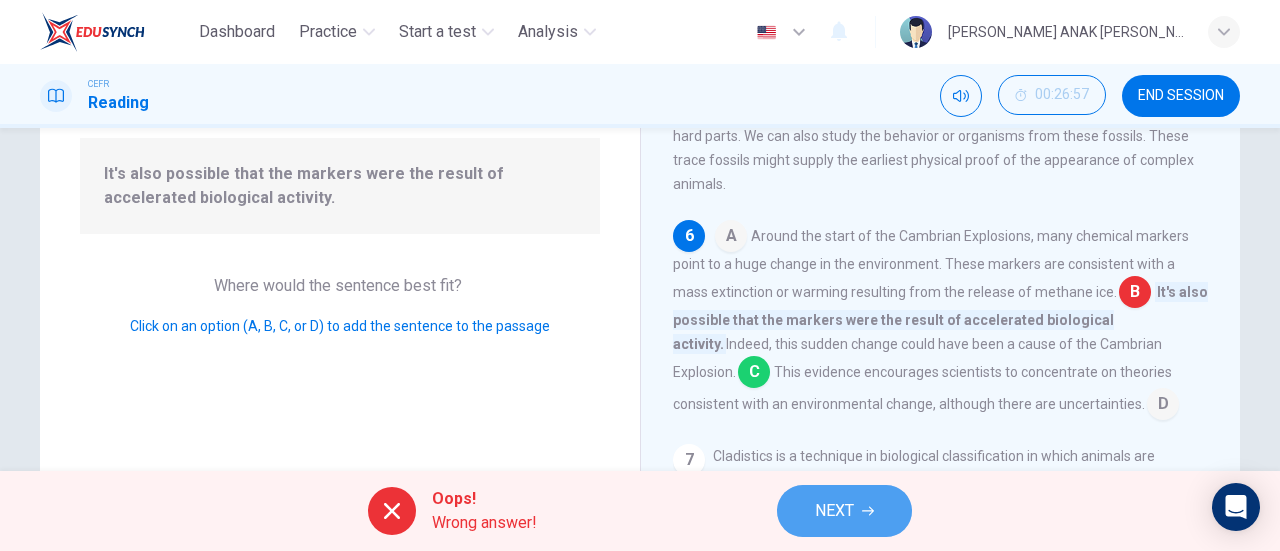 click on "NEXT" at bounding box center [844, 511] 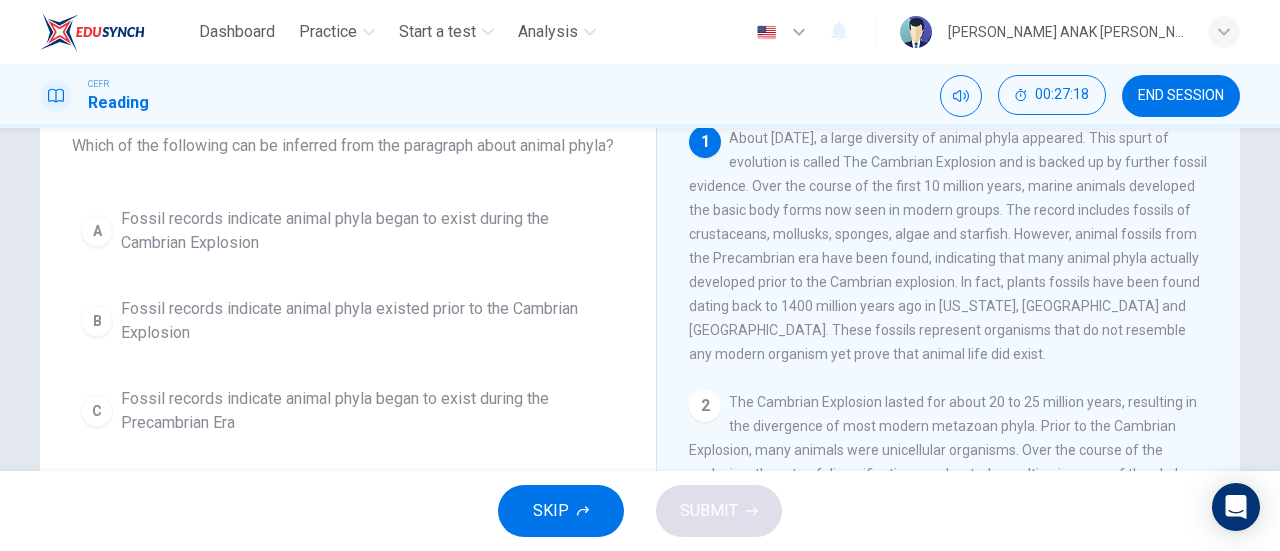 scroll, scrollTop: 136, scrollLeft: 0, axis: vertical 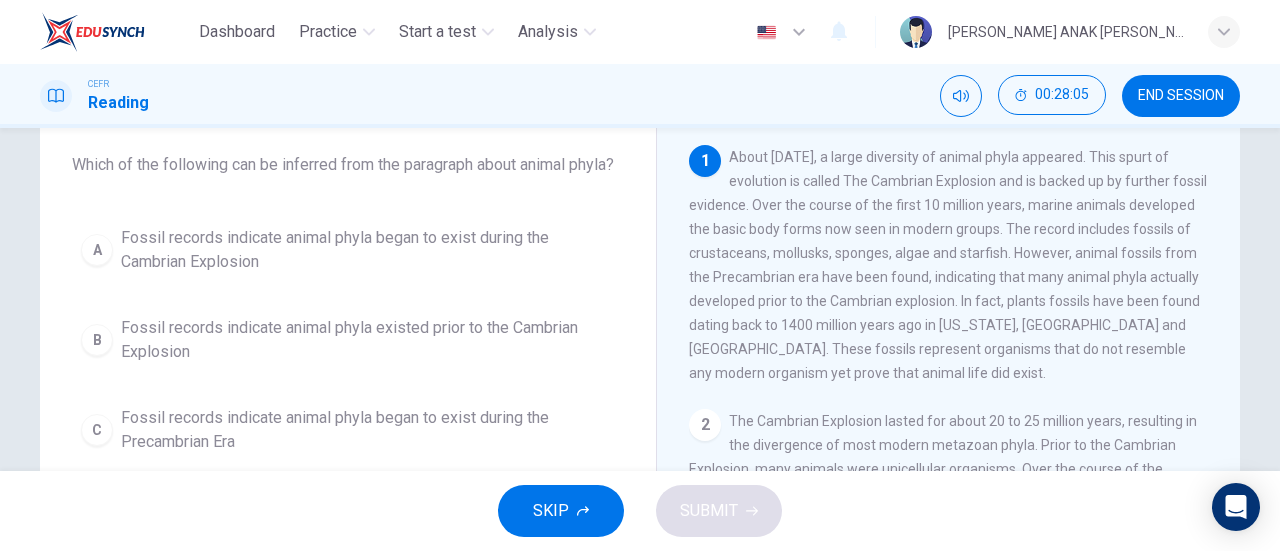click on "Fossil records indicate animal phyla began to exist during the Precambrian Era" at bounding box center [368, 430] 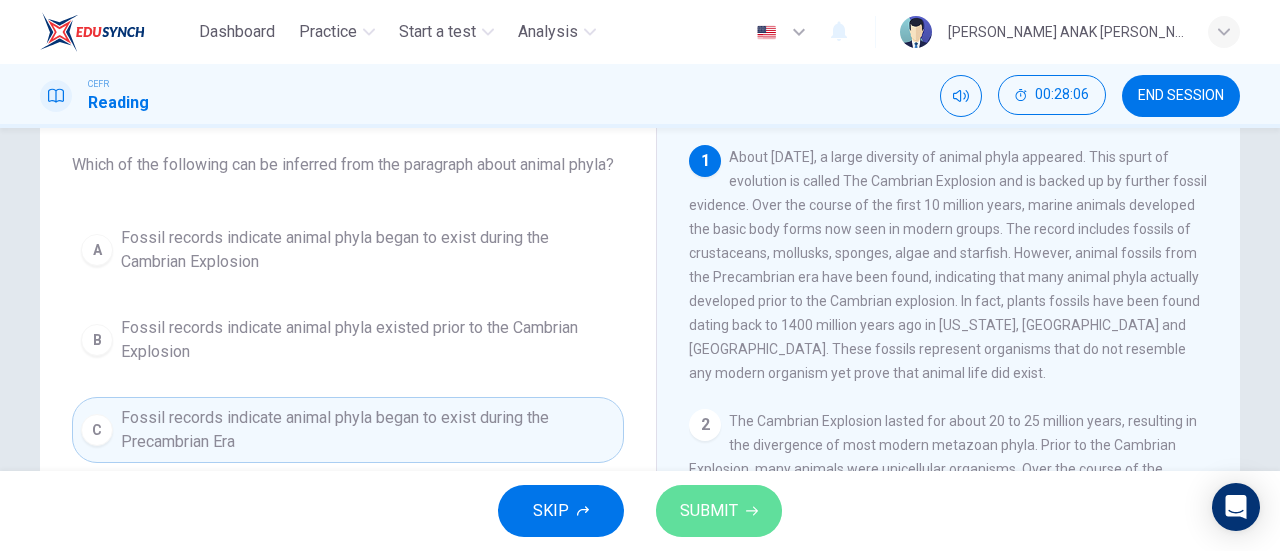 click on "SUBMIT" at bounding box center [709, 511] 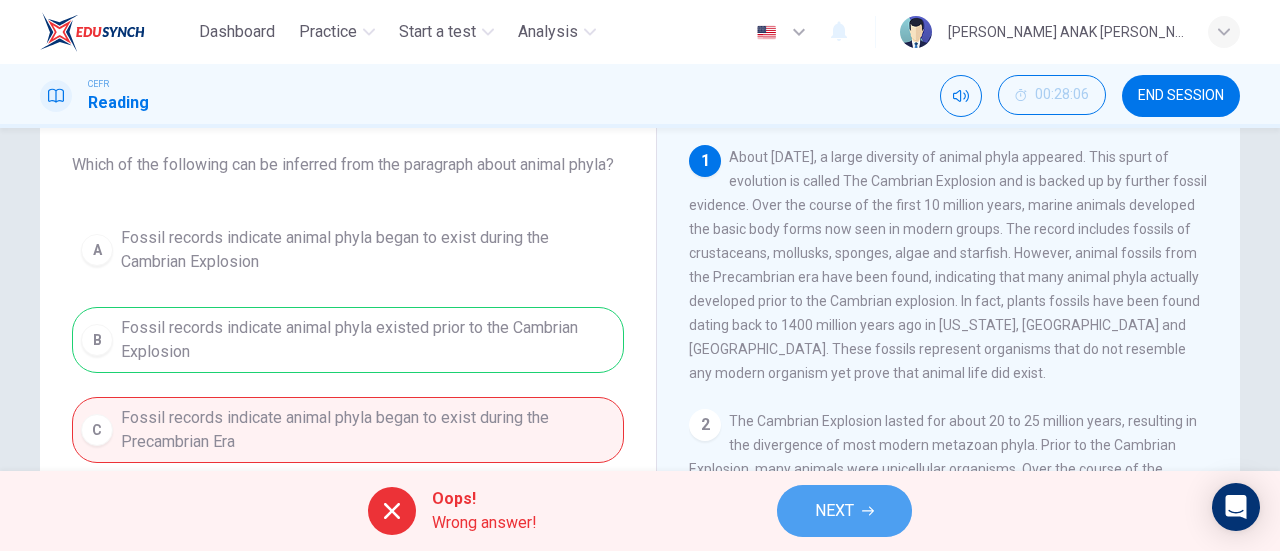 click on "NEXT" at bounding box center (834, 511) 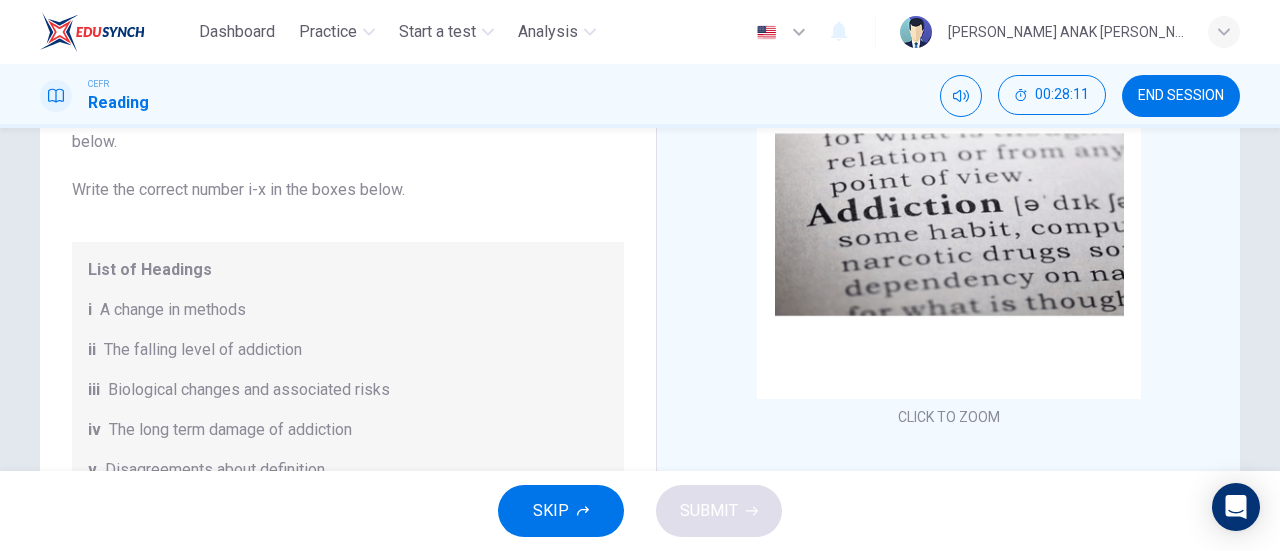 scroll, scrollTop: 0, scrollLeft: 0, axis: both 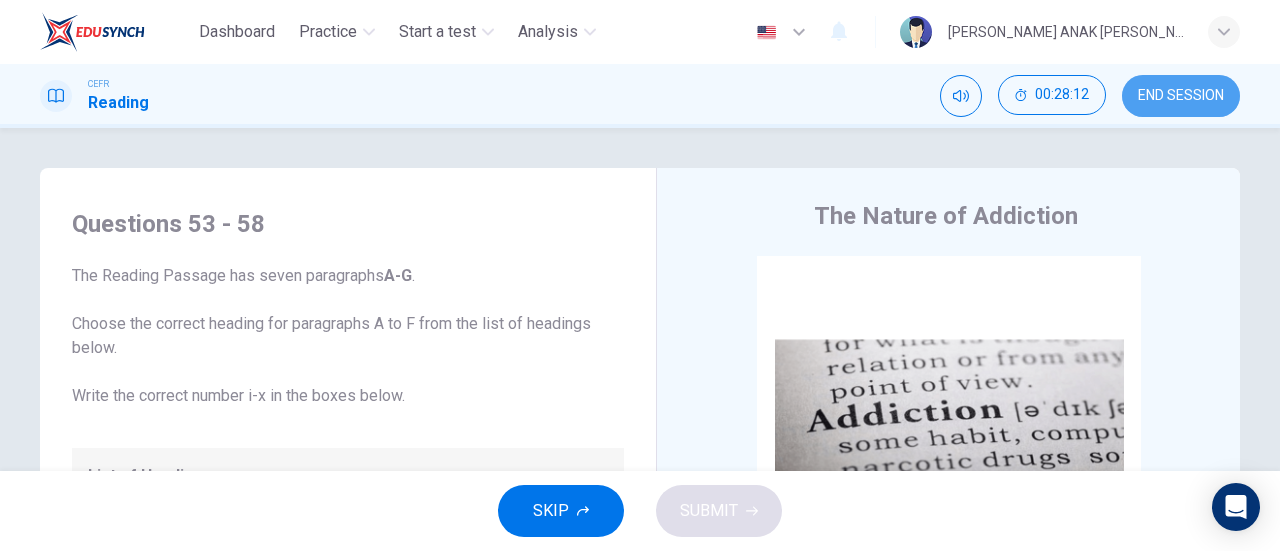 click on "END SESSION" at bounding box center (1181, 96) 